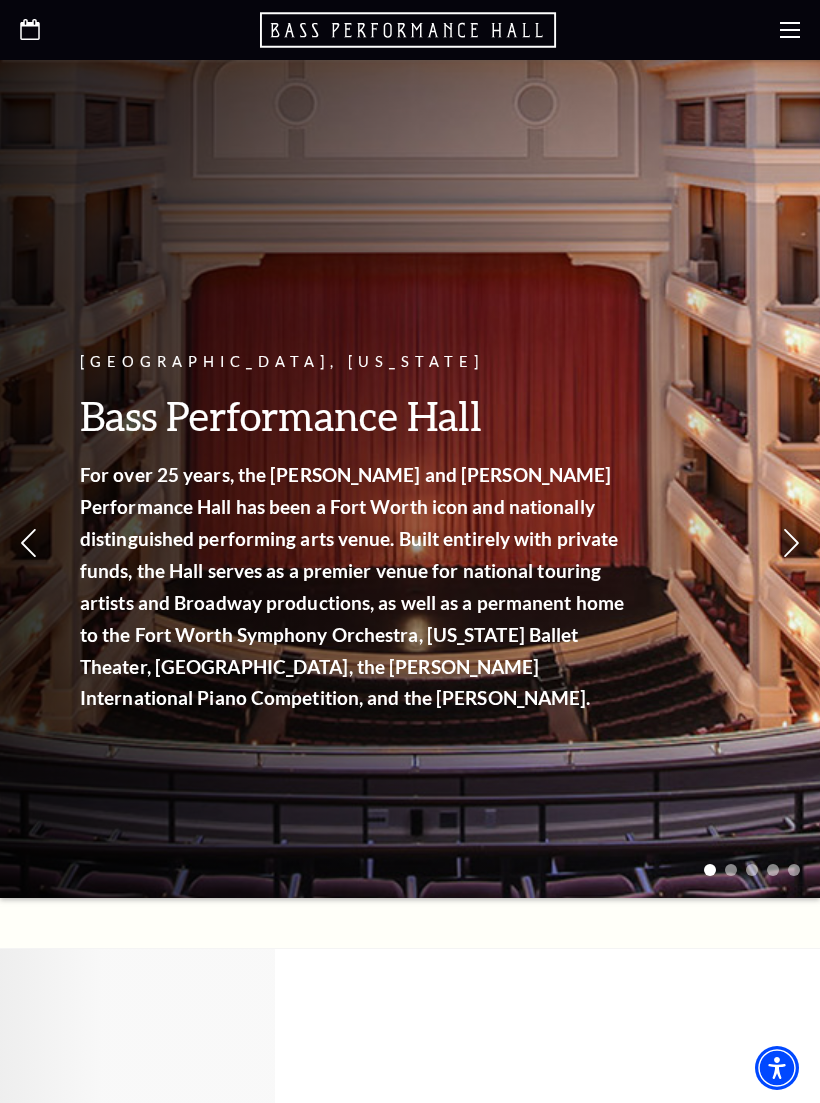 scroll, scrollTop: 0, scrollLeft: 0, axis: both 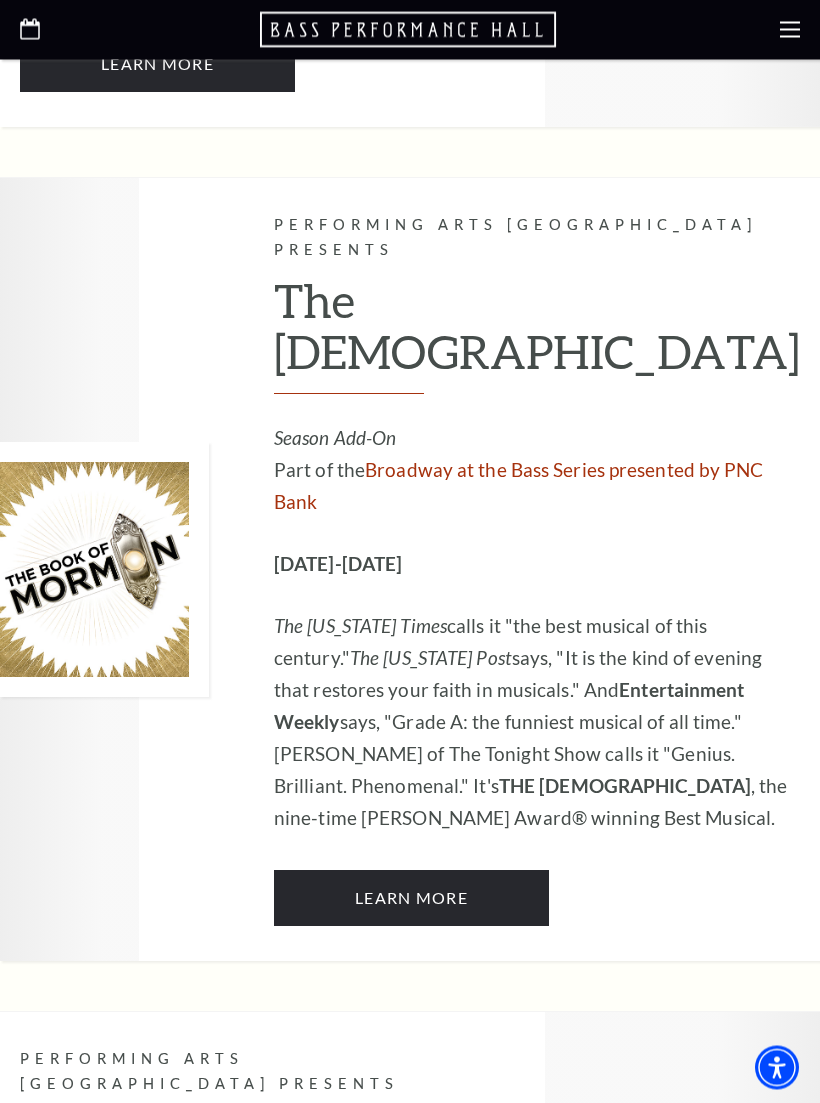 click on "Learn More" 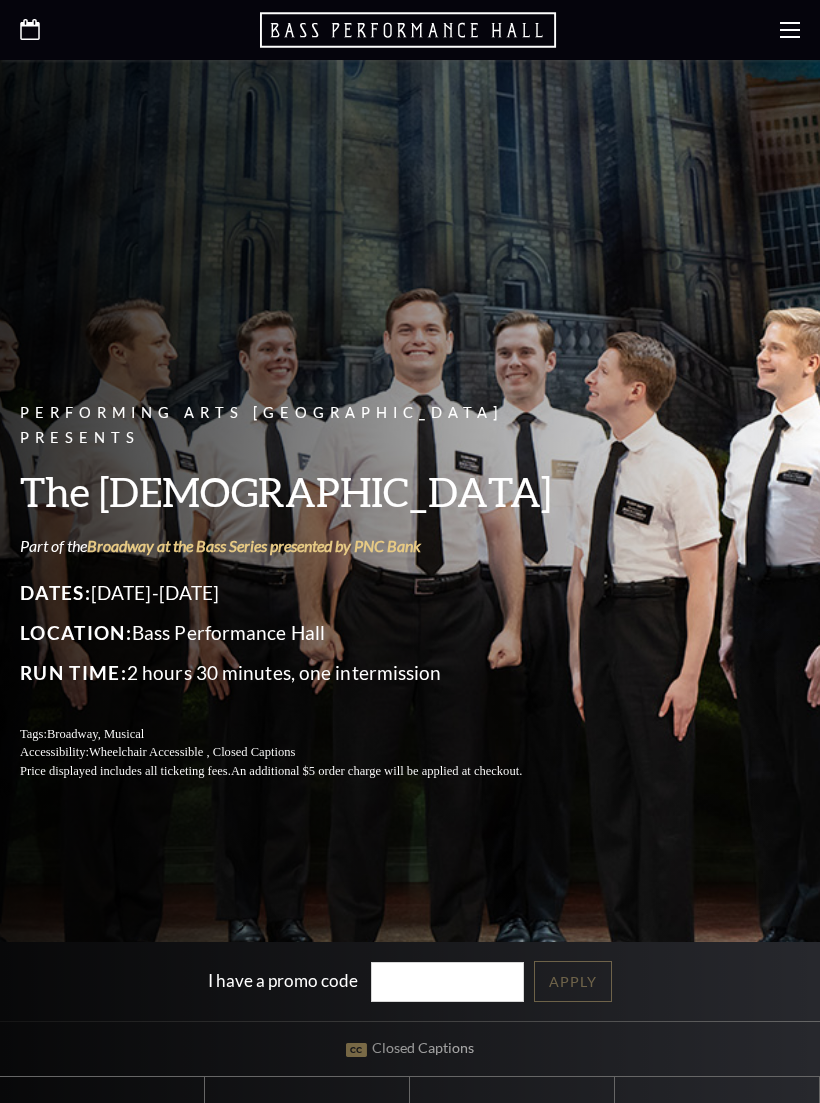 scroll, scrollTop: 0, scrollLeft: 0, axis: both 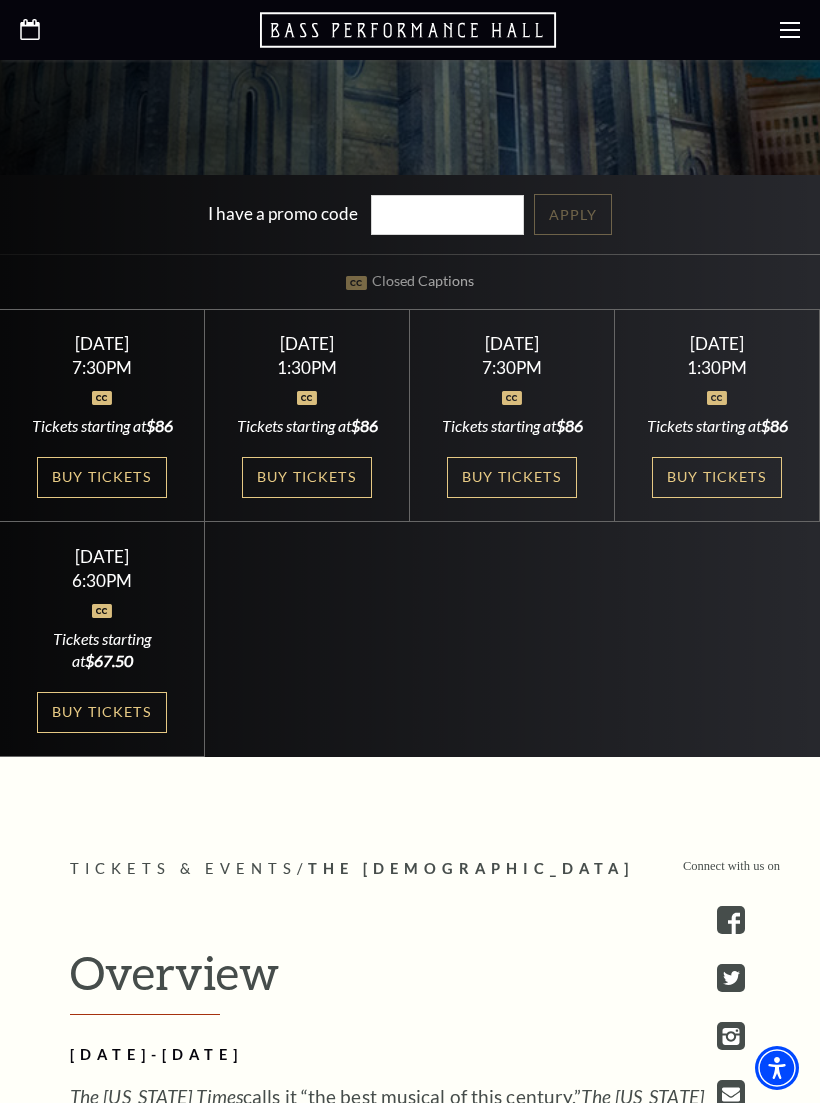 click on "Buy Tickets" at bounding box center (307, 477) 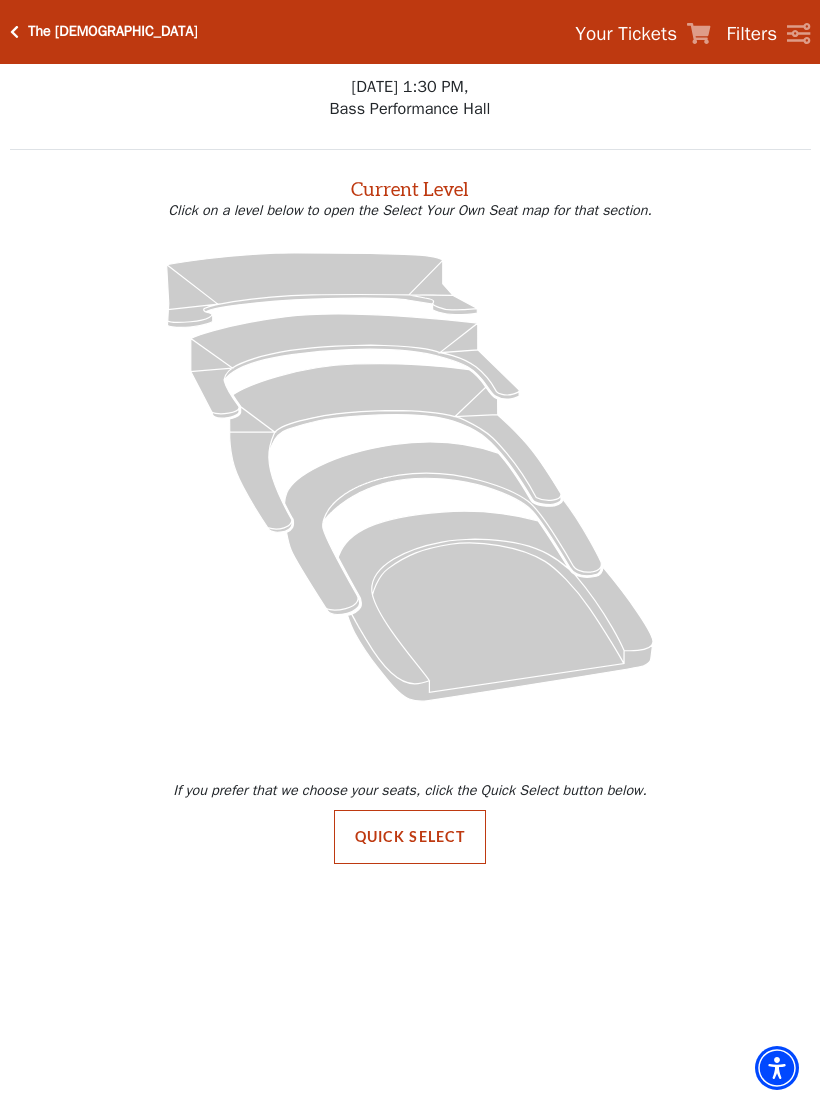 scroll, scrollTop: 0, scrollLeft: 0, axis: both 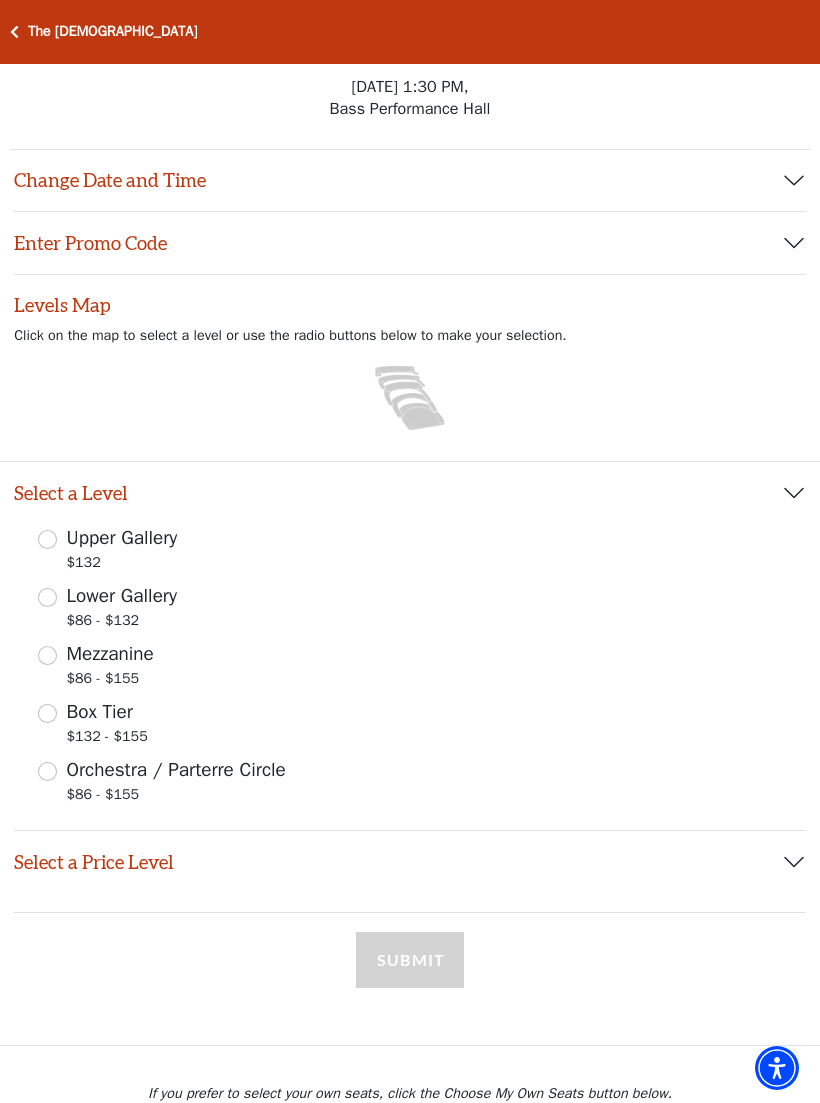 click 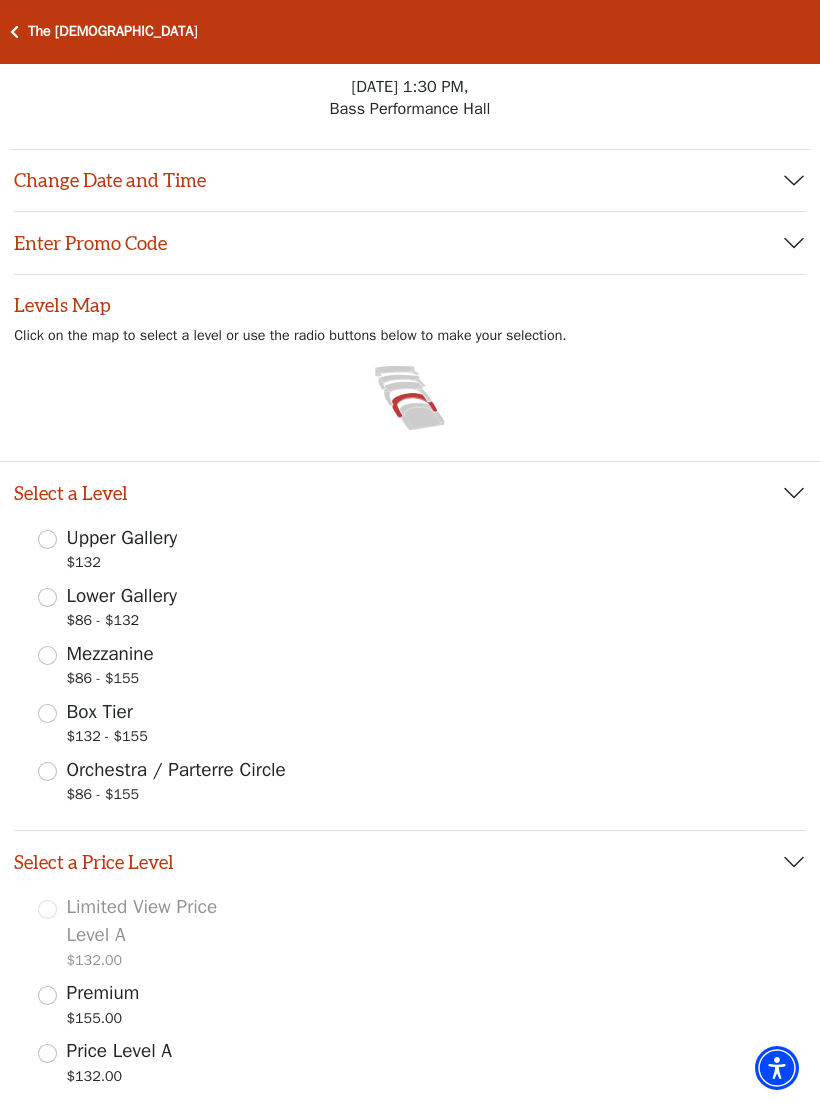 radio on "true" 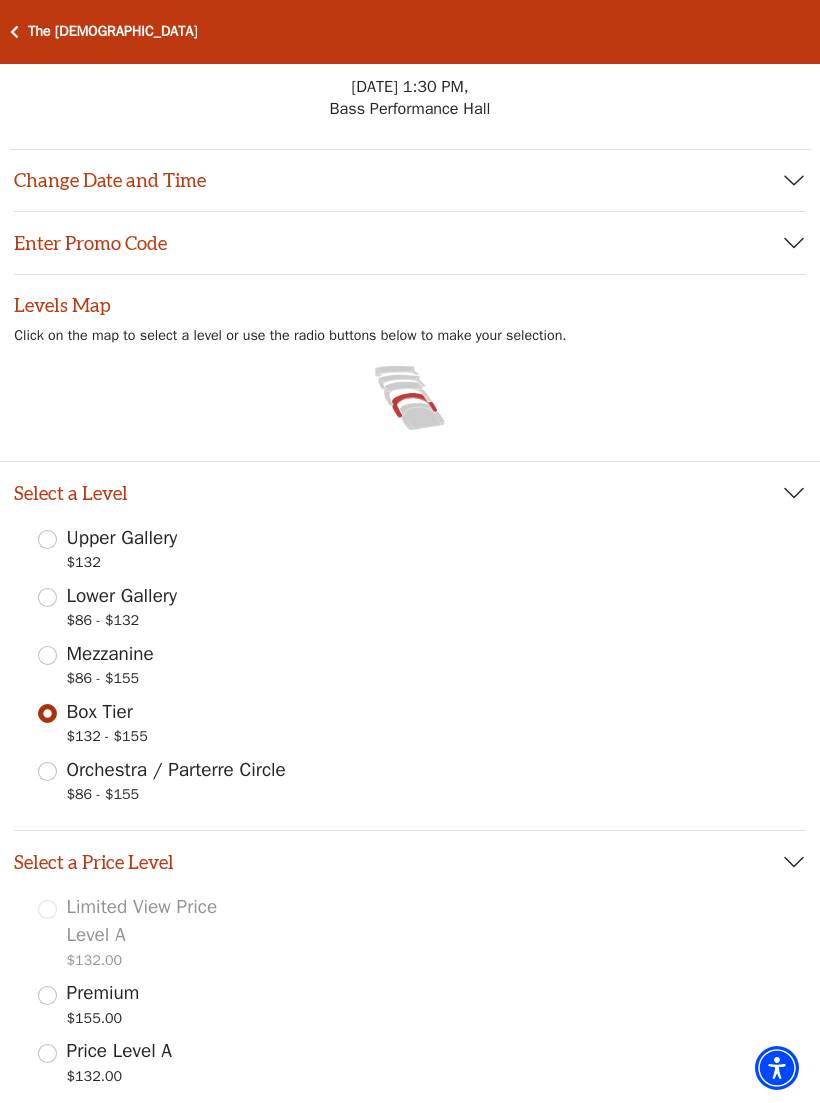 click 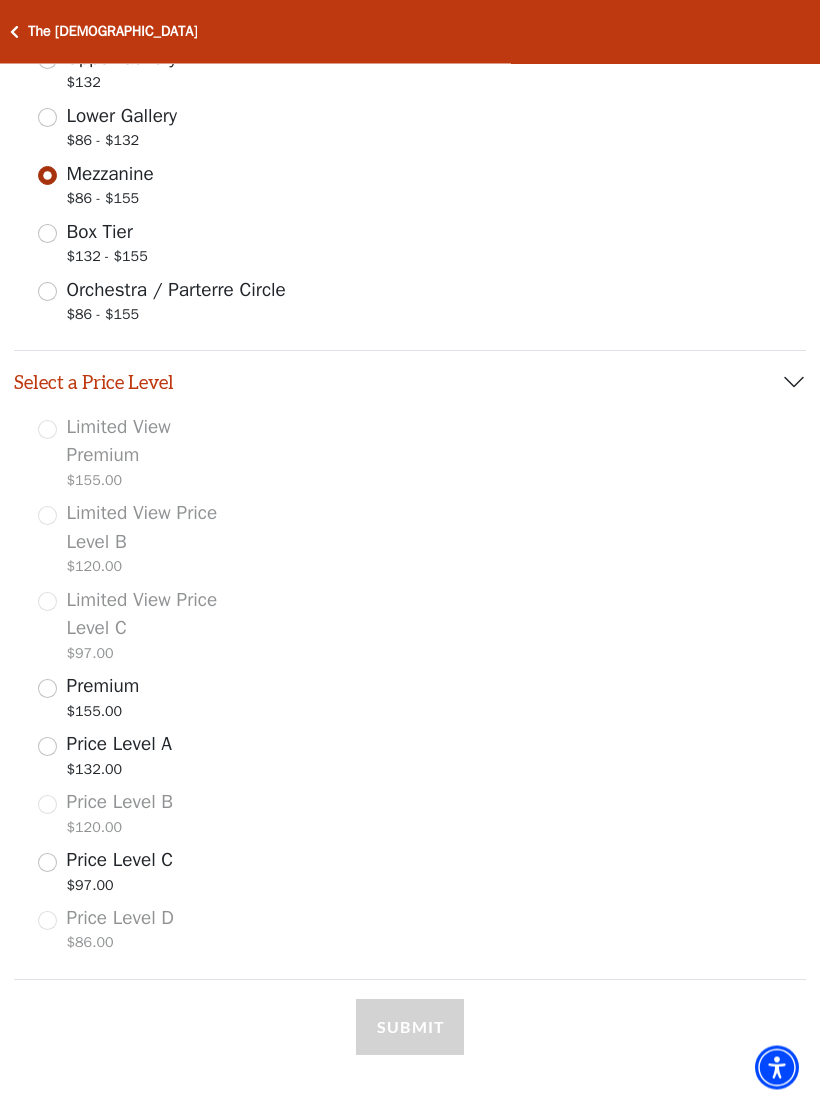 scroll, scrollTop: 482, scrollLeft: 0, axis: vertical 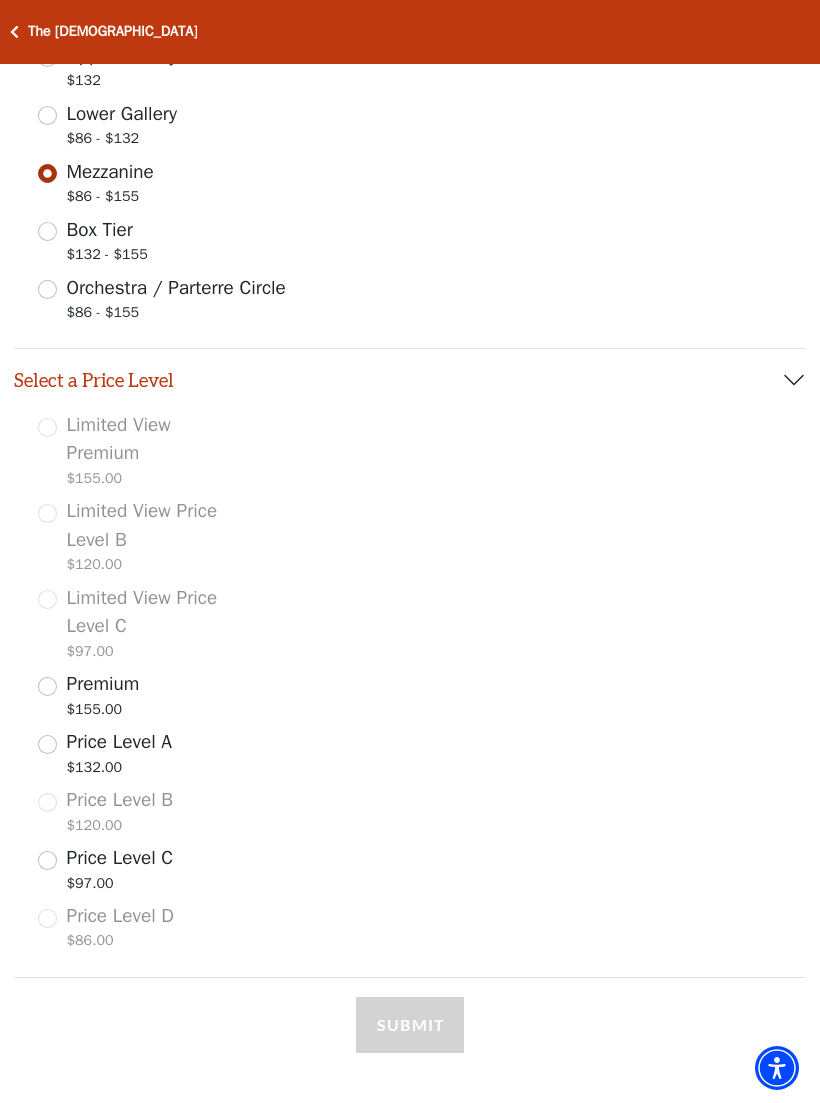 click on "Price Level B $120.00" at bounding box center (131, 814) 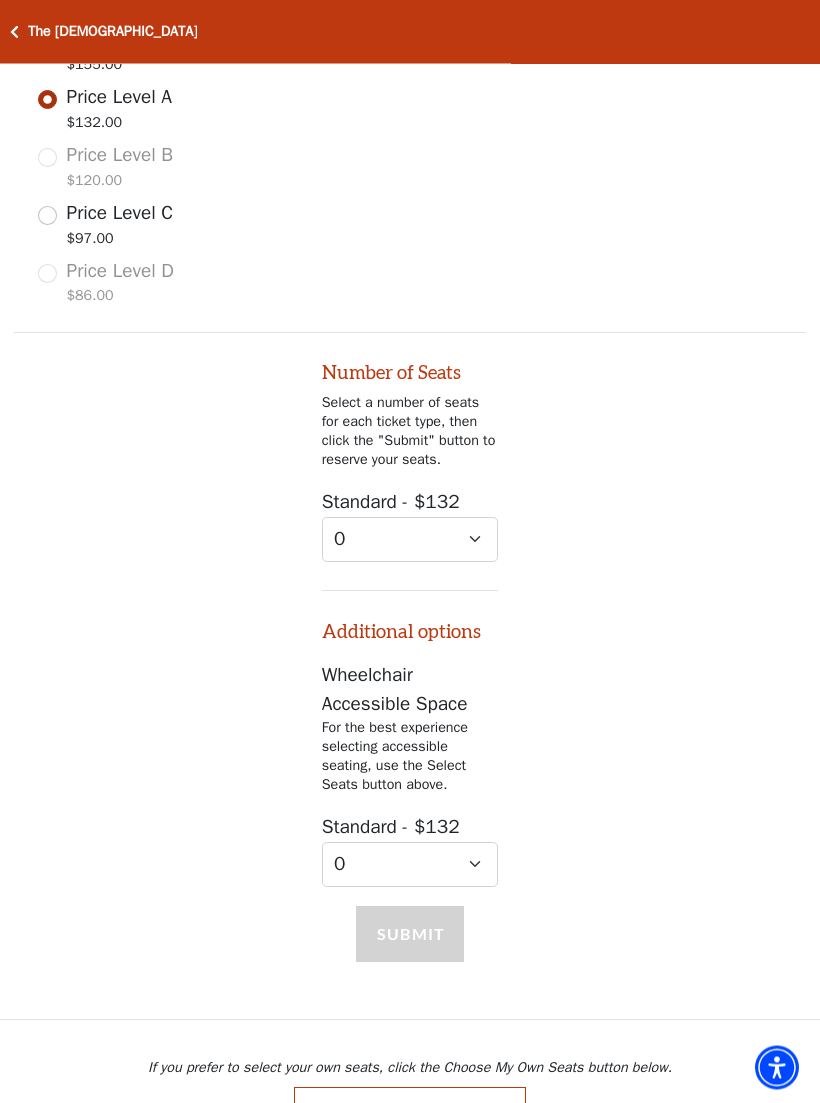 scroll, scrollTop: 1127, scrollLeft: 0, axis: vertical 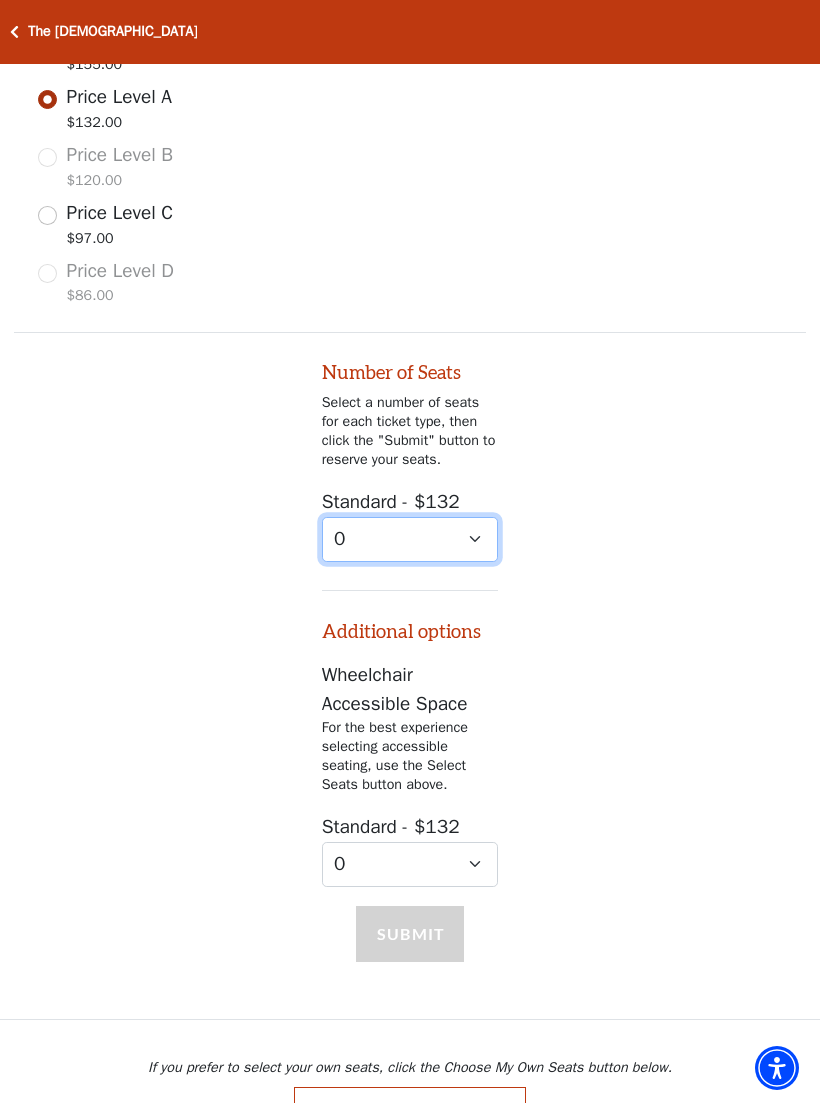 click on "0 1 2 3 4 5 6 7 8 9" at bounding box center [410, 539] 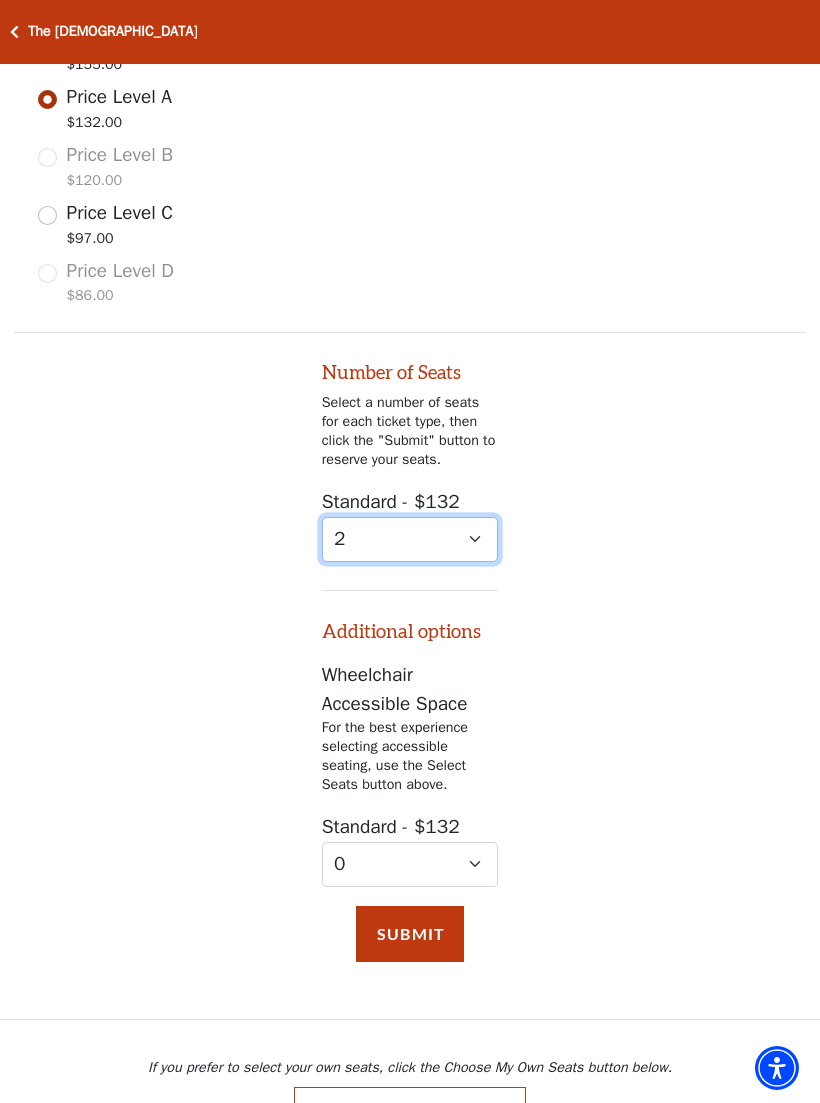 scroll, scrollTop: 1127, scrollLeft: 0, axis: vertical 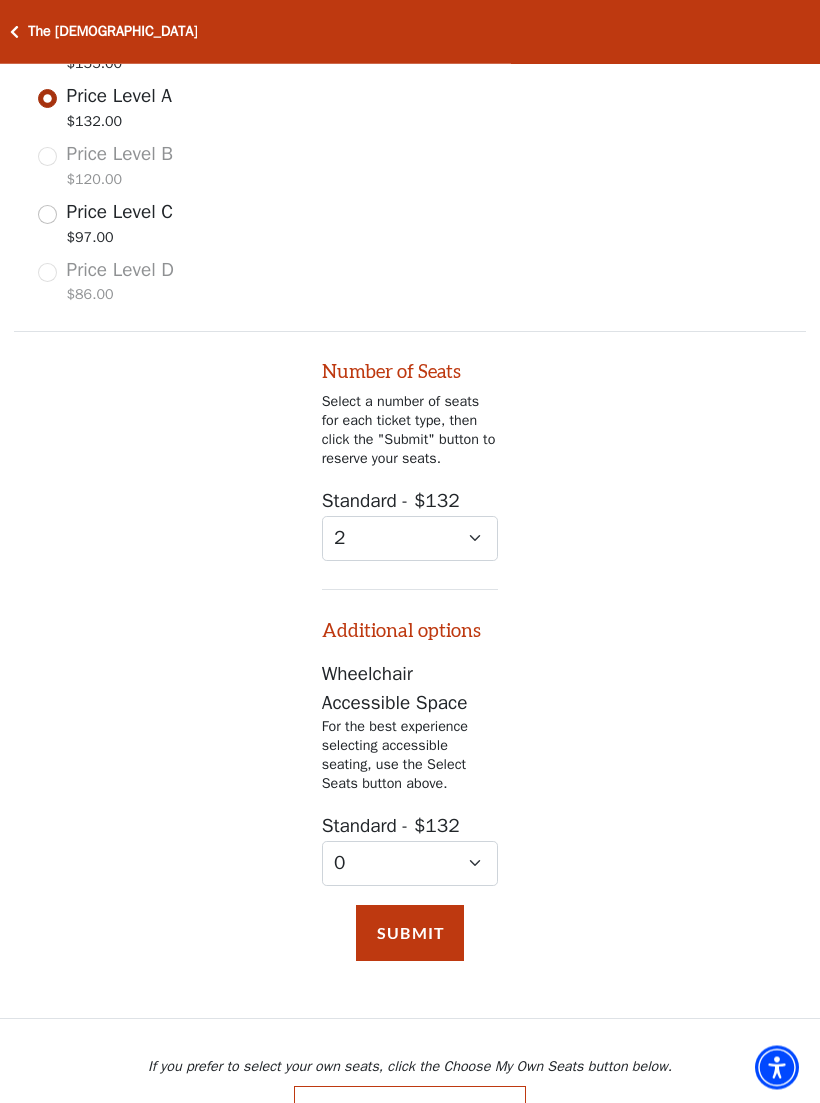 click on "Submit" at bounding box center [410, 934] 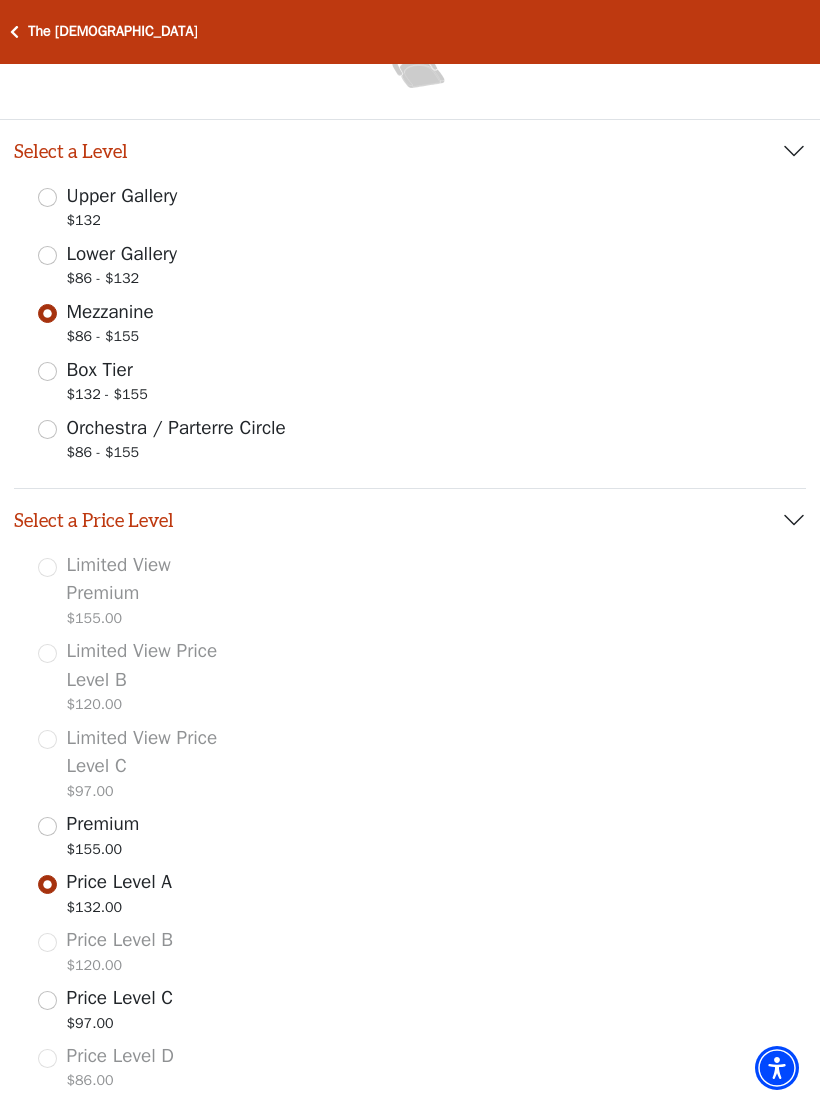scroll, scrollTop: 341, scrollLeft: 0, axis: vertical 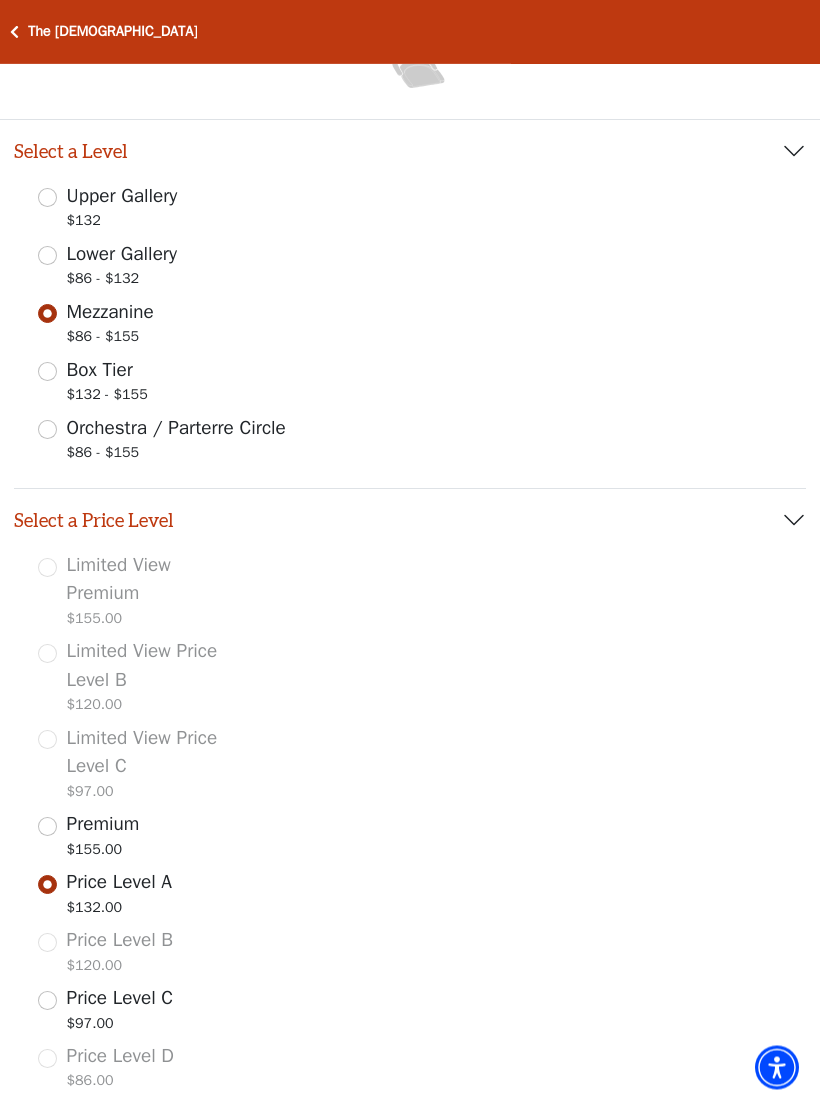 click on "Mezzanine     $86 - $155" at bounding box center [47, 314] 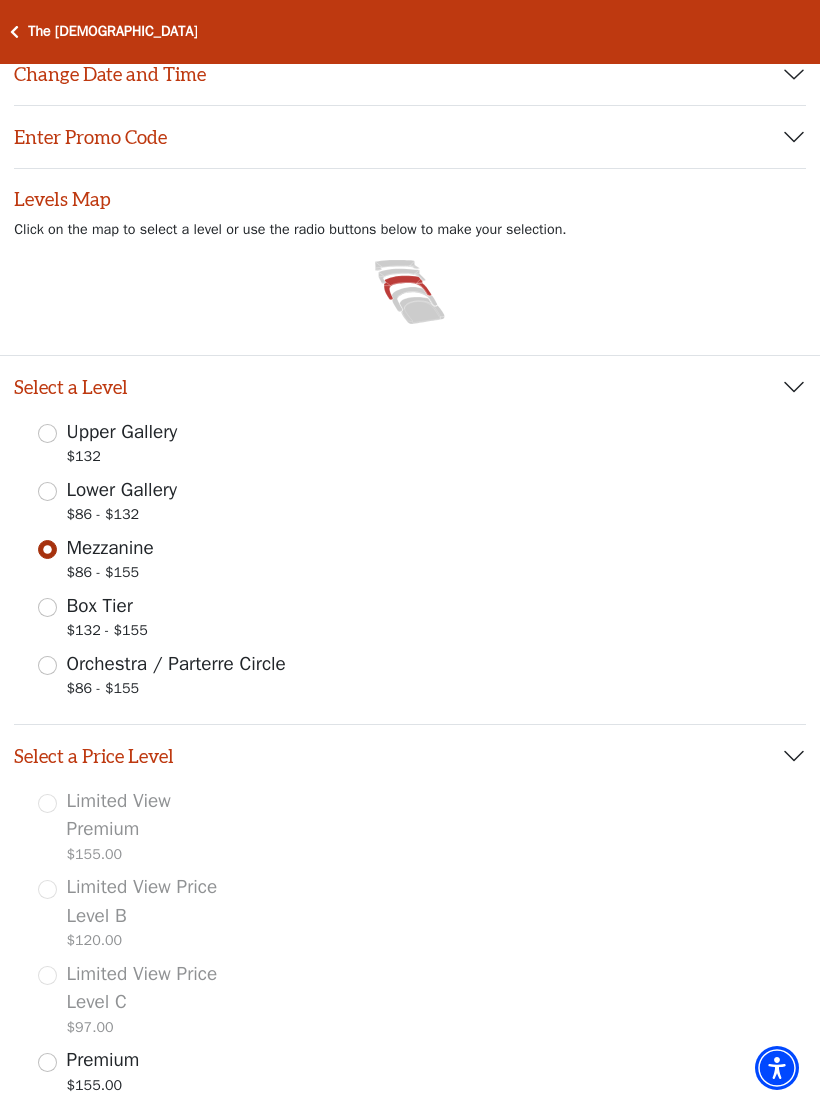 scroll, scrollTop: 0, scrollLeft: 0, axis: both 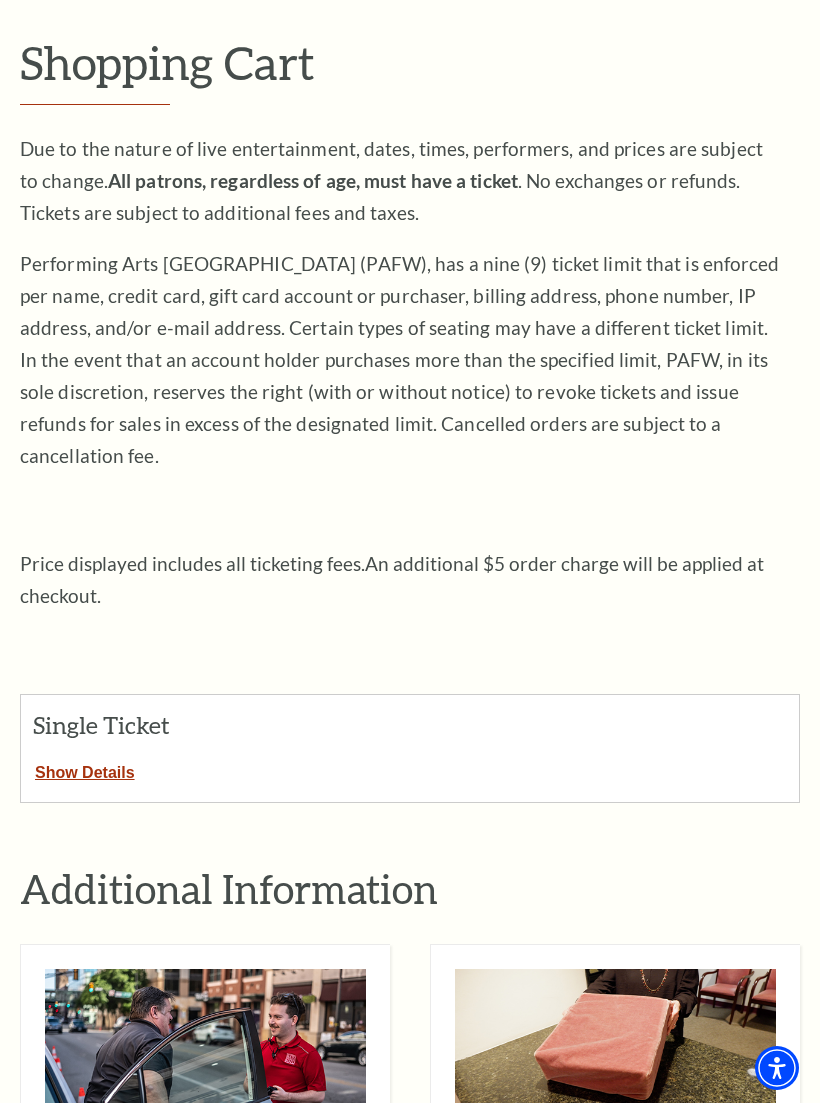click on "Show Details" at bounding box center [85, 769] 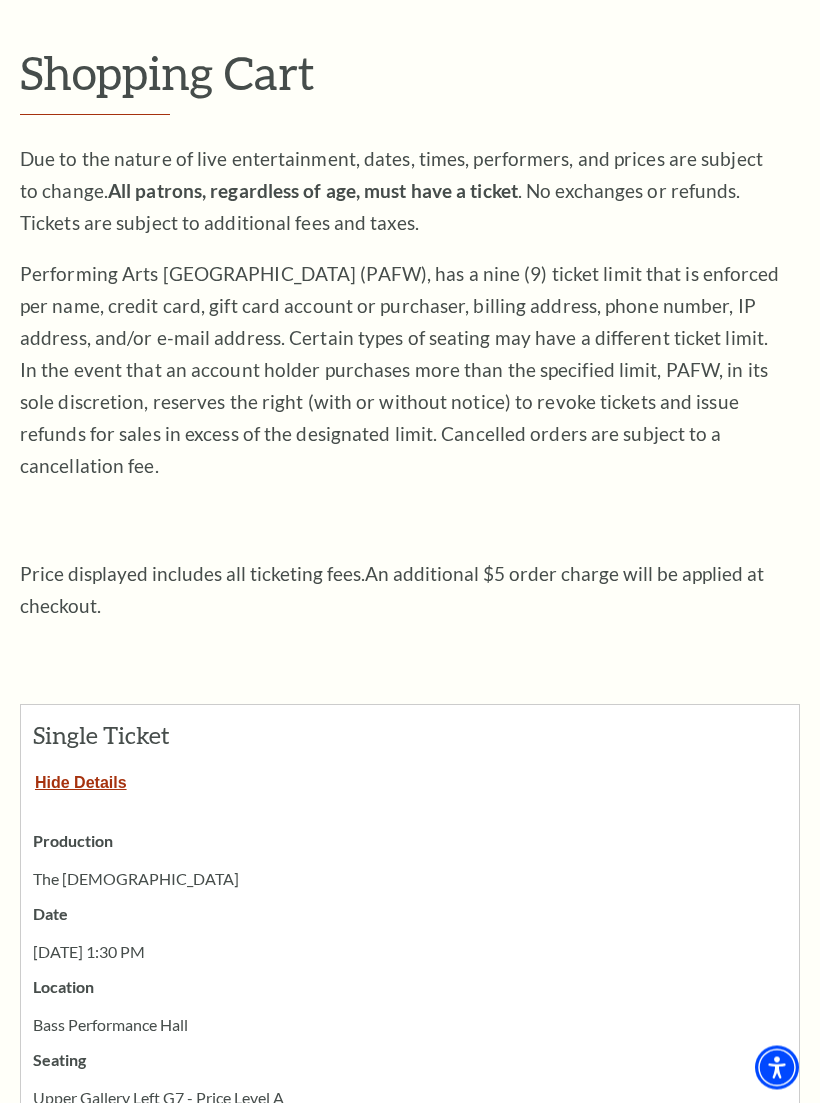 scroll, scrollTop: 0, scrollLeft: 0, axis: both 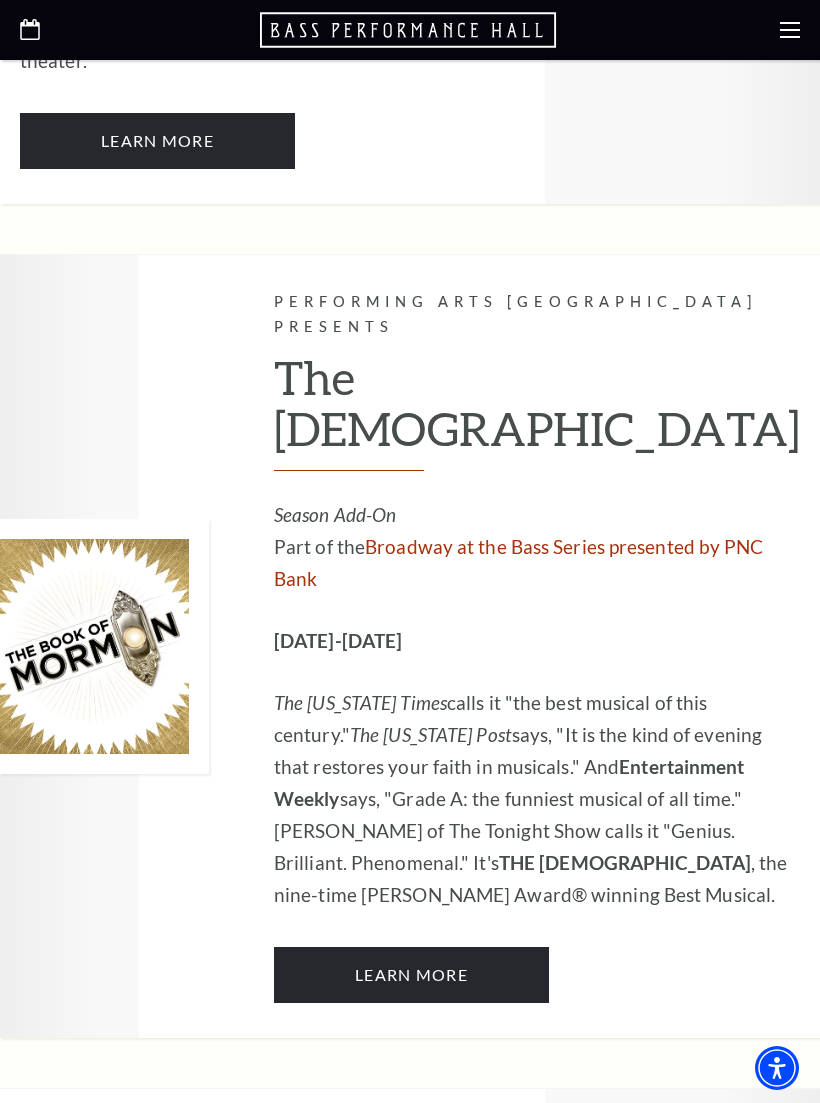 click on "Learn More" at bounding box center (411, 975) 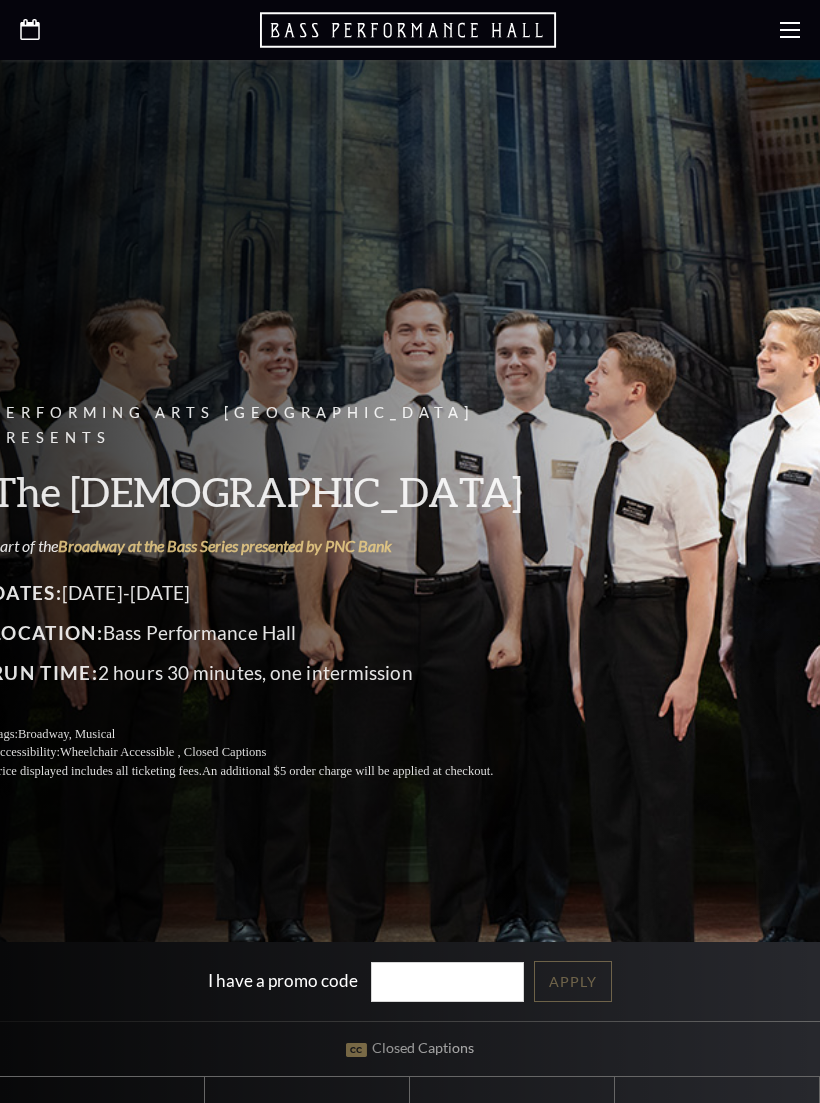 scroll, scrollTop: 0, scrollLeft: 0, axis: both 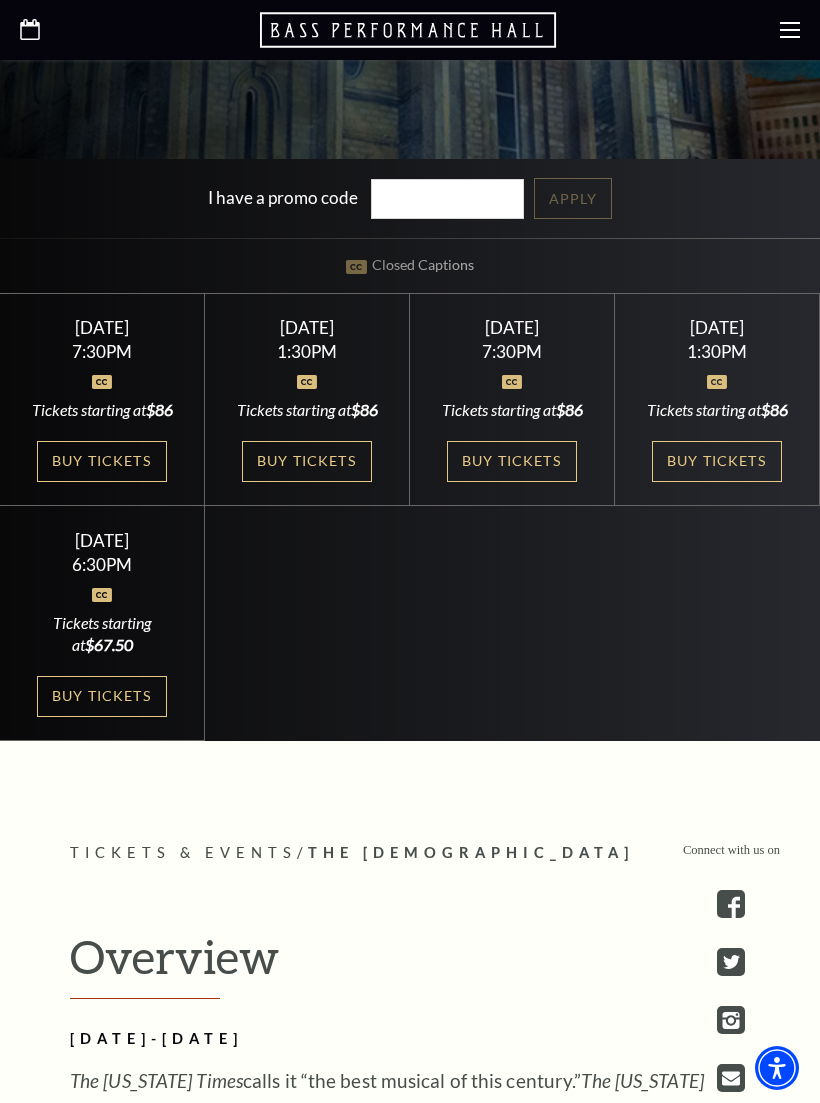 click on "Buy Tickets" at bounding box center (102, 696) 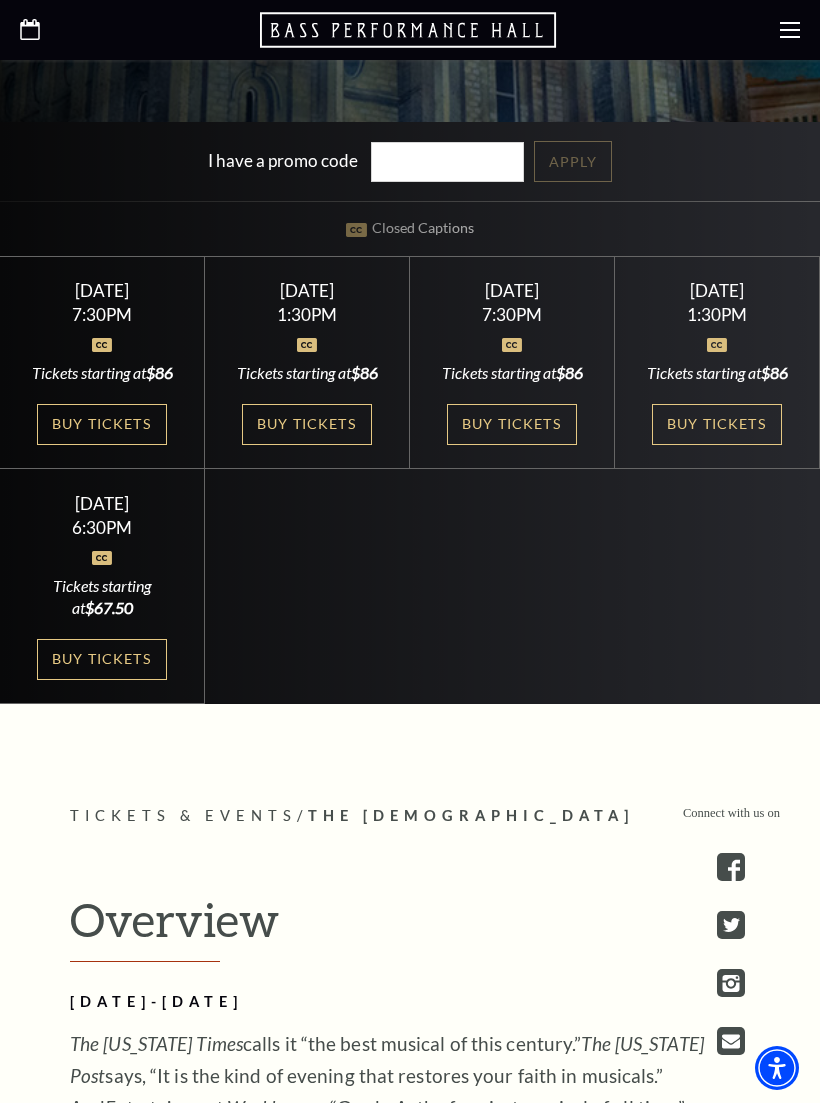 scroll, scrollTop: 819, scrollLeft: 0, axis: vertical 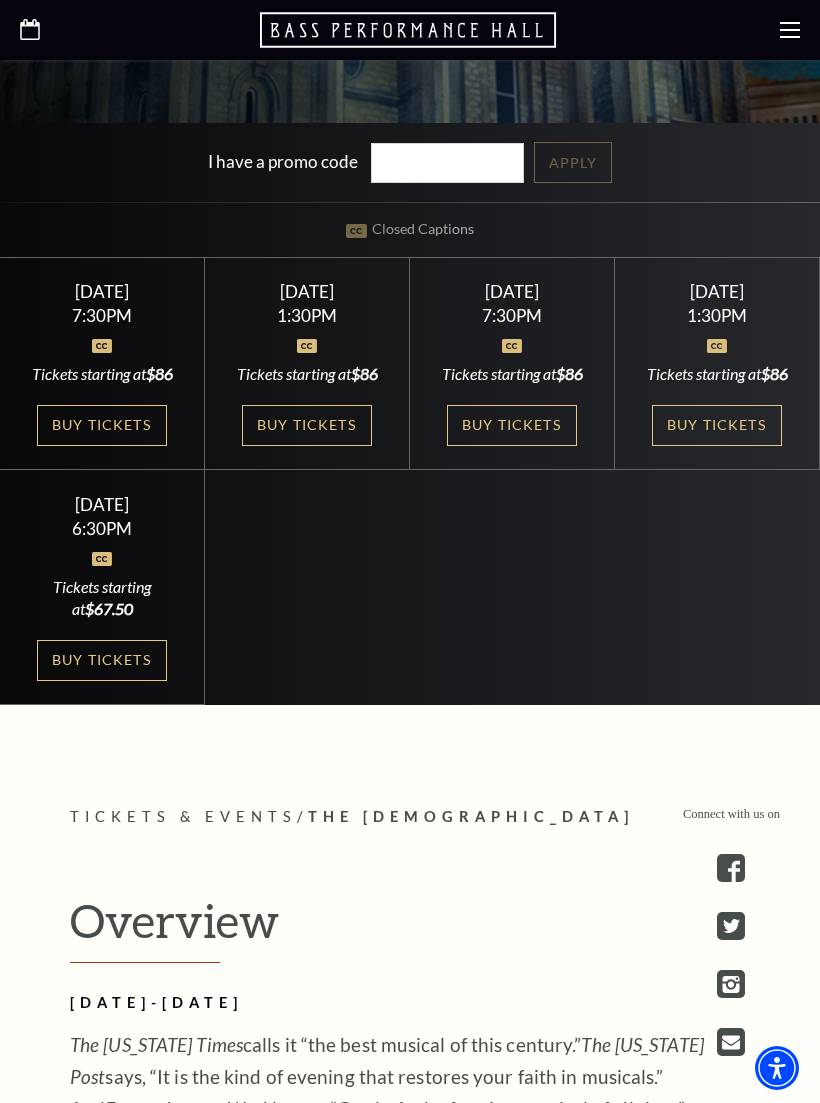 click on "Buy Tickets" at bounding box center (102, 660) 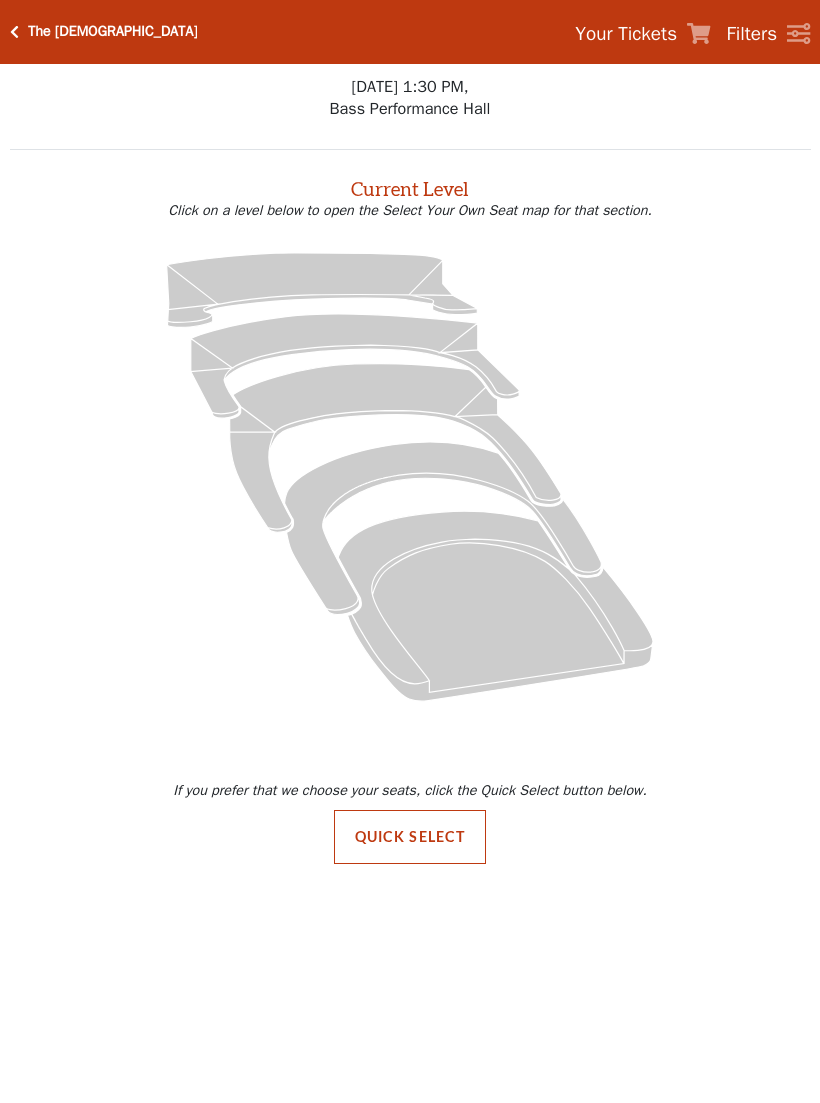scroll, scrollTop: 0, scrollLeft: 0, axis: both 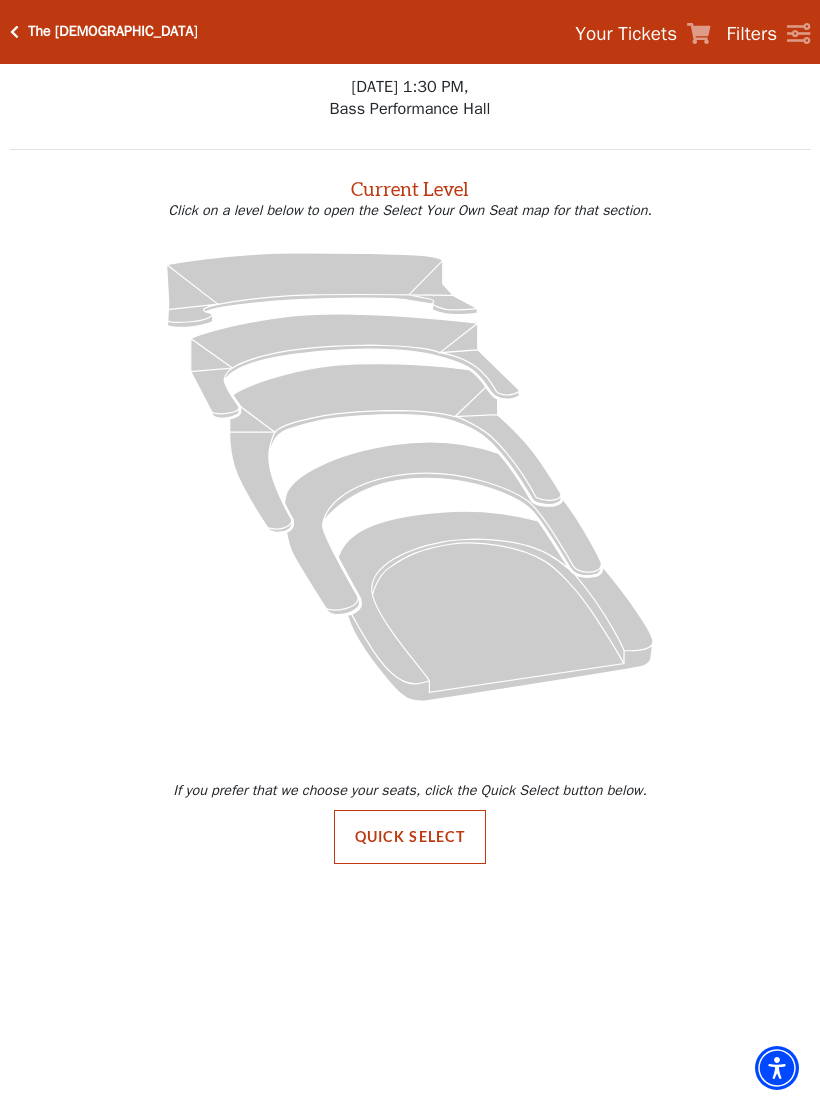 click on "Quick Select" at bounding box center [410, 837] 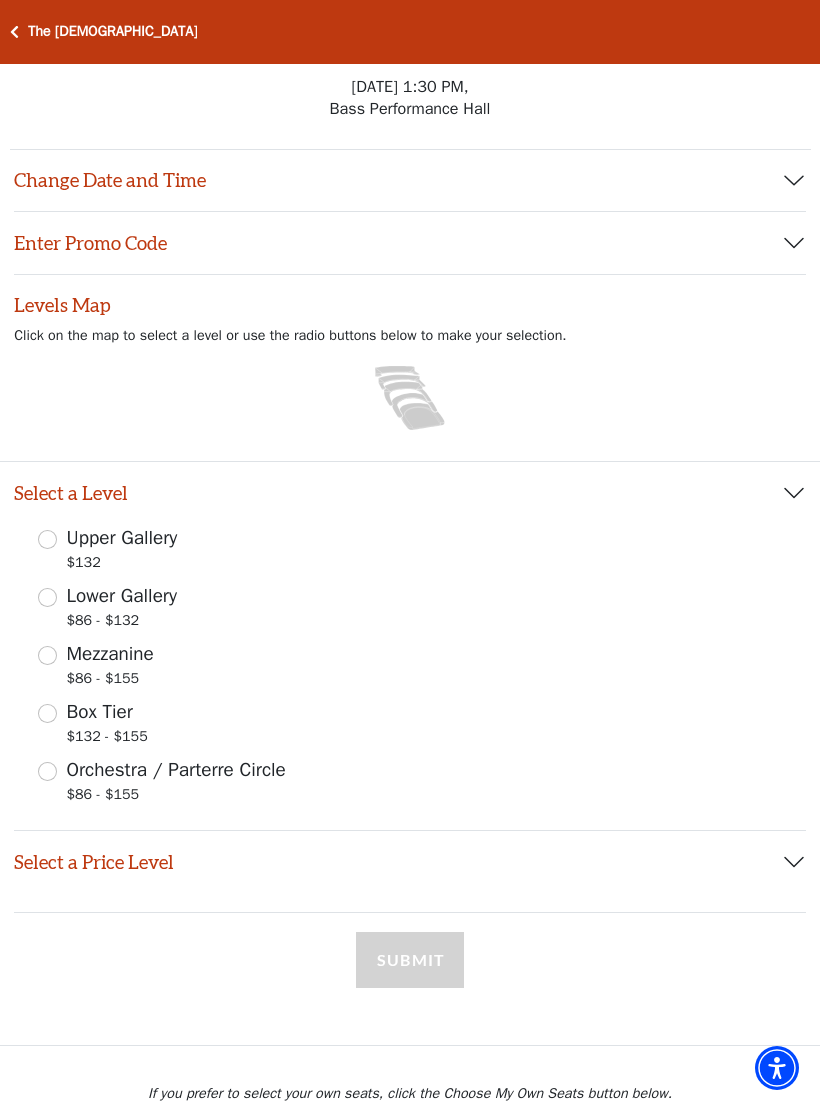 click on "Orchestra / Parterre Circle" at bounding box center (176, 770) 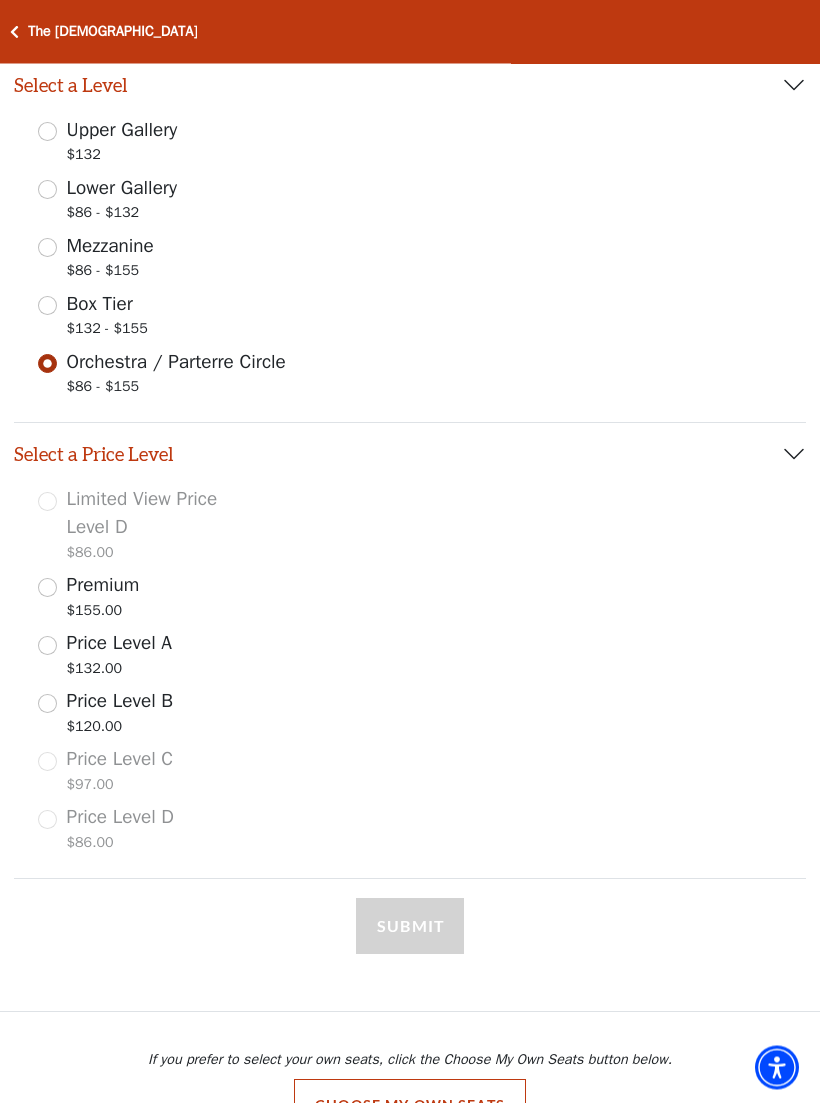 scroll, scrollTop: 414, scrollLeft: 0, axis: vertical 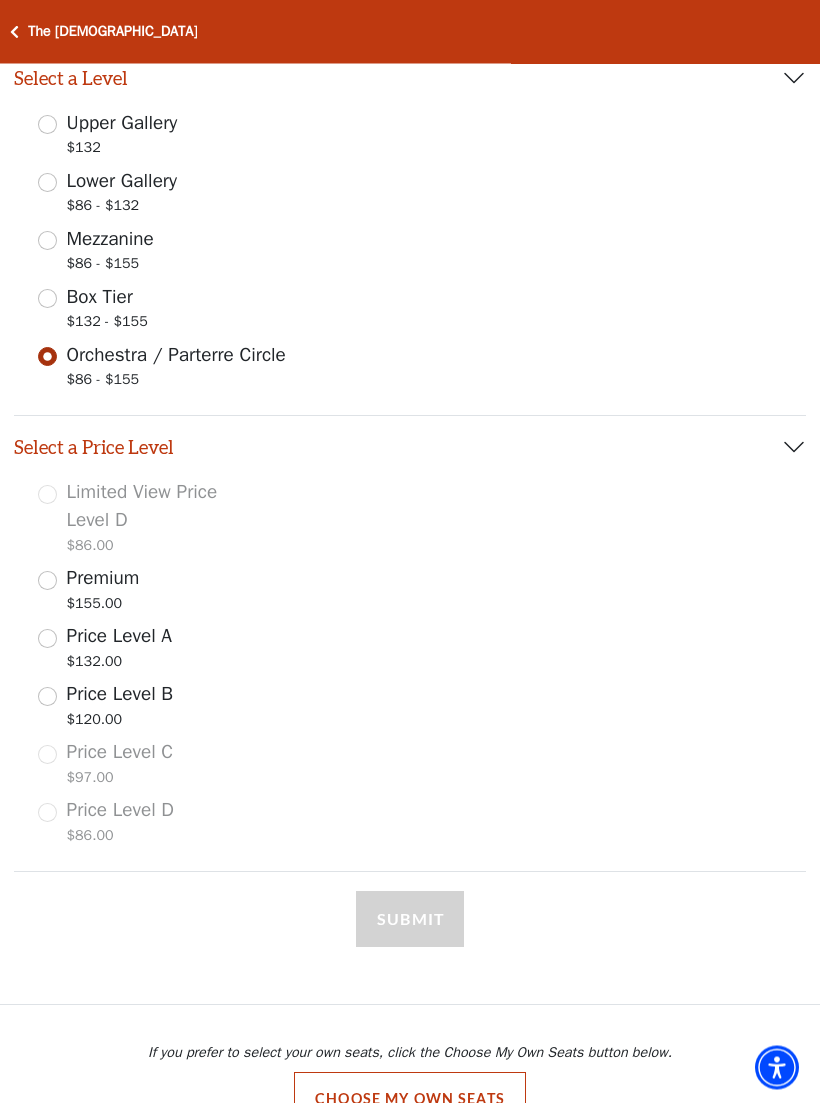 click on "Price Level A $132.00" at bounding box center (47, 639) 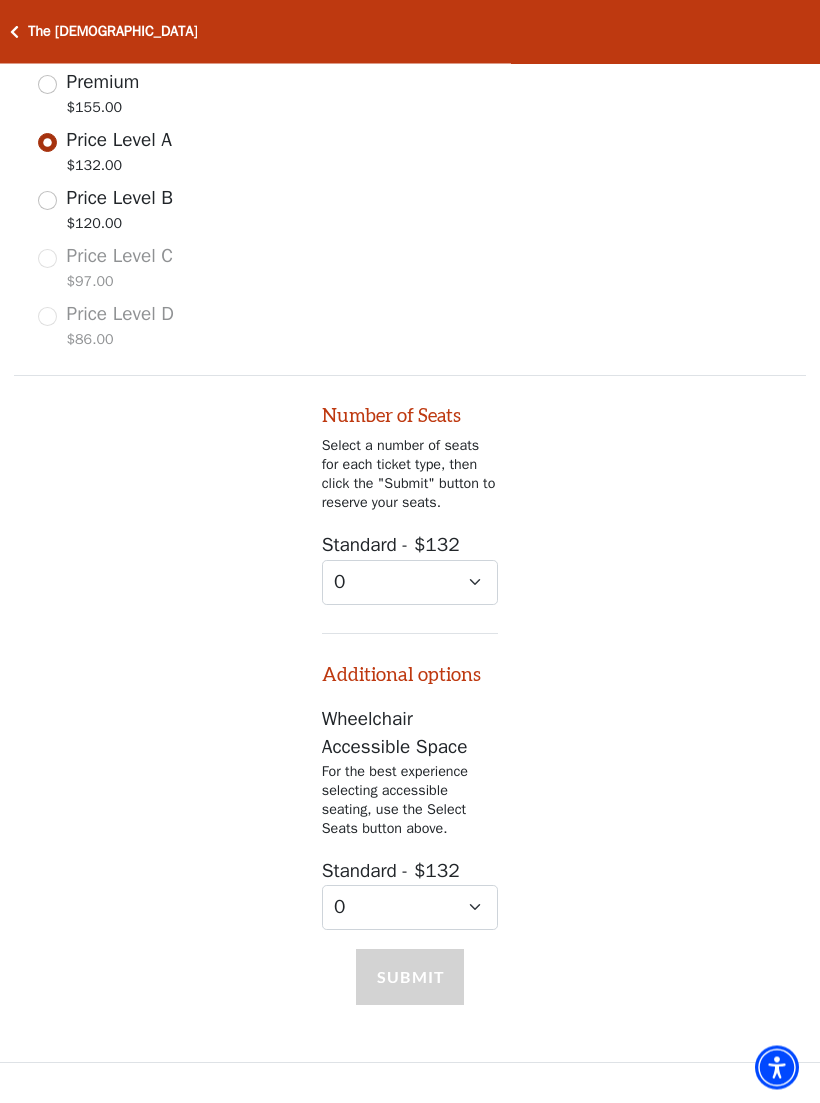 scroll, scrollTop: 957, scrollLeft: 0, axis: vertical 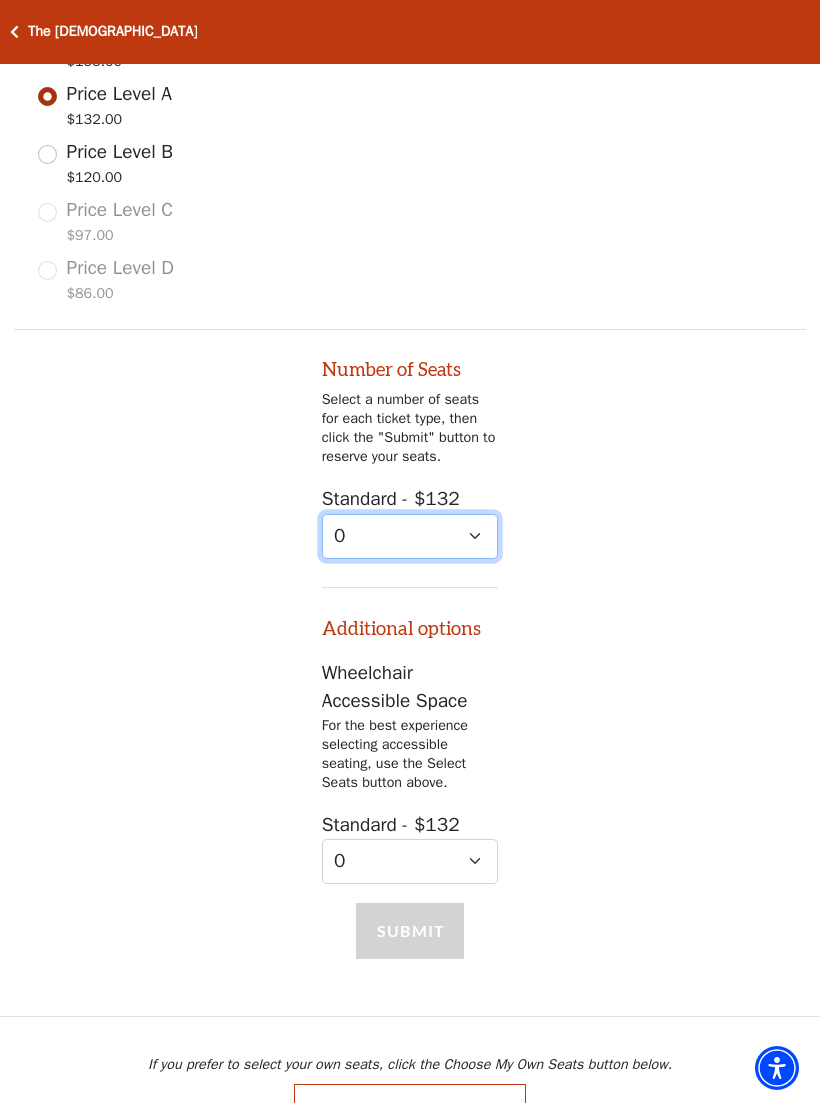 click on "0 1 2 3 4 5 6 7 8 9" at bounding box center (410, 536) 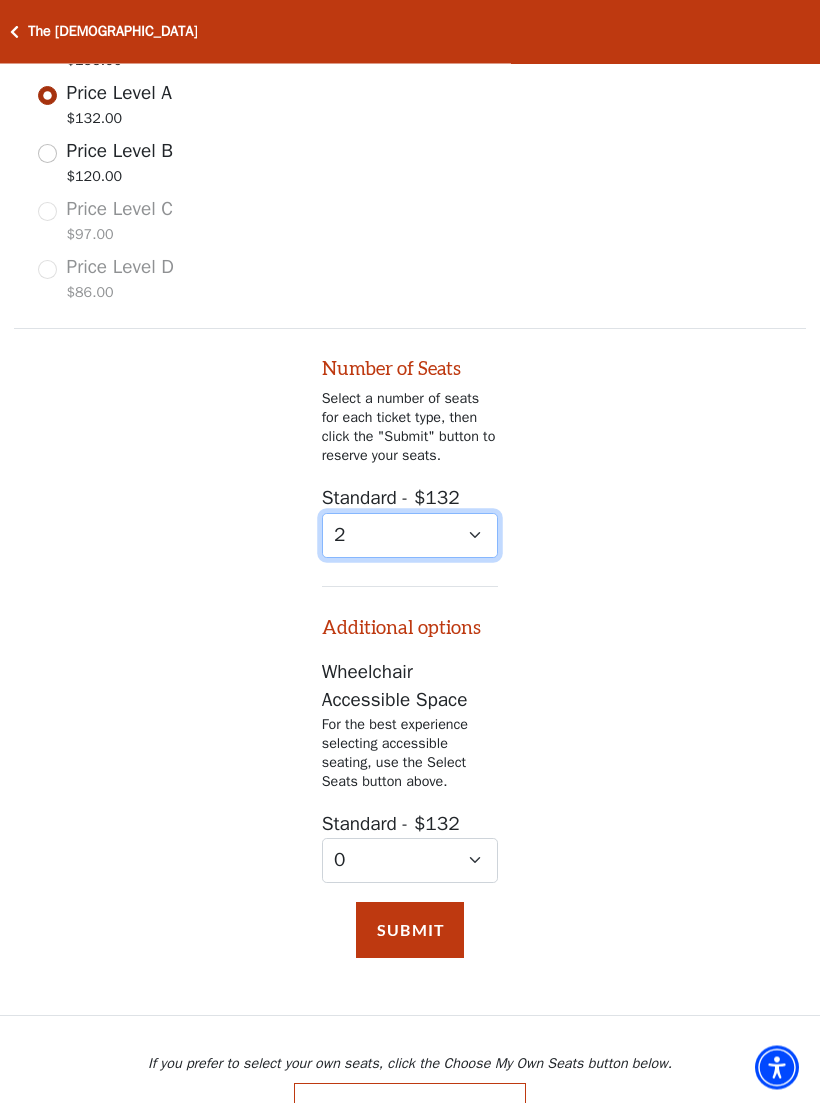 scroll, scrollTop: 958, scrollLeft: 0, axis: vertical 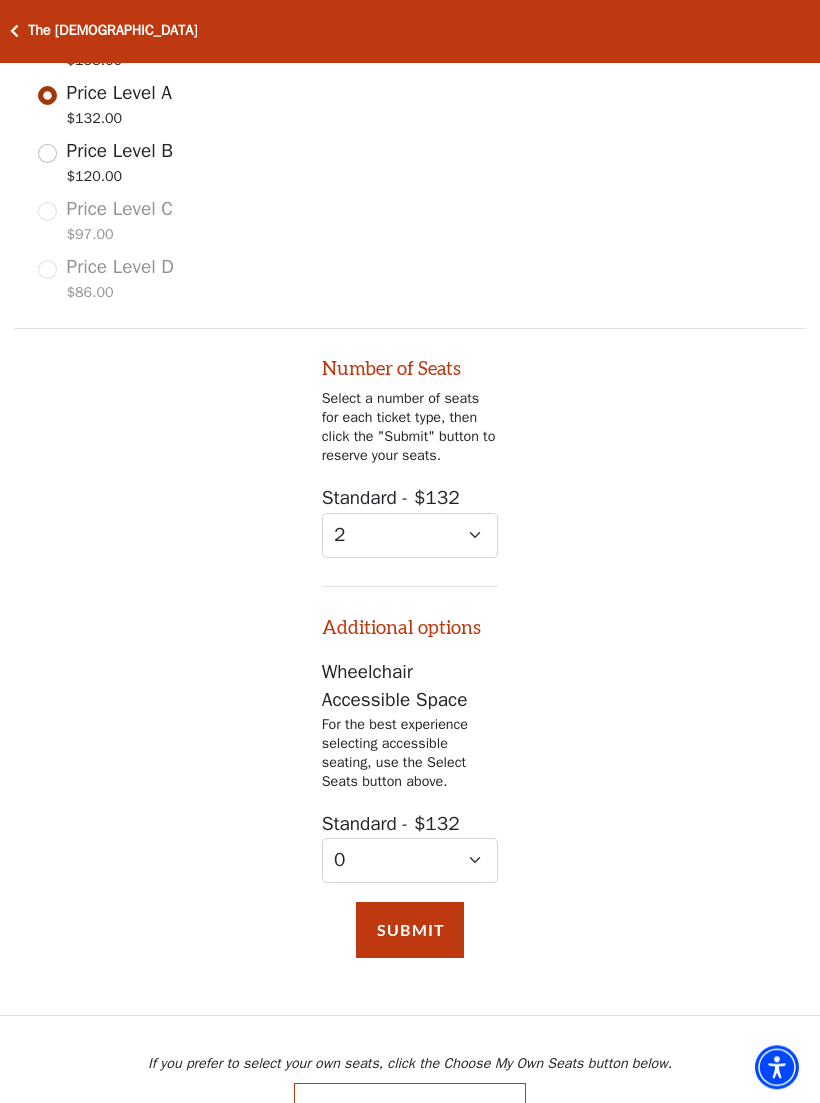 click on "Submit" at bounding box center (410, 931) 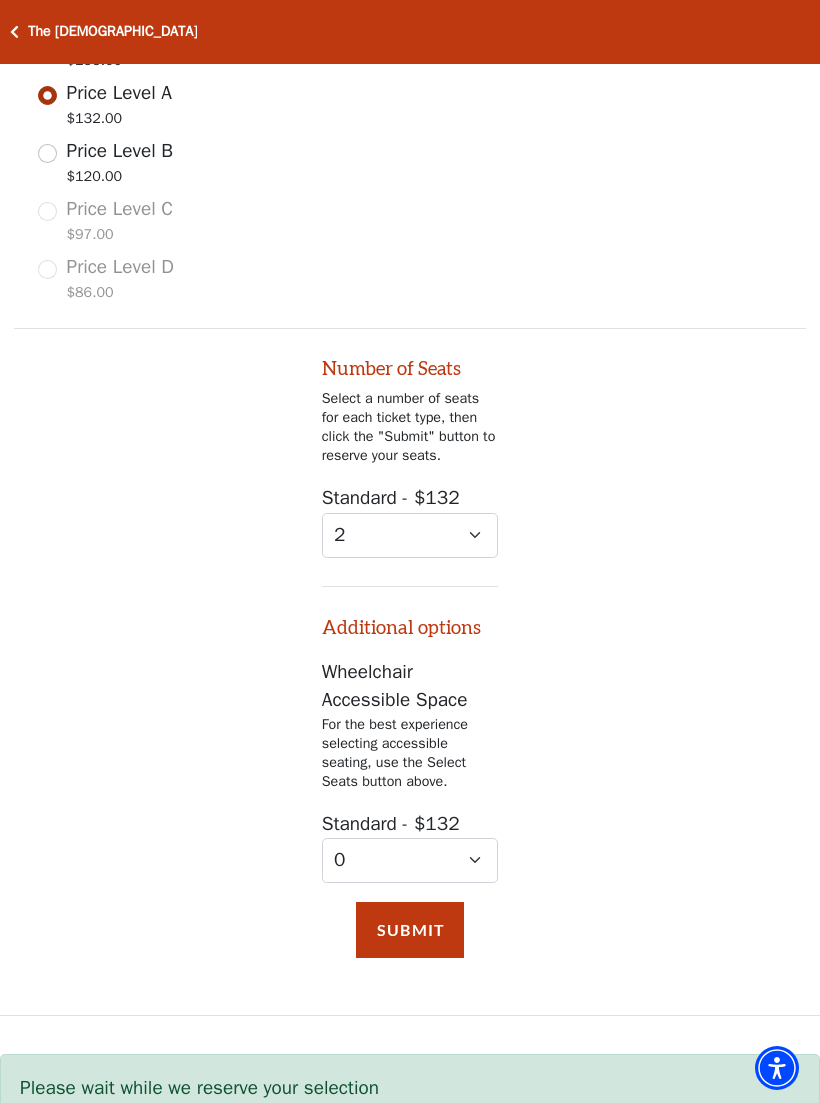 scroll, scrollTop: 0, scrollLeft: 0, axis: both 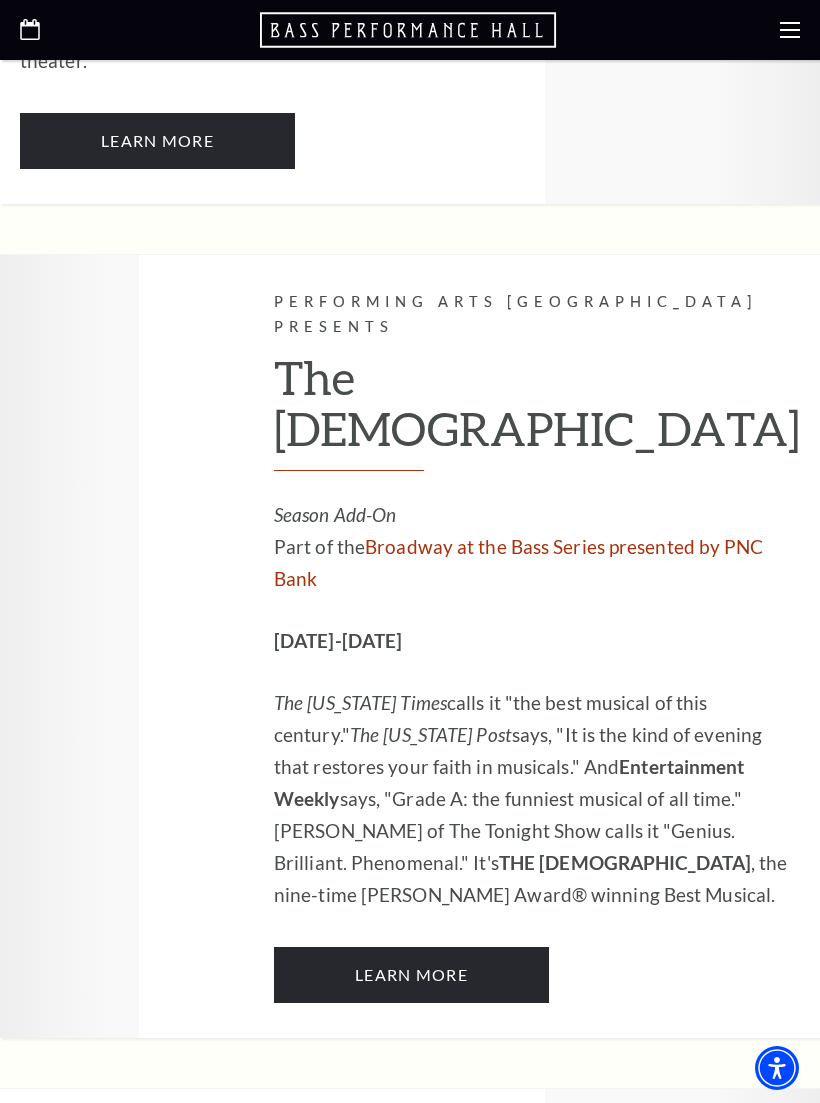 click on "Learn More" at bounding box center [411, 975] 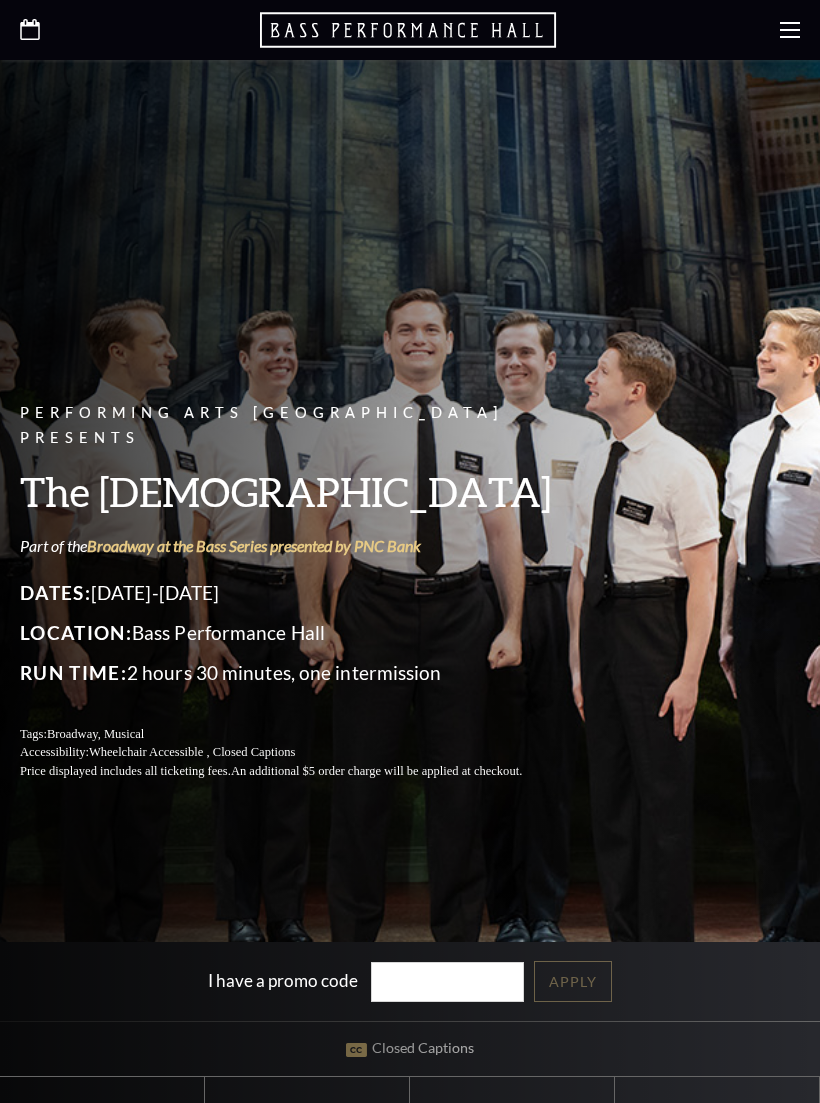 scroll, scrollTop: 0, scrollLeft: 0, axis: both 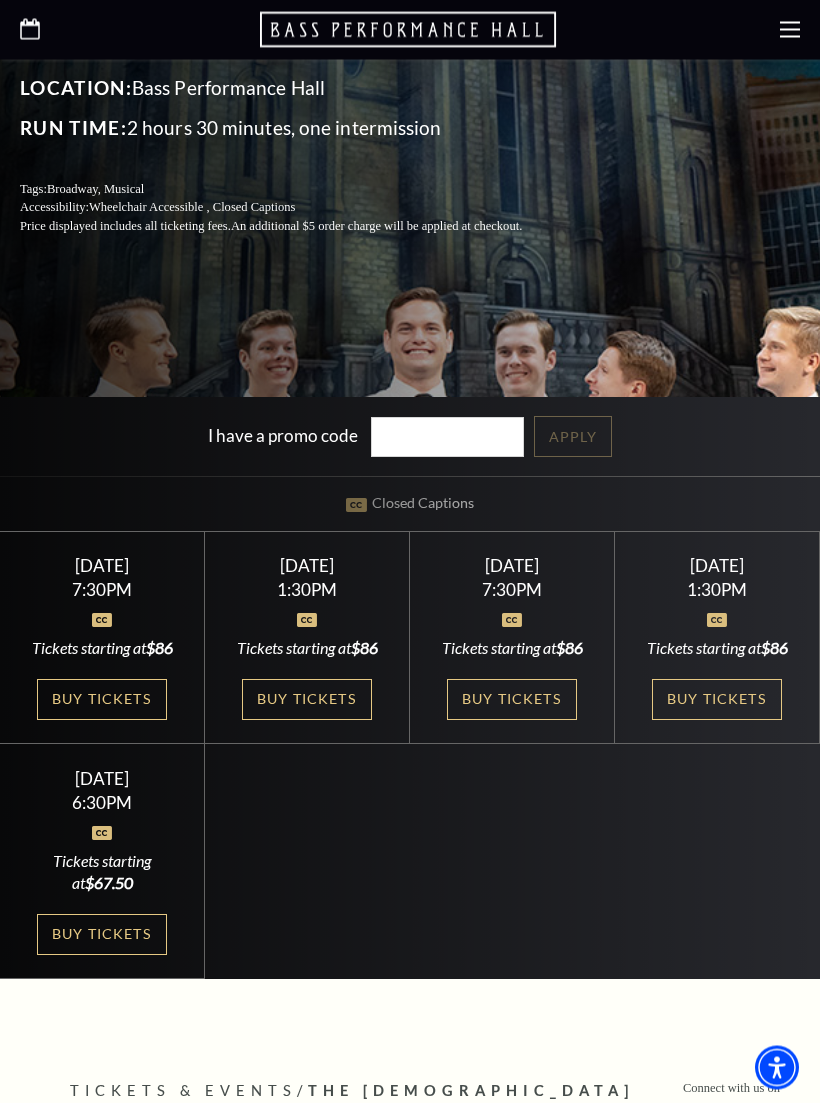 click on "Buy Tickets" at bounding box center (102, 935) 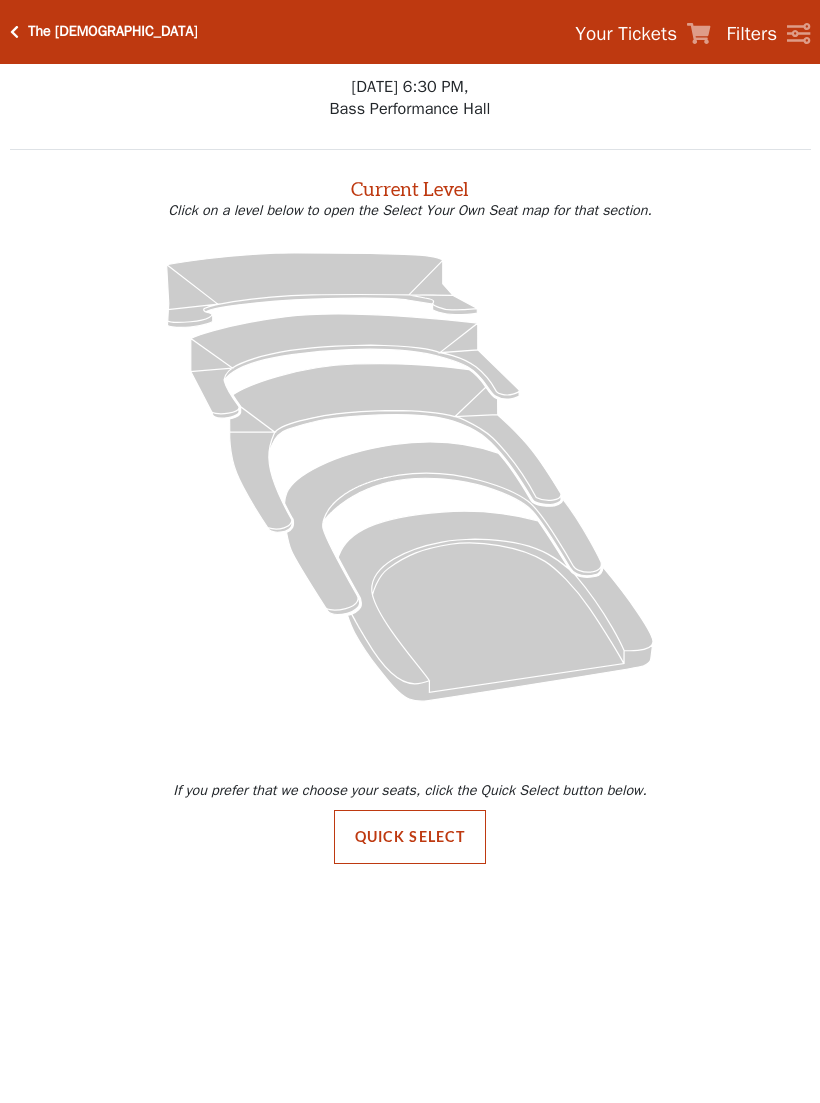 scroll, scrollTop: 0, scrollLeft: 0, axis: both 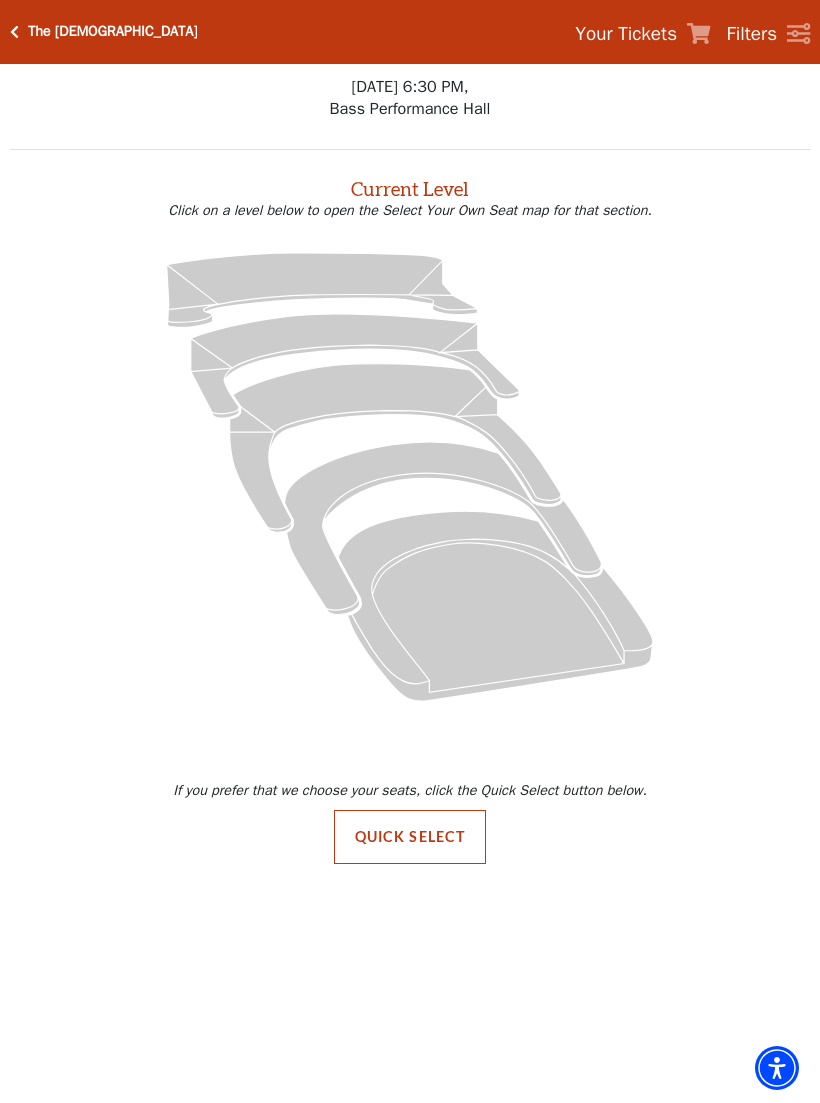 click on "Quick Select" at bounding box center [410, 837] 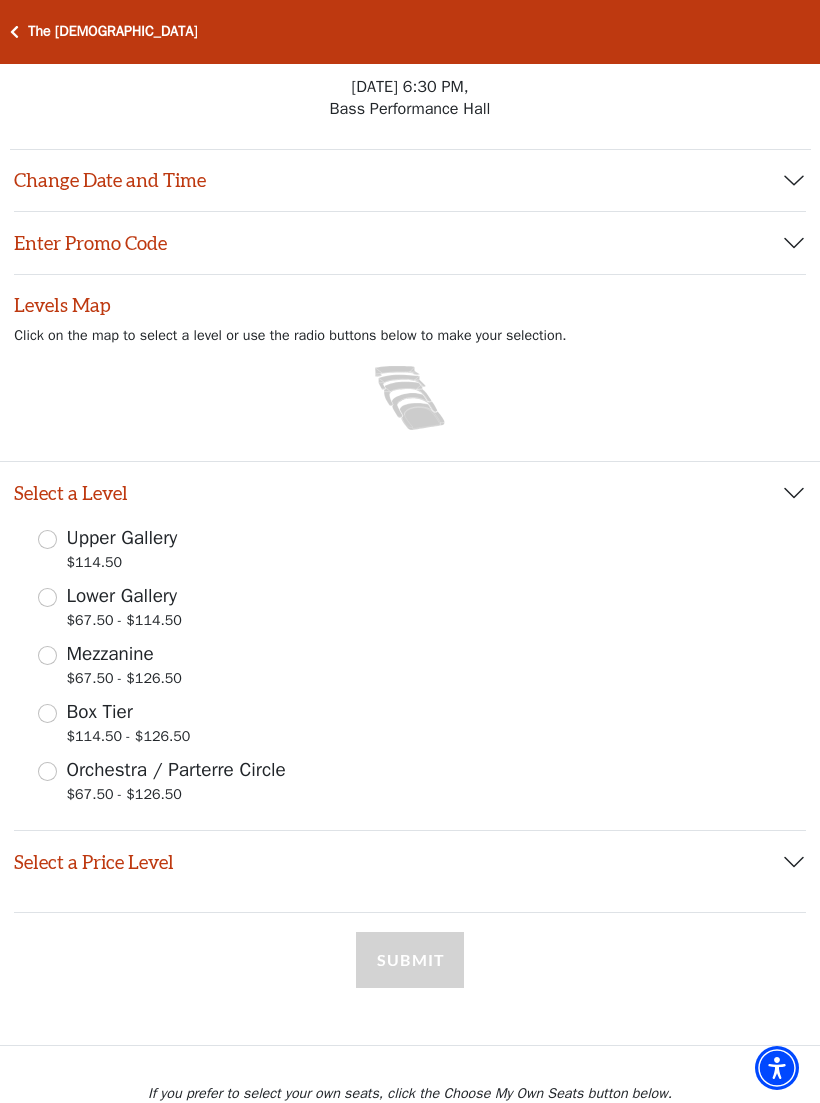click on "Upper Gallery     $114.50" at bounding box center [47, 539] 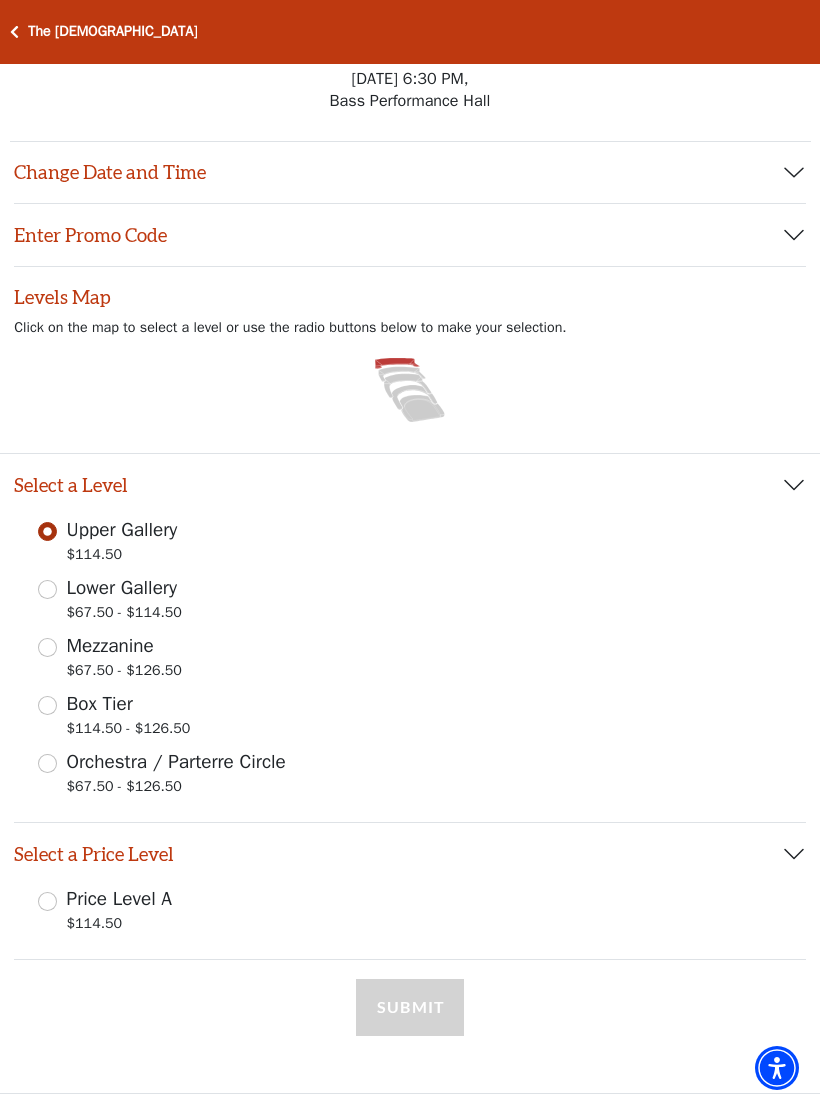 scroll, scrollTop: 11, scrollLeft: 0, axis: vertical 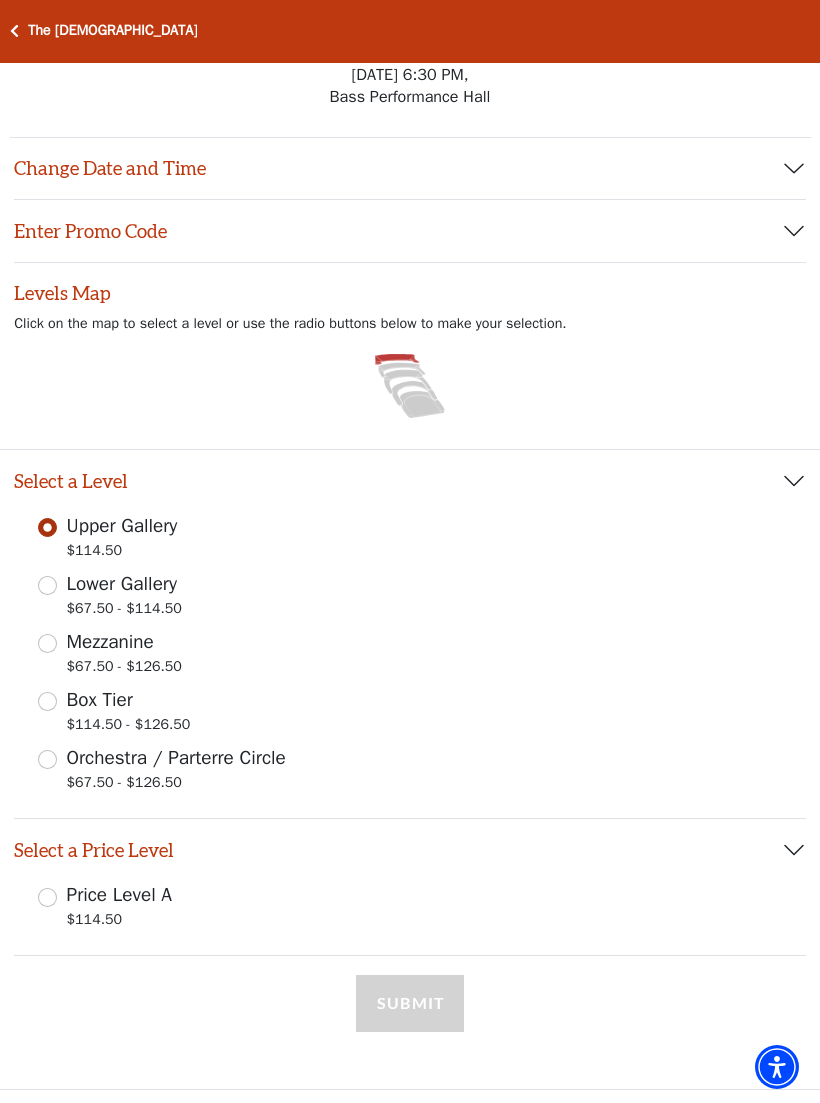 click on "Price Level A $114.50" at bounding box center (47, 898) 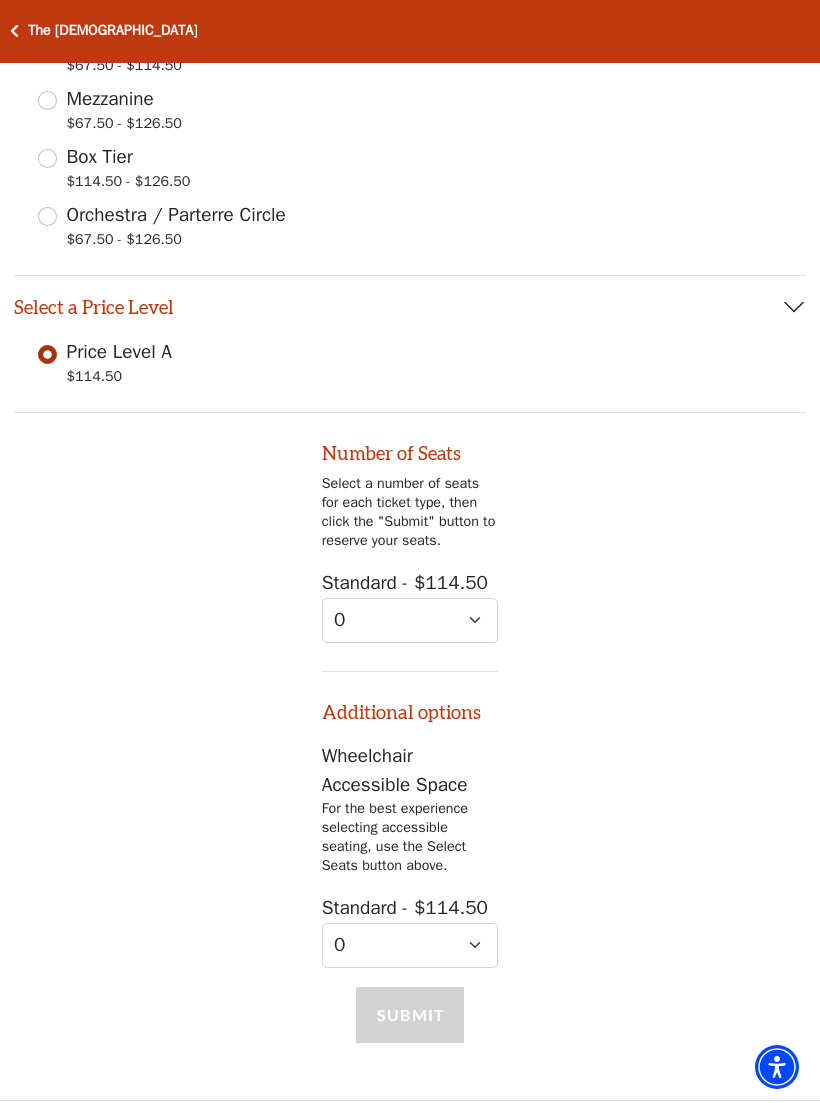 scroll, scrollTop: 704, scrollLeft: 0, axis: vertical 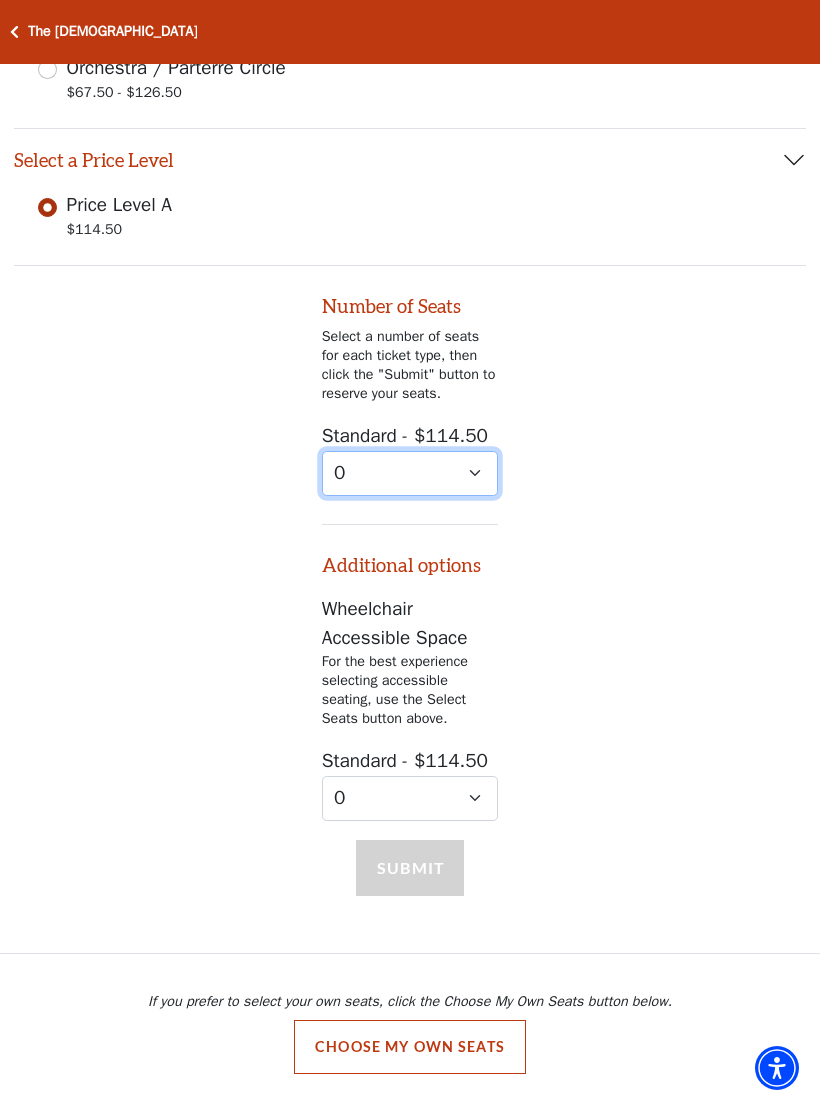 click on "0 1 2 3 4 5 6 7 8 9" at bounding box center [410, 473] 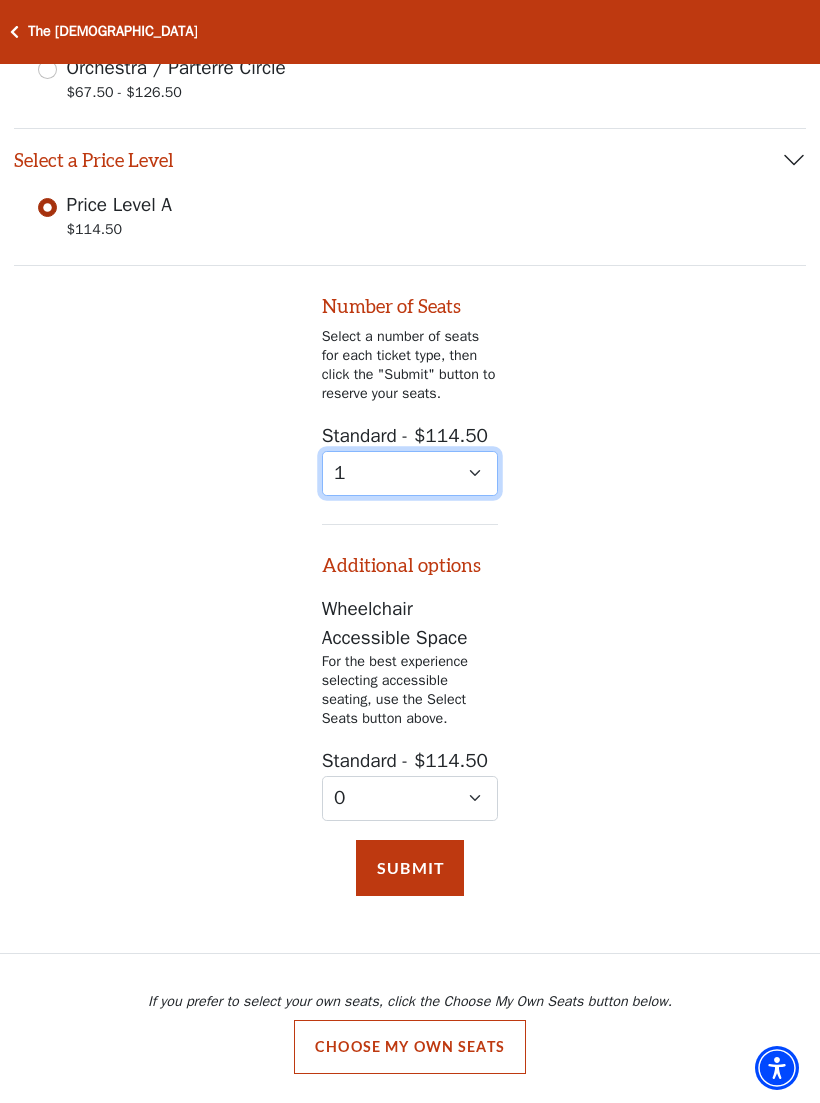 click on "0 1 2 3 4 5 6 7 8 9" at bounding box center [410, 473] 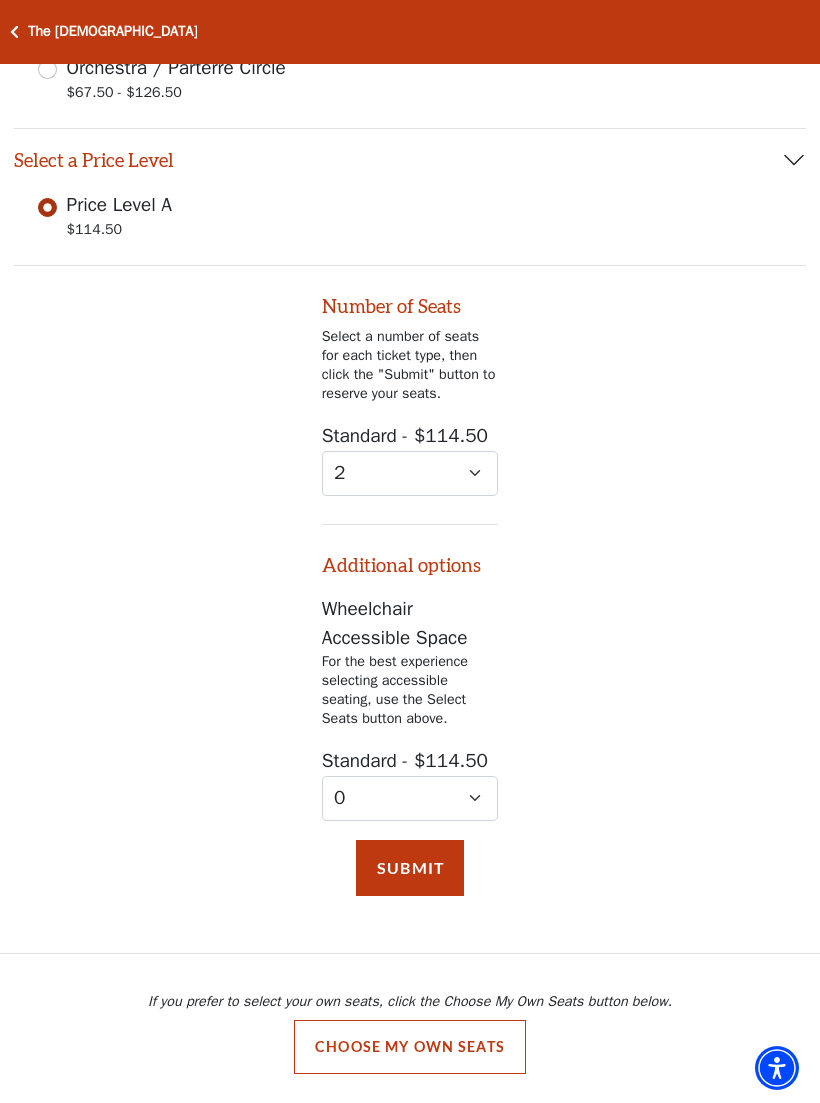 click on "Submit" at bounding box center (410, 868) 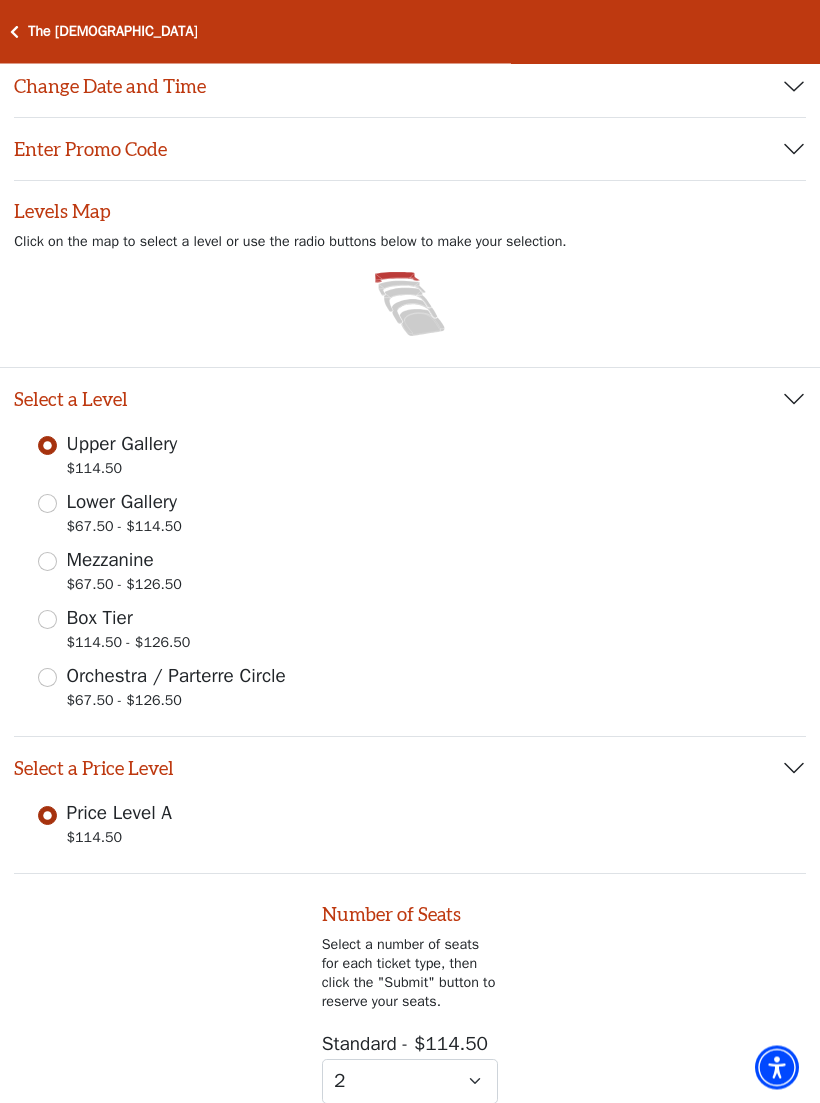 scroll, scrollTop: 0, scrollLeft: 0, axis: both 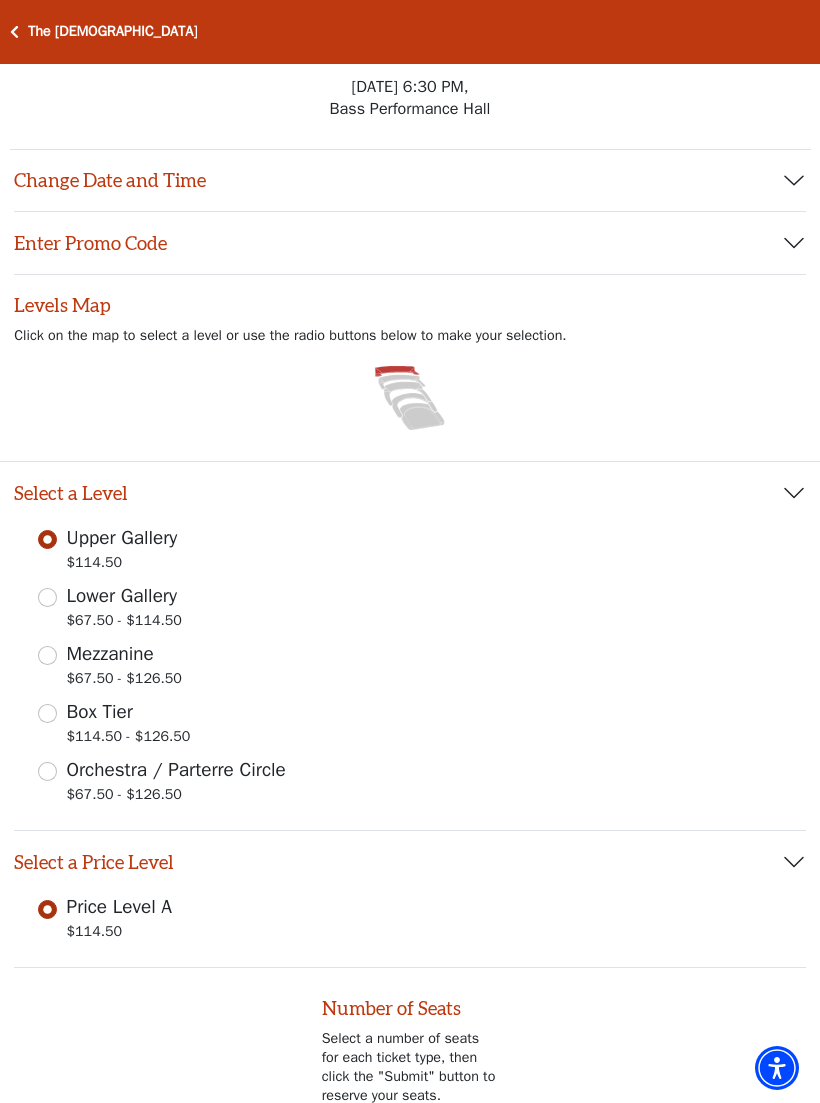 click 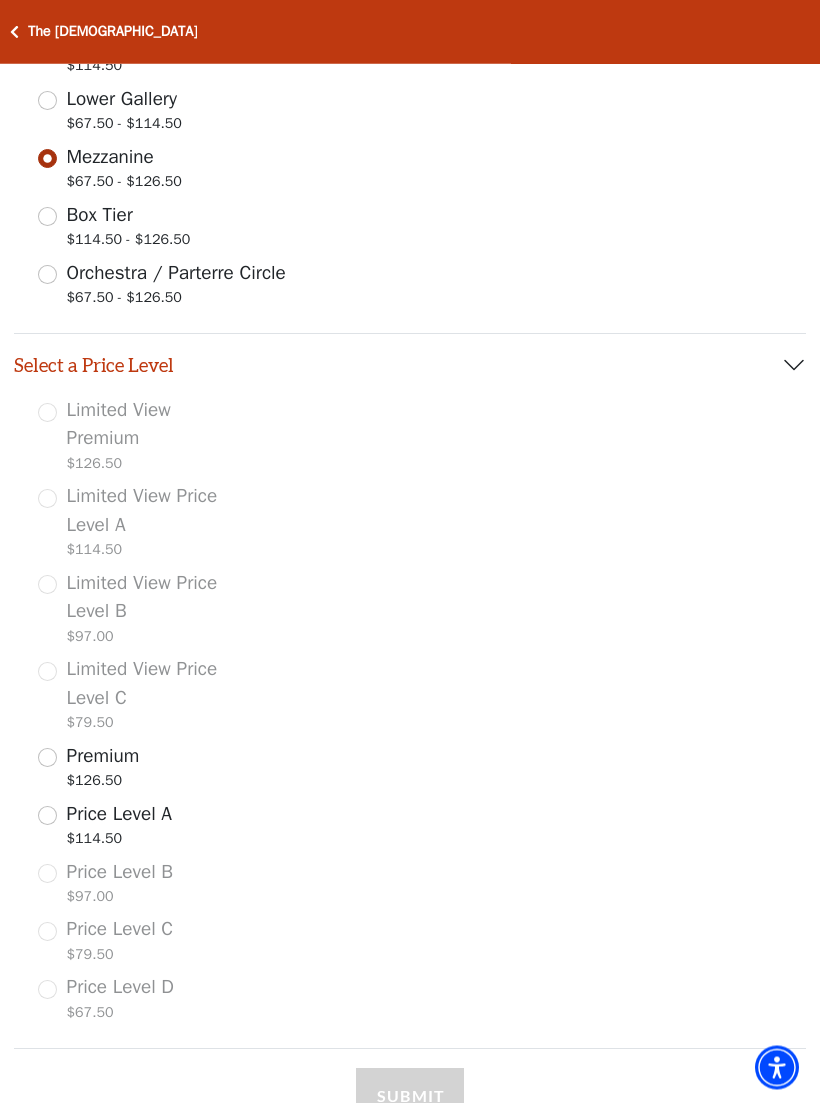 scroll, scrollTop: 493, scrollLeft: 0, axis: vertical 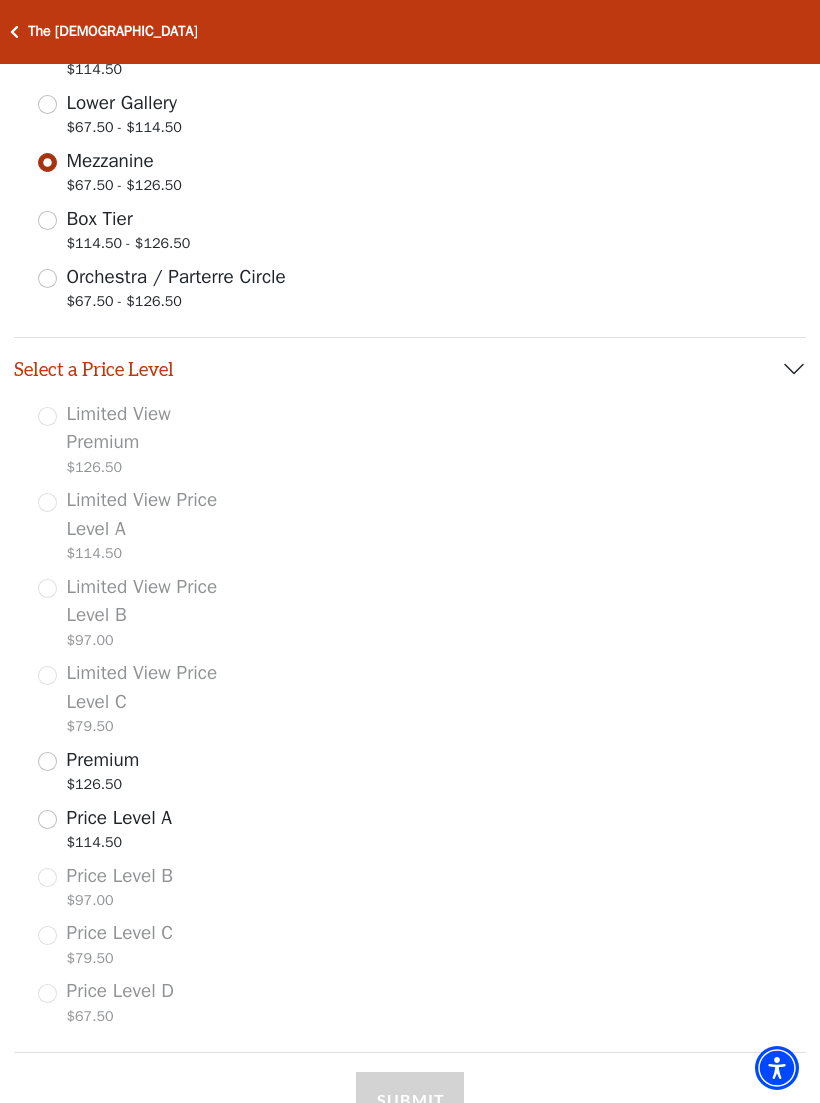 click on "Premium $126.50" at bounding box center [47, 761] 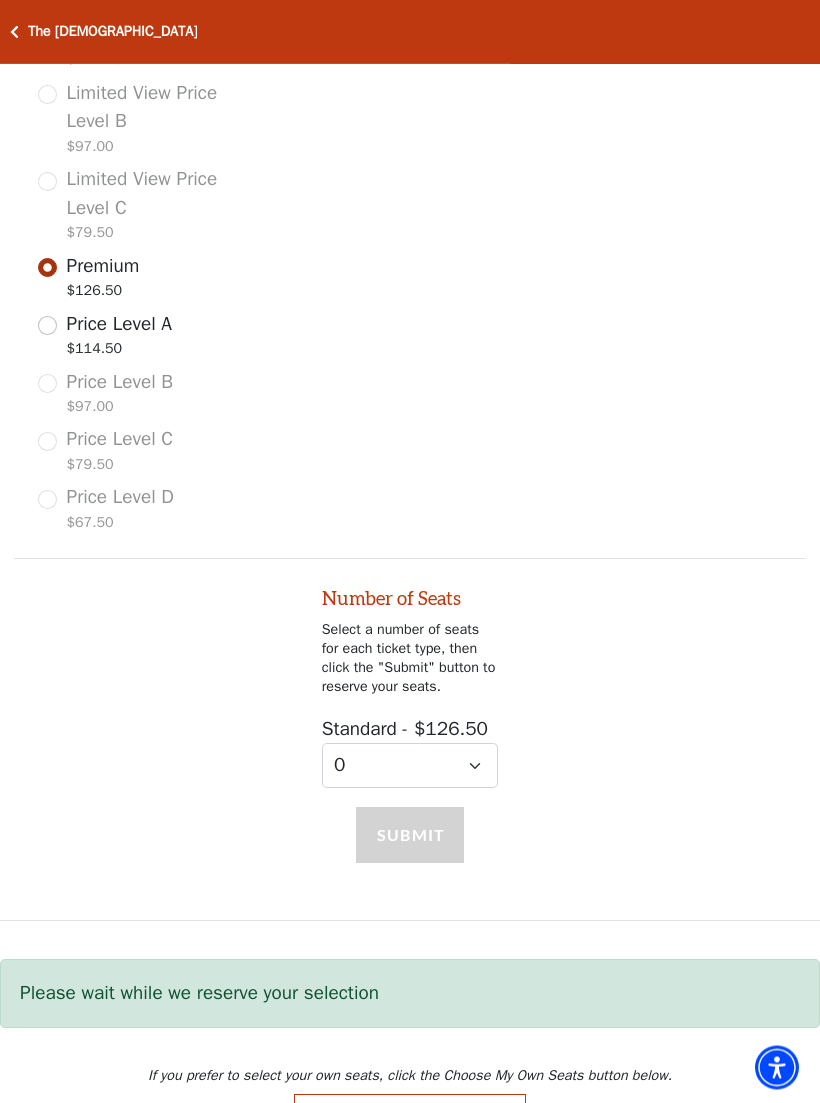 scroll, scrollTop: 1027, scrollLeft: 0, axis: vertical 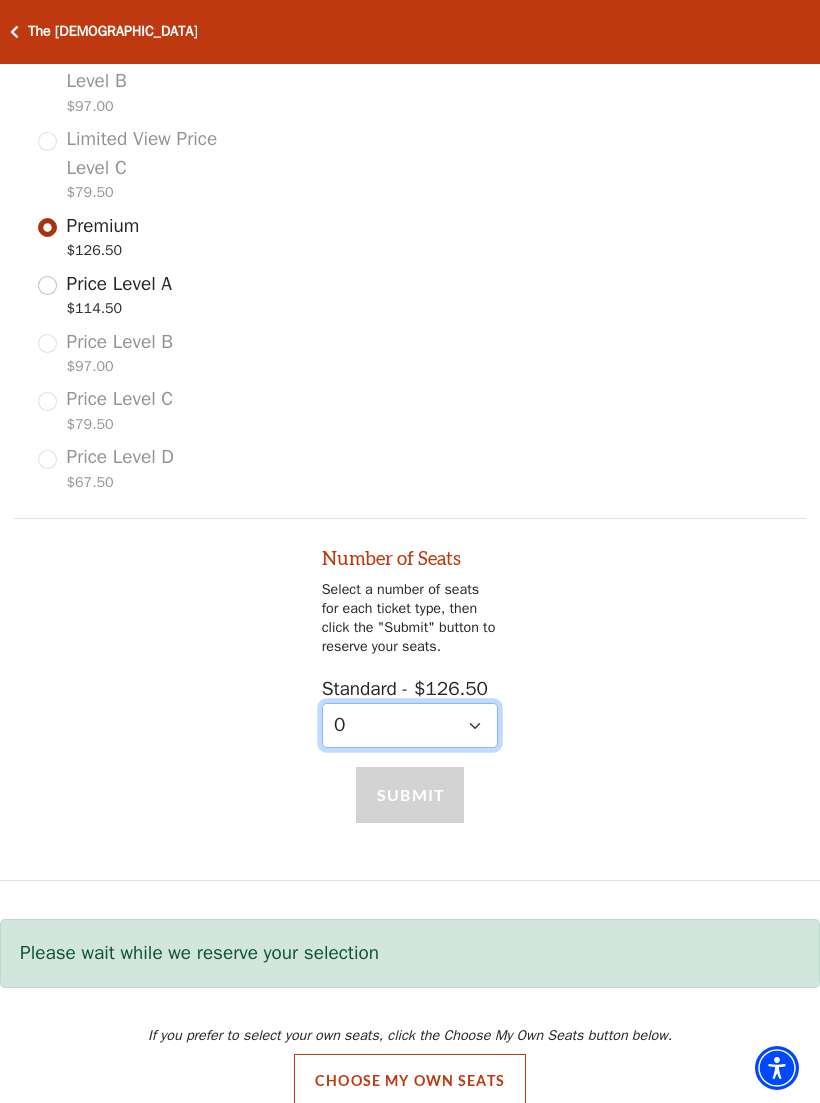 click on "0 1 2 3 4 5 6 7 8 9" at bounding box center (410, 725) 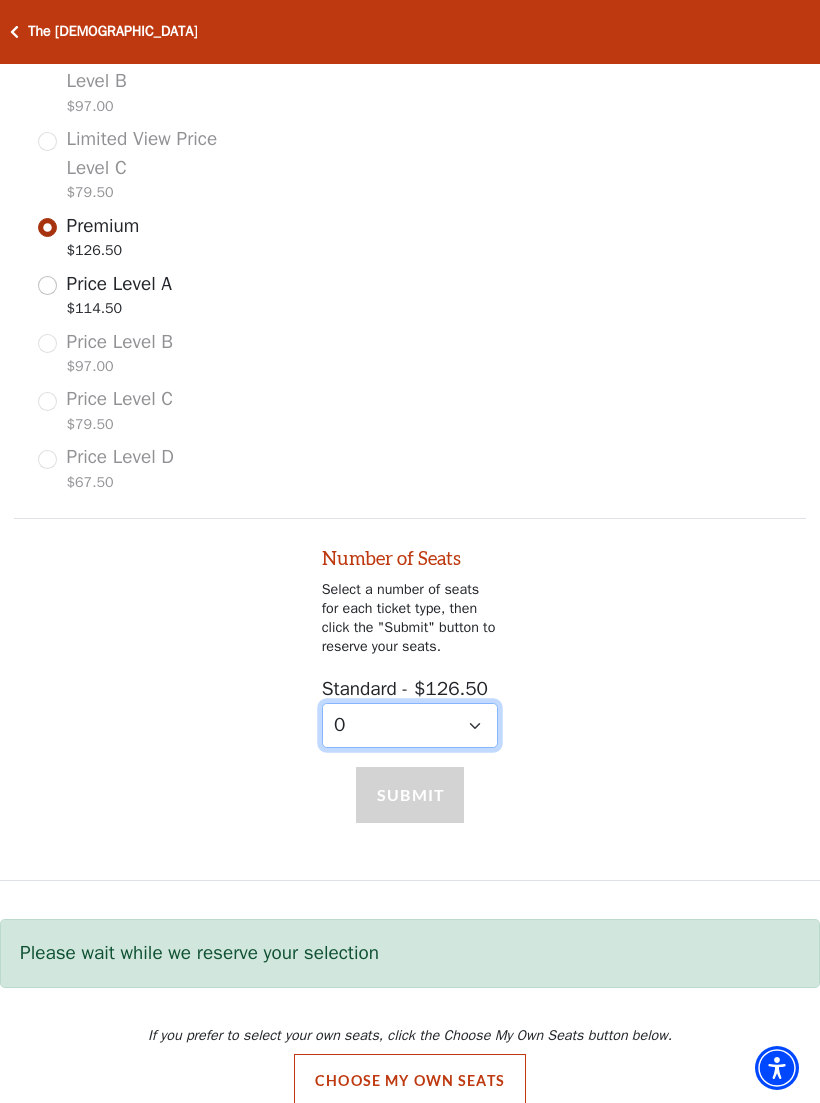 select on "2" 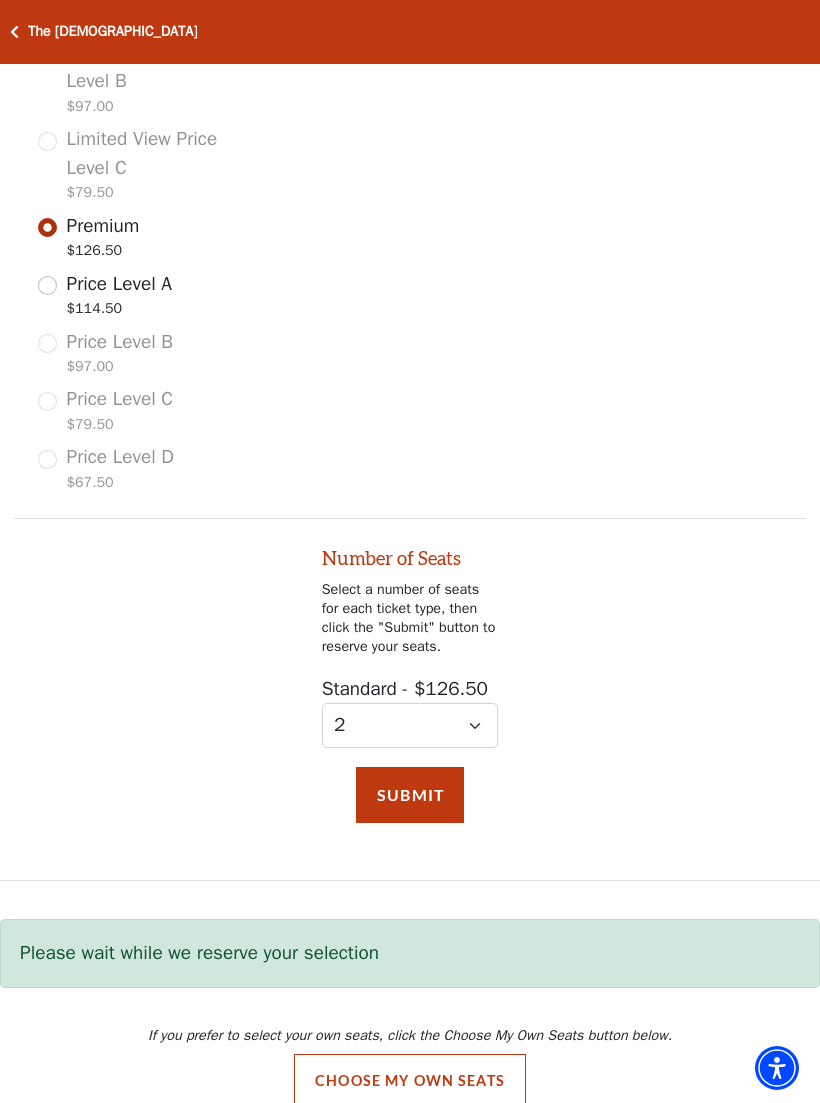 click on "Submit" at bounding box center [410, 795] 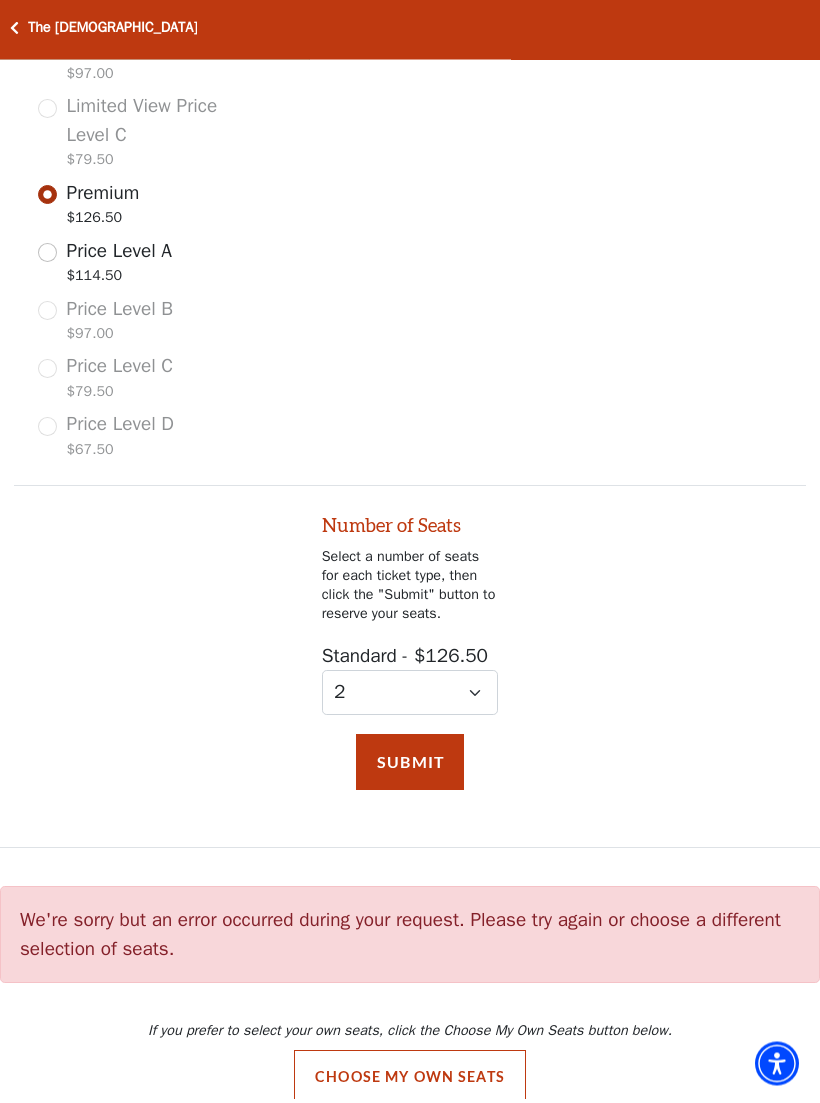 scroll, scrollTop: 1055, scrollLeft: 0, axis: vertical 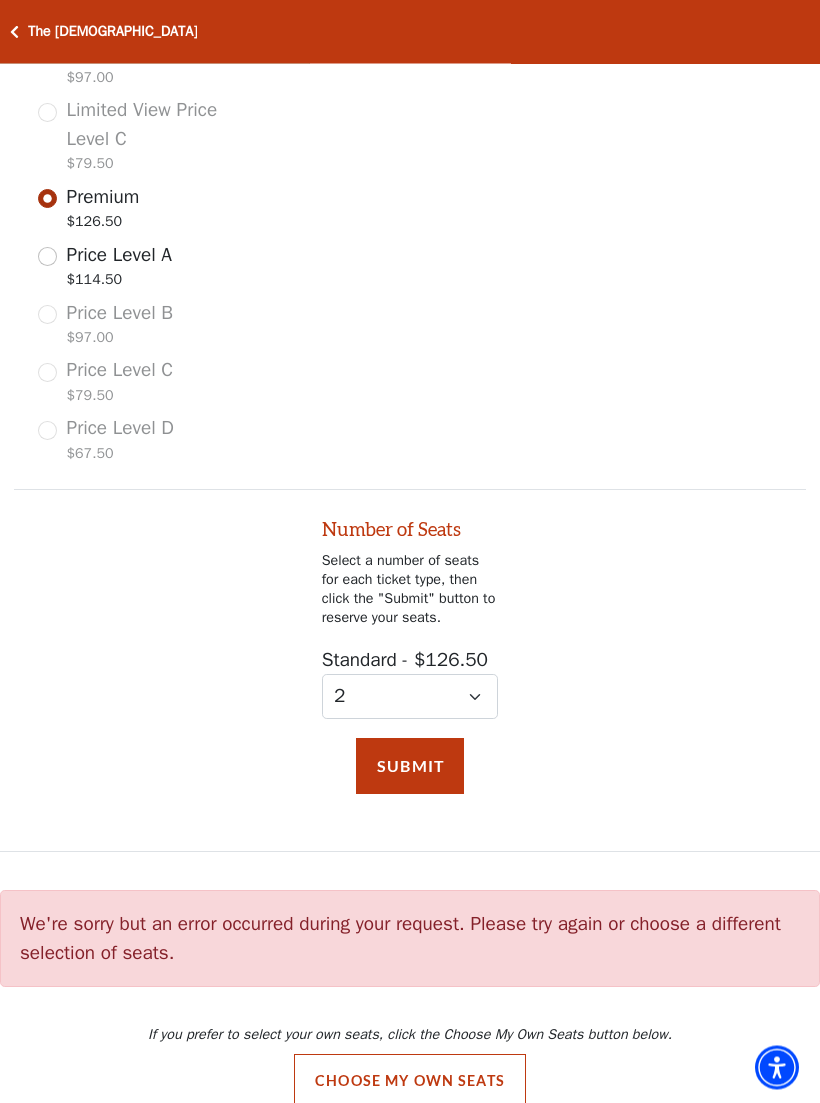 click on "Submit" at bounding box center [410, 767] 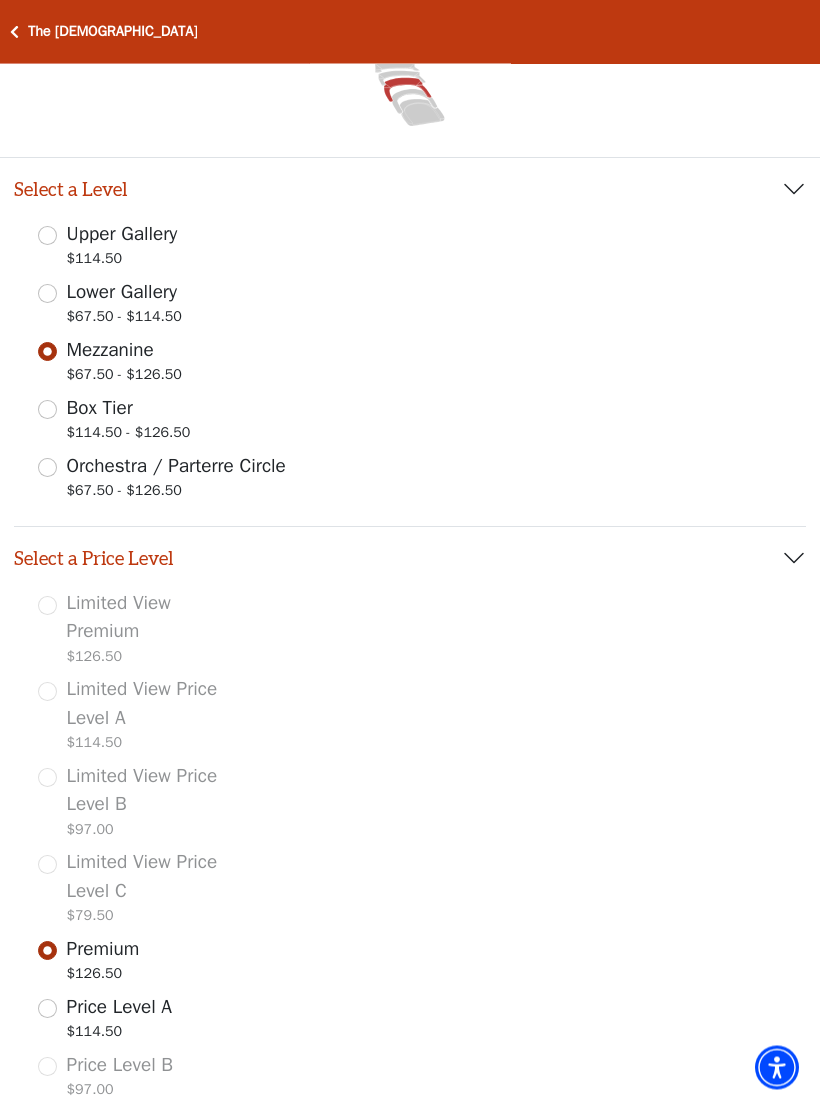 scroll, scrollTop: 297, scrollLeft: 0, axis: vertical 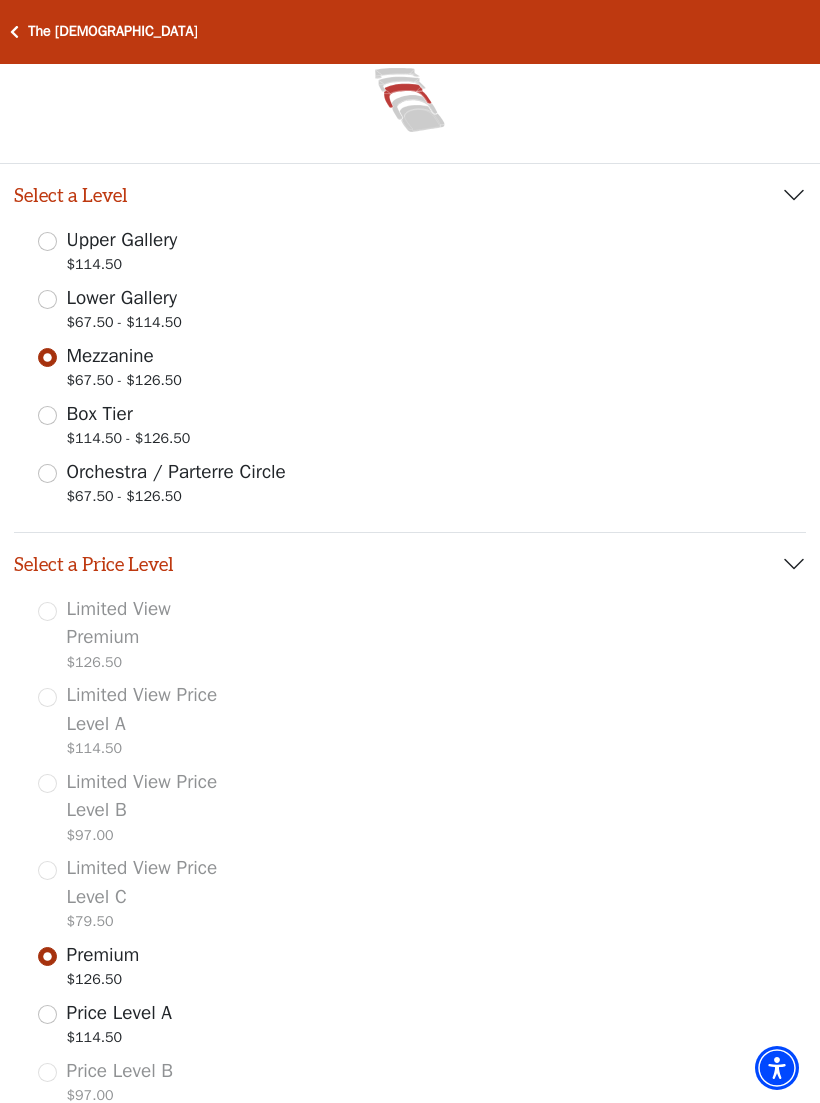 click on "Box Tier" at bounding box center [100, 414] 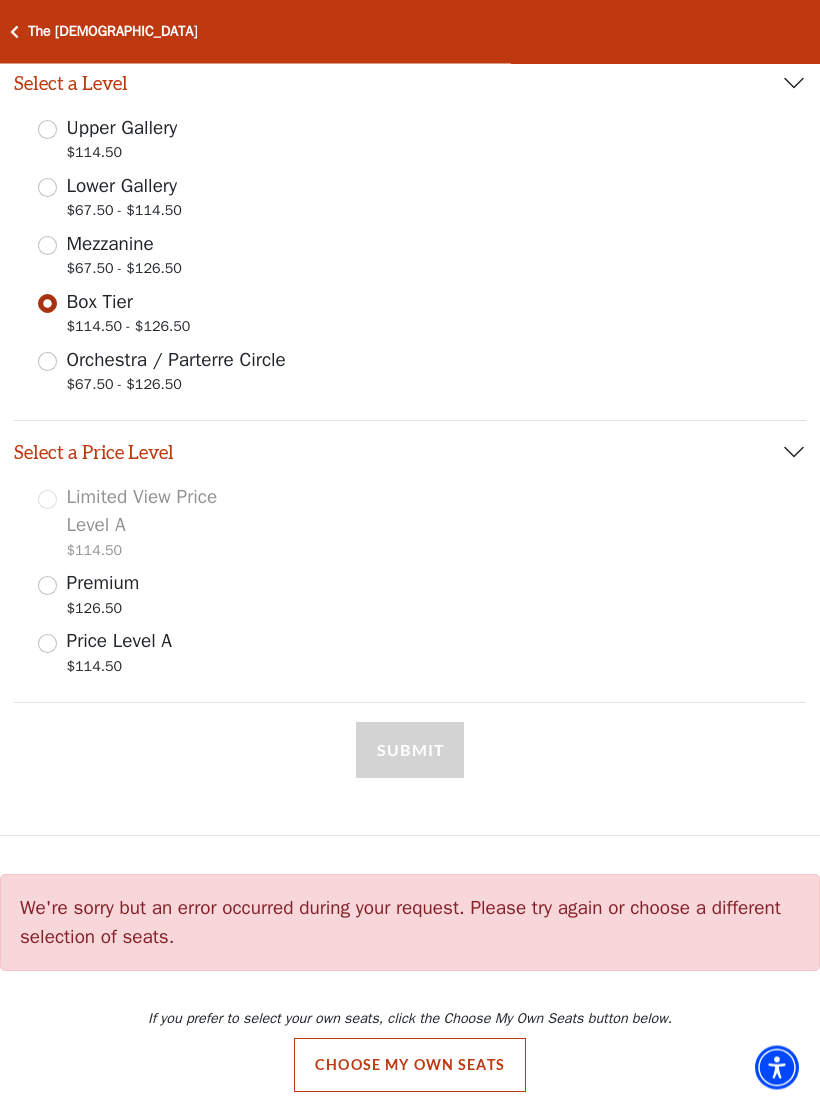 scroll, scrollTop: 410, scrollLeft: 0, axis: vertical 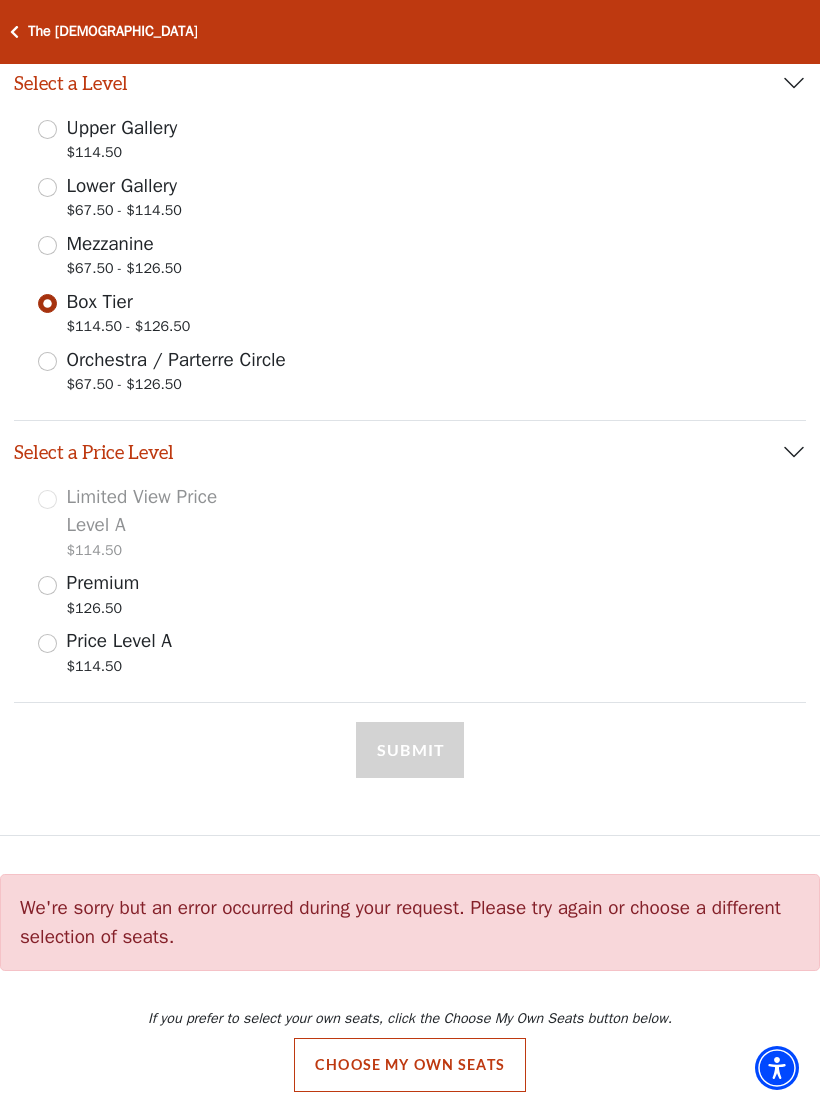 click on "Premium $126.50" at bounding box center [47, 585] 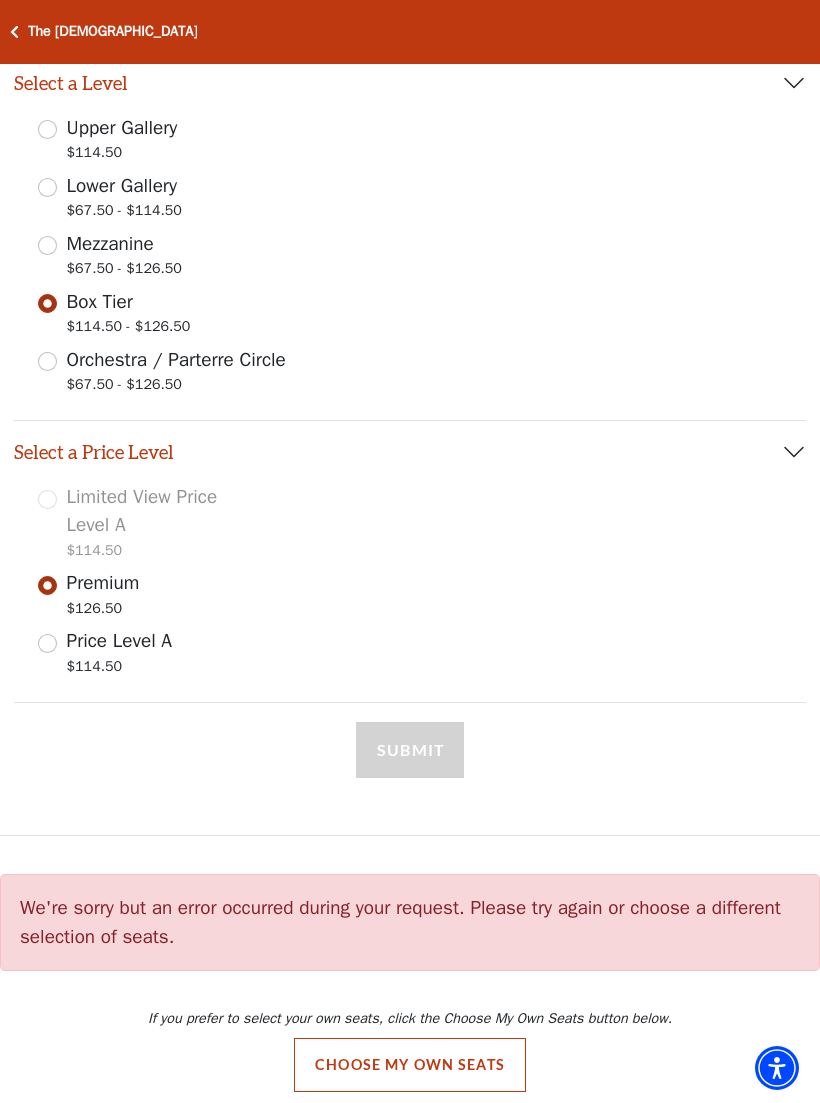 select on "2" 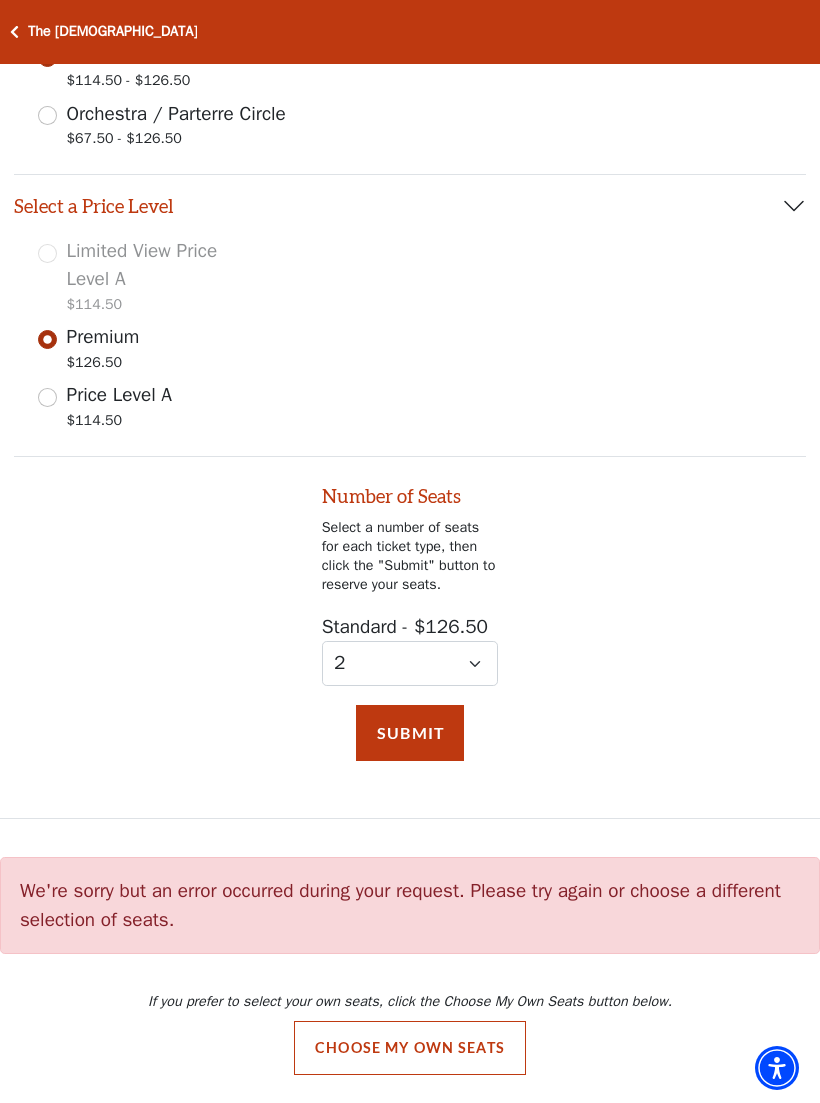 click on "Submit" at bounding box center [410, 733] 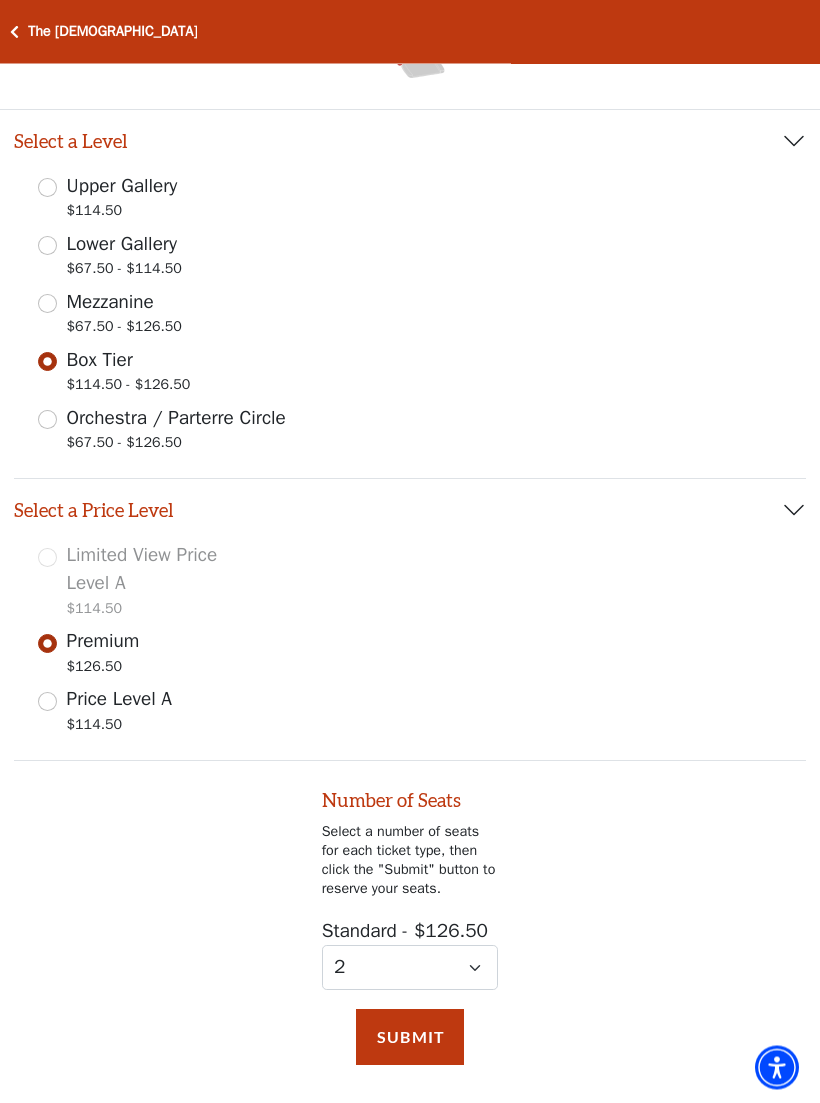 scroll, scrollTop: 290, scrollLeft: 0, axis: vertical 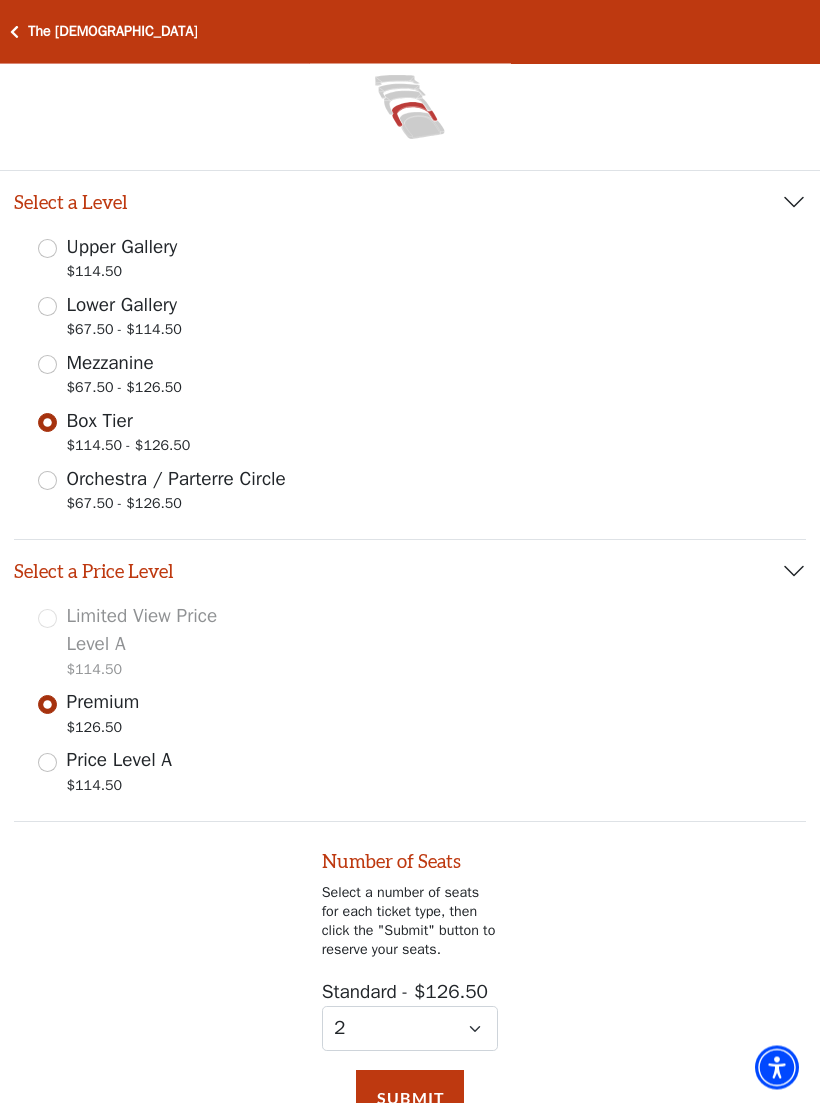 click on "Orchestra / Parterre Circle     $67.50 - $126.50" at bounding box center (47, 481) 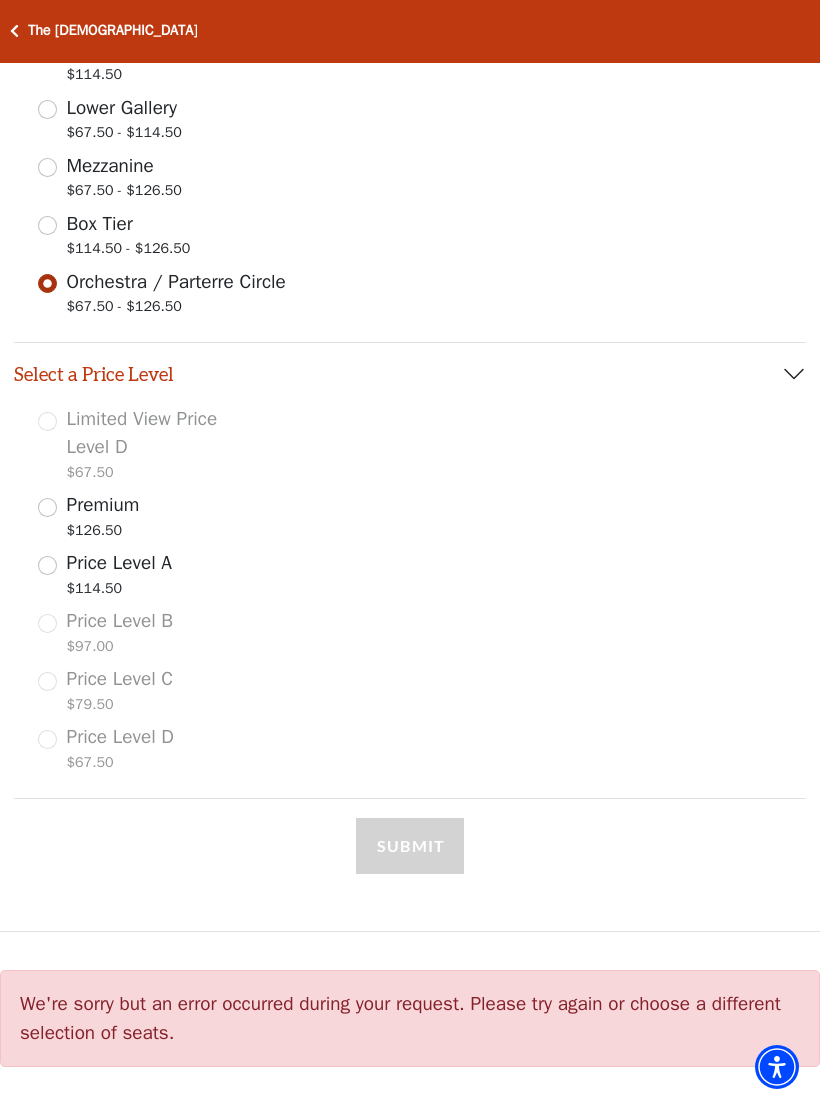 scroll, scrollTop: 581, scrollLeft: 0, axis: vertical 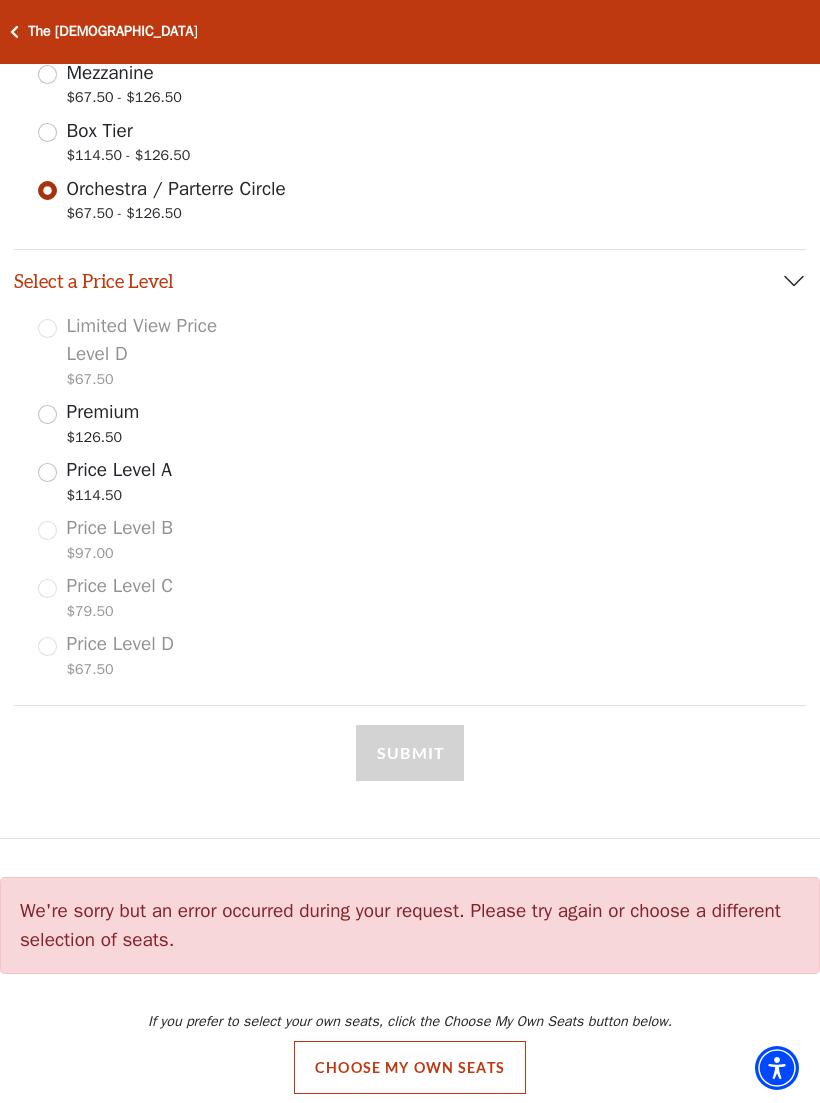 click on "Premium $126.50" at bounding box center (47, 414) 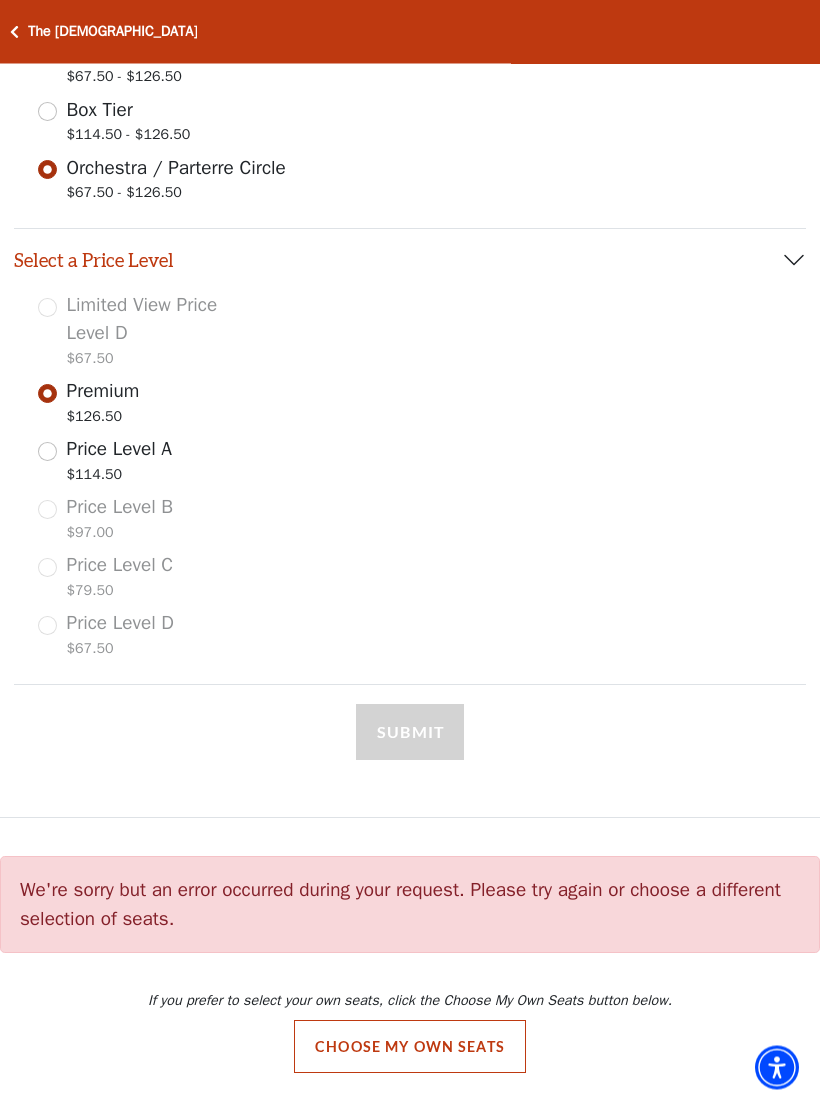 select on "2" 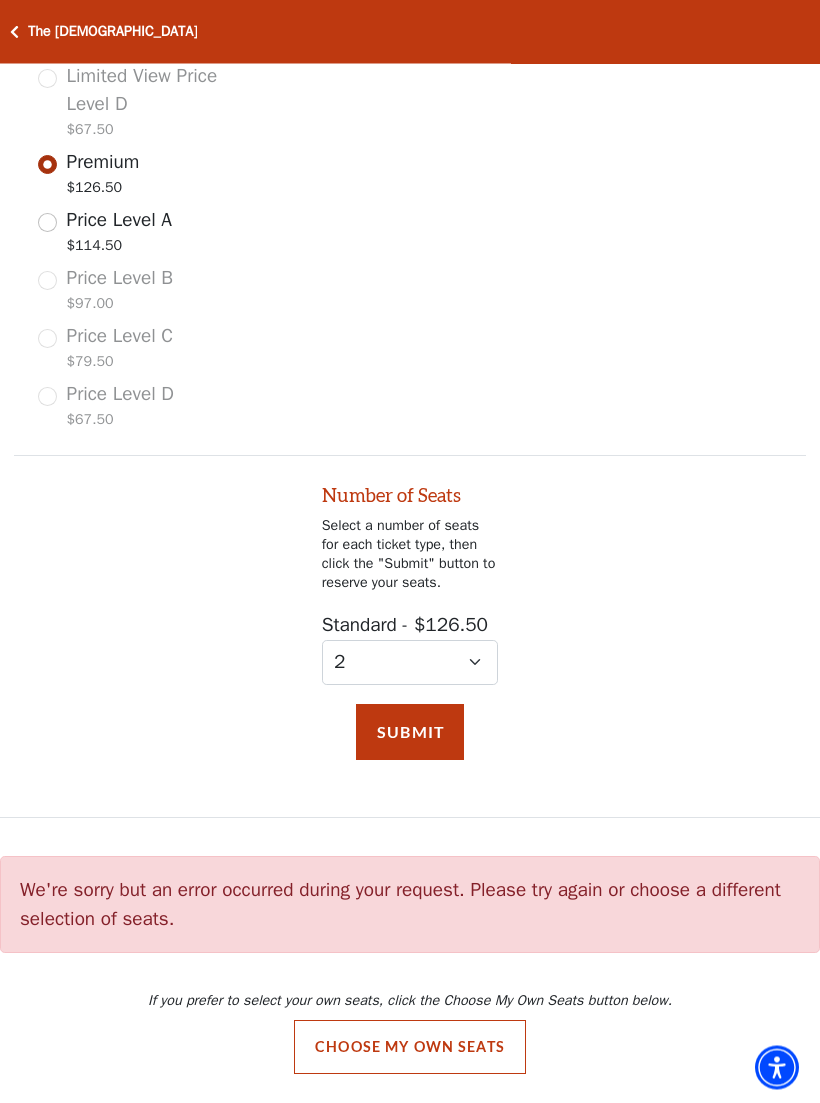 click on "Submit" at bounding box center (410, 733) 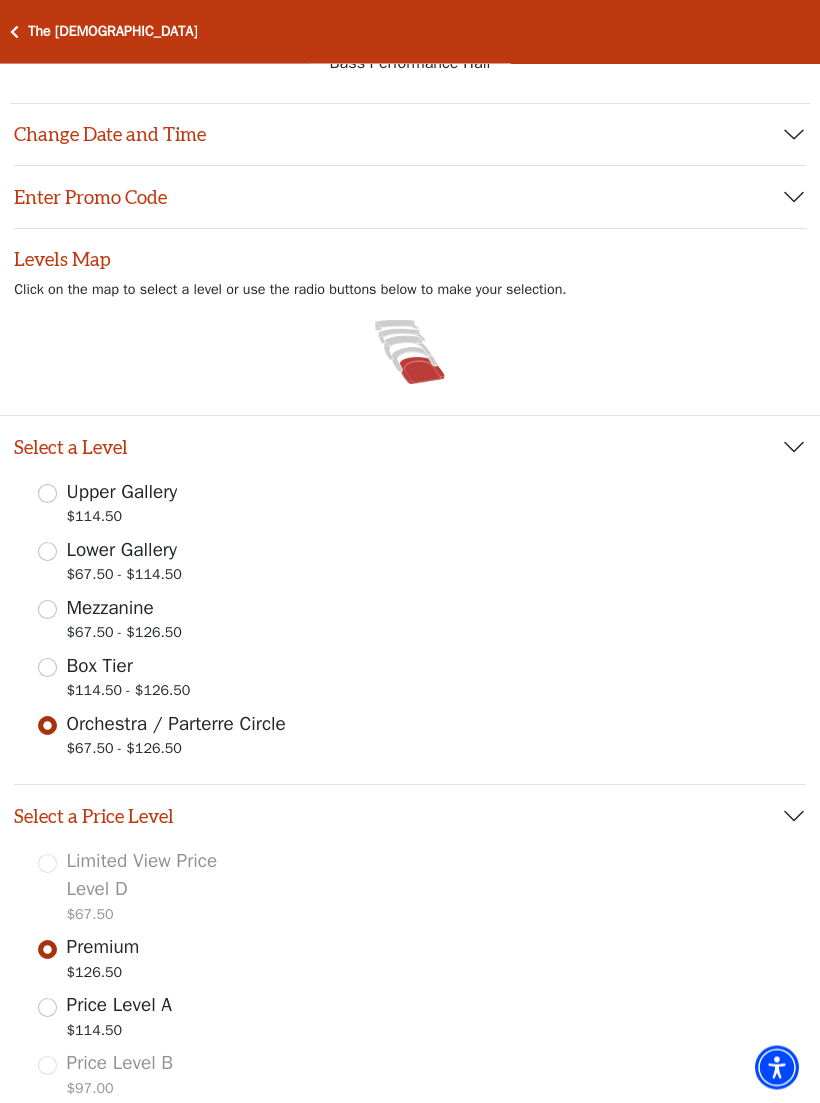 scroll, scrollTop: 0, scrollLeft: 0, axis: both 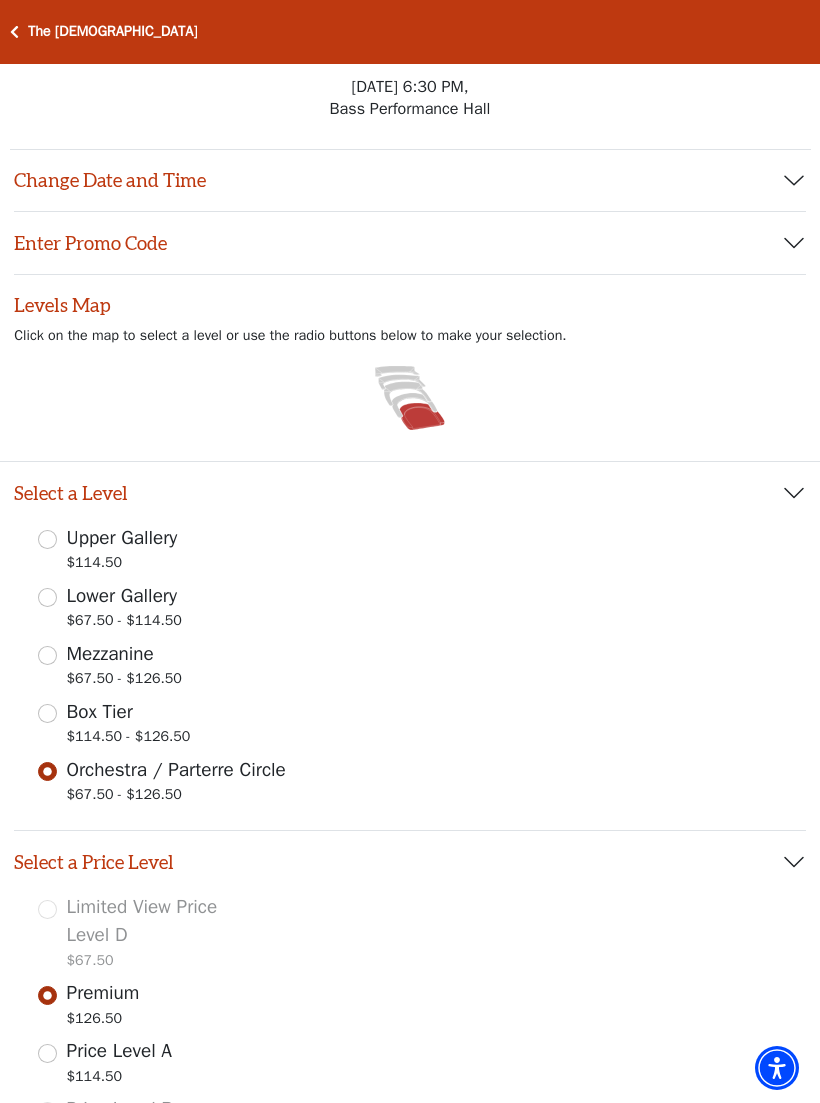 click on "Change Date and Time" at bounding box center [410, 181] 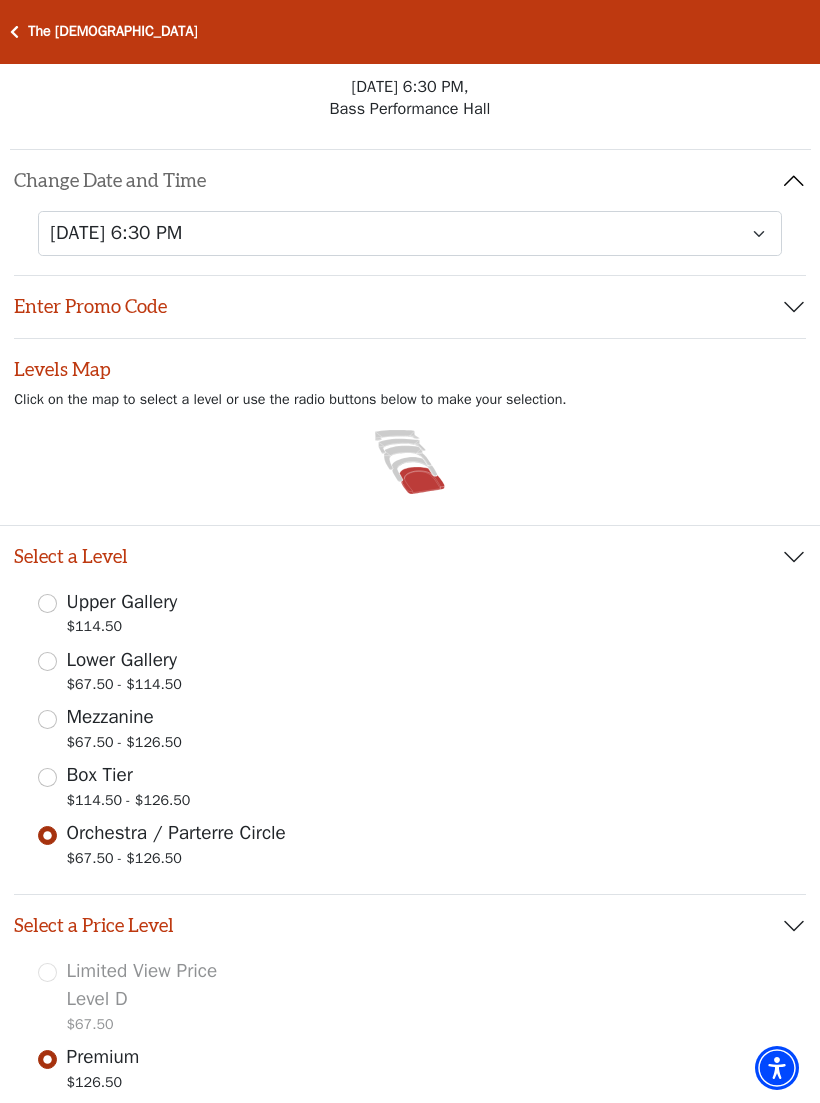 click 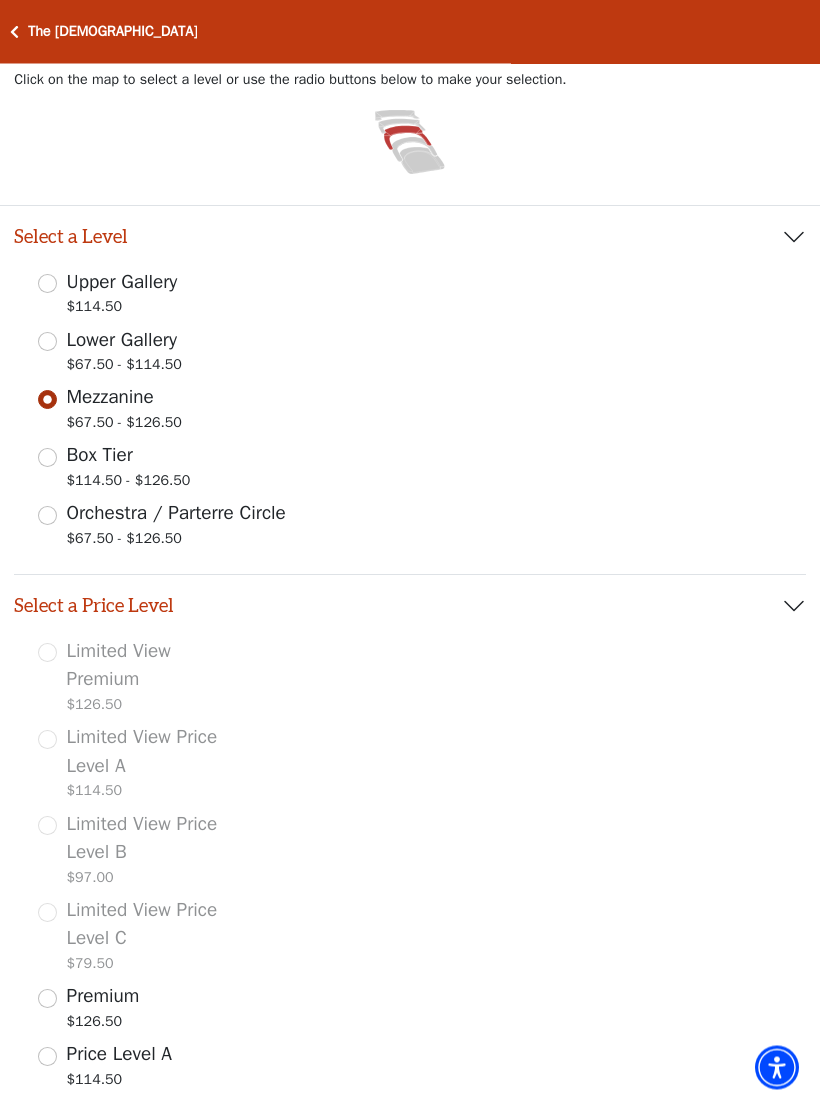 scroll, scrollTop: 174, scrollLeft: 0, axis: vertical 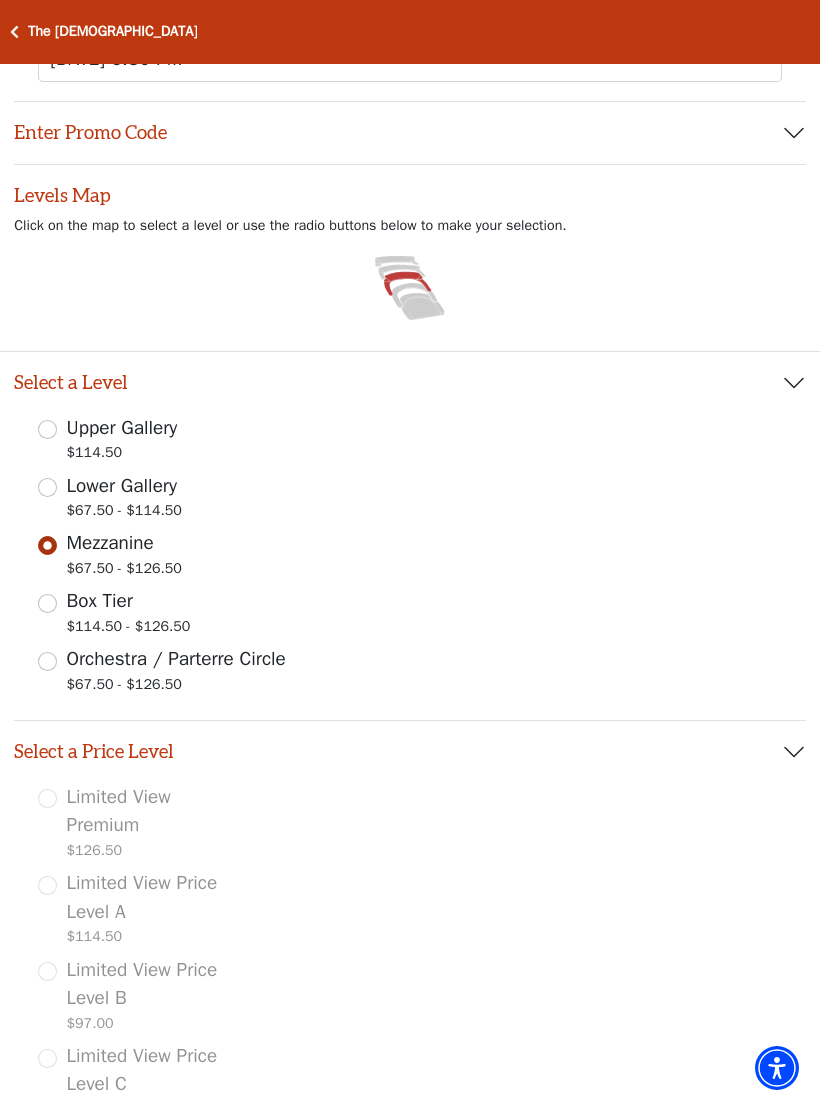 click 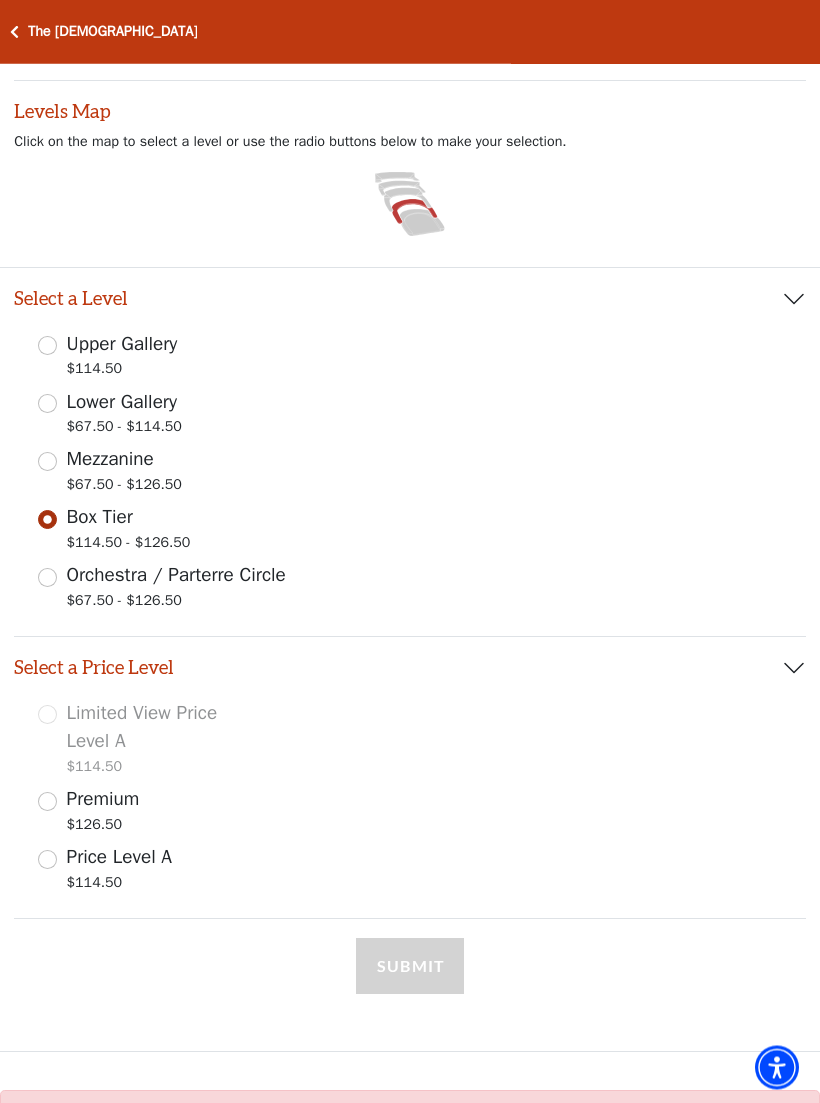 scroll, scrollTop: 260, scrollLeft: 0, axis: vertical 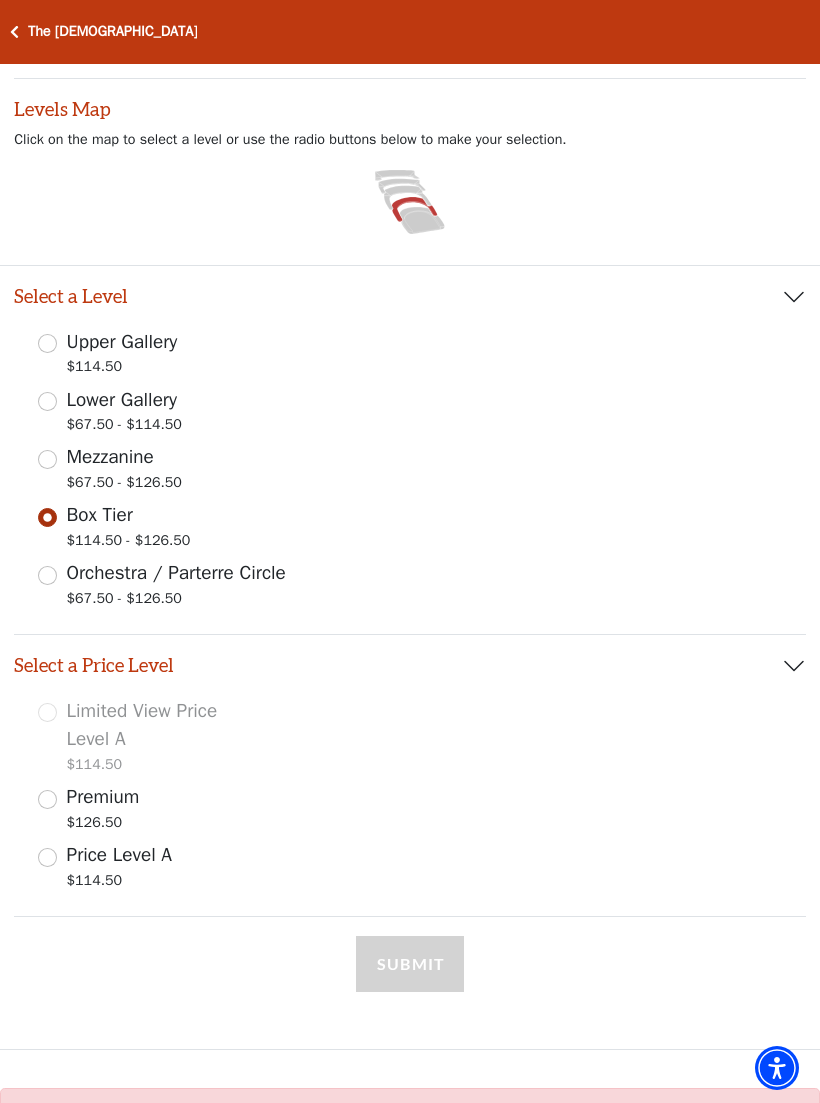 click on "Premium $126.50" at bounding box center (47, 799) 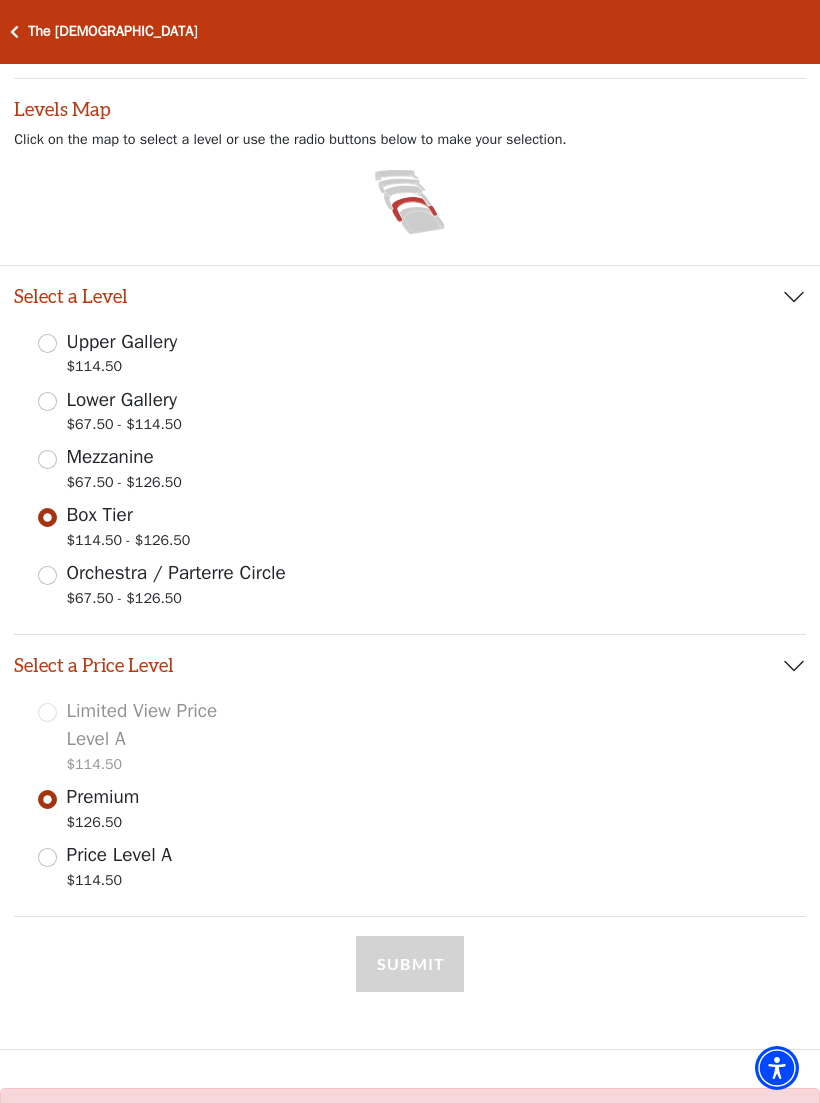 select on "2" 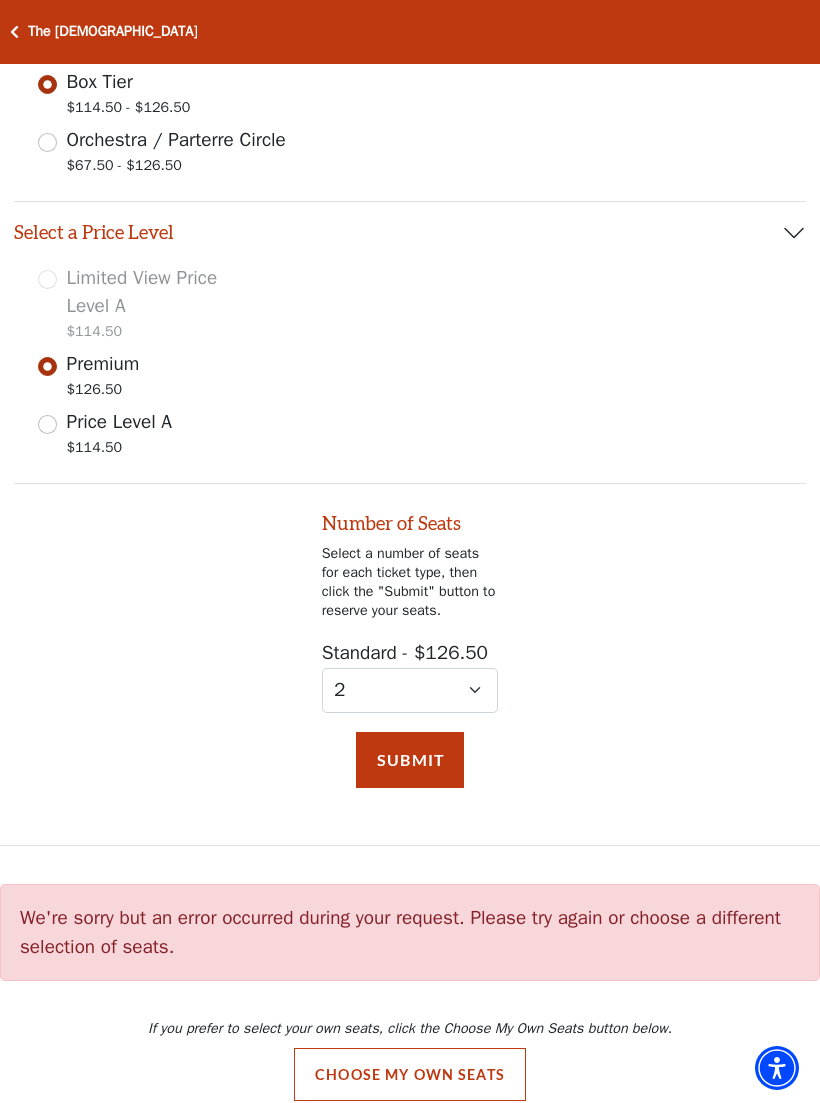 click on "Submit" at bounding box center (410, 760) 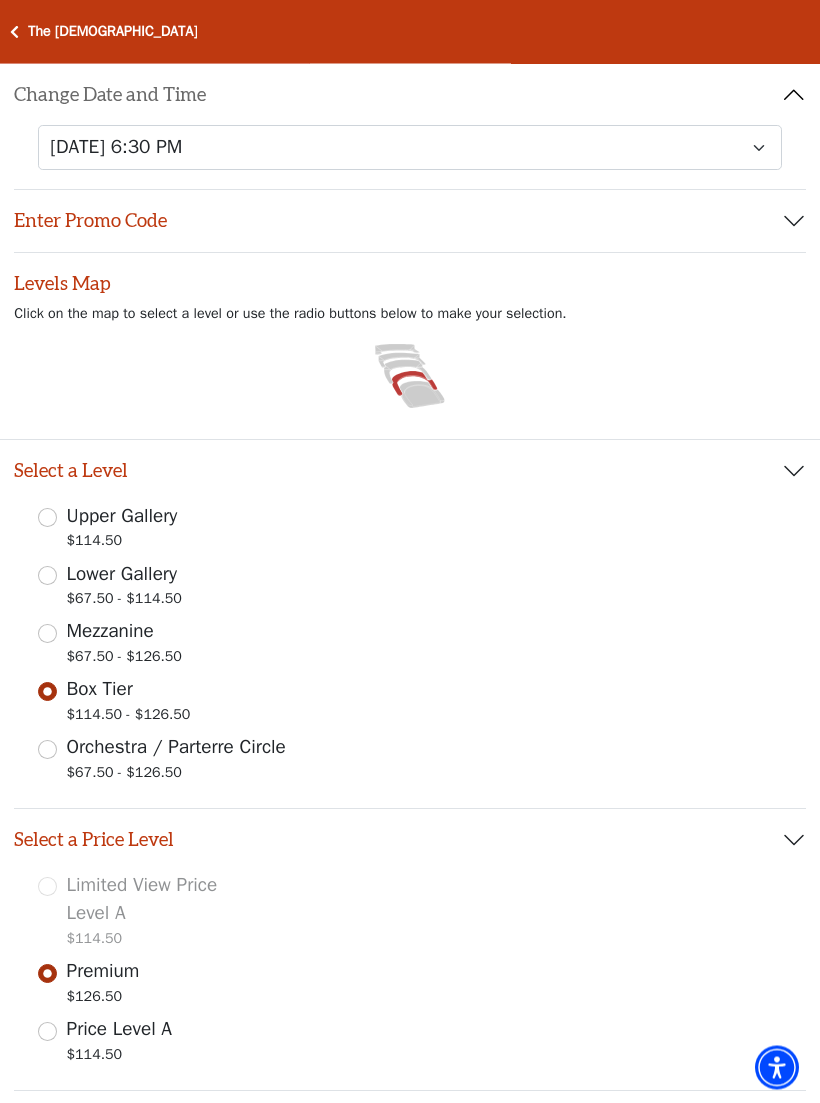 scroll, scrollTop: 0, scrollLeft: 0, axis: both 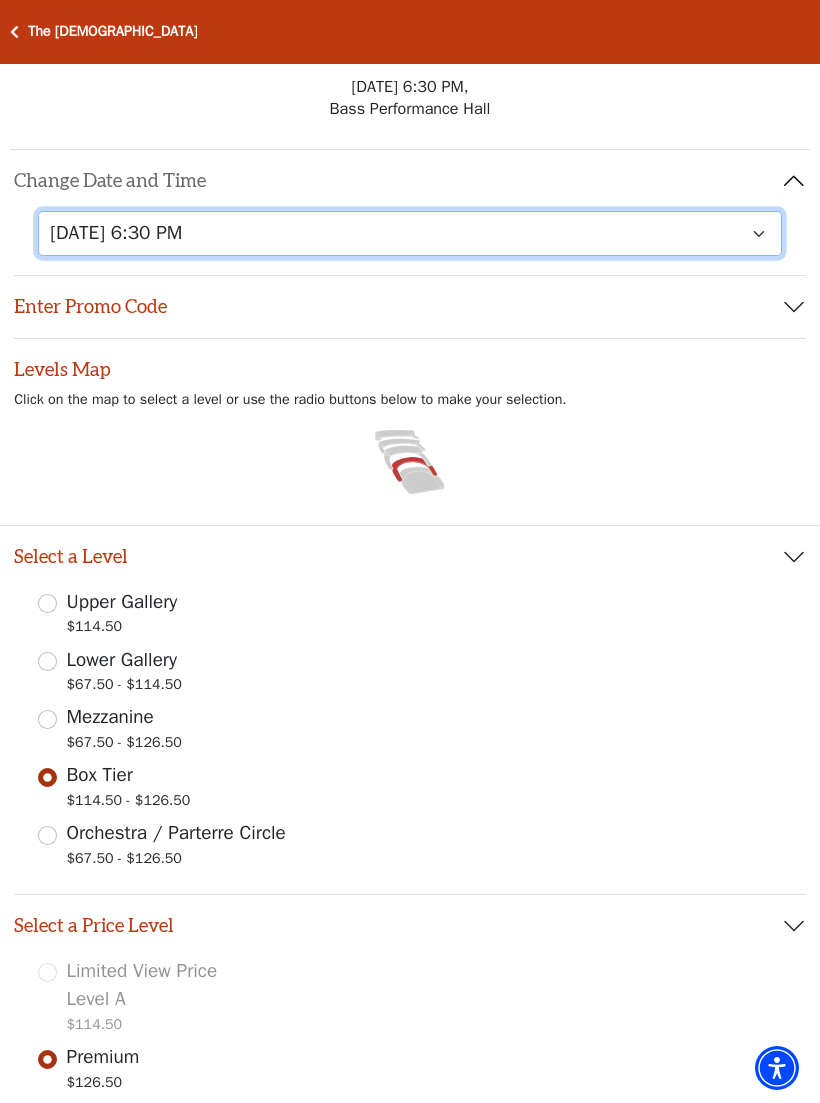 click on "Friday, August 8 at 7:30 PM Saturday, August 9 at 1:30 PM Saturday, August 9 at 7:30 PM Sunday, August 10 at 1:30 PM Sunday, August 10 at 6:30 PM" at bounding box center (410, 233) 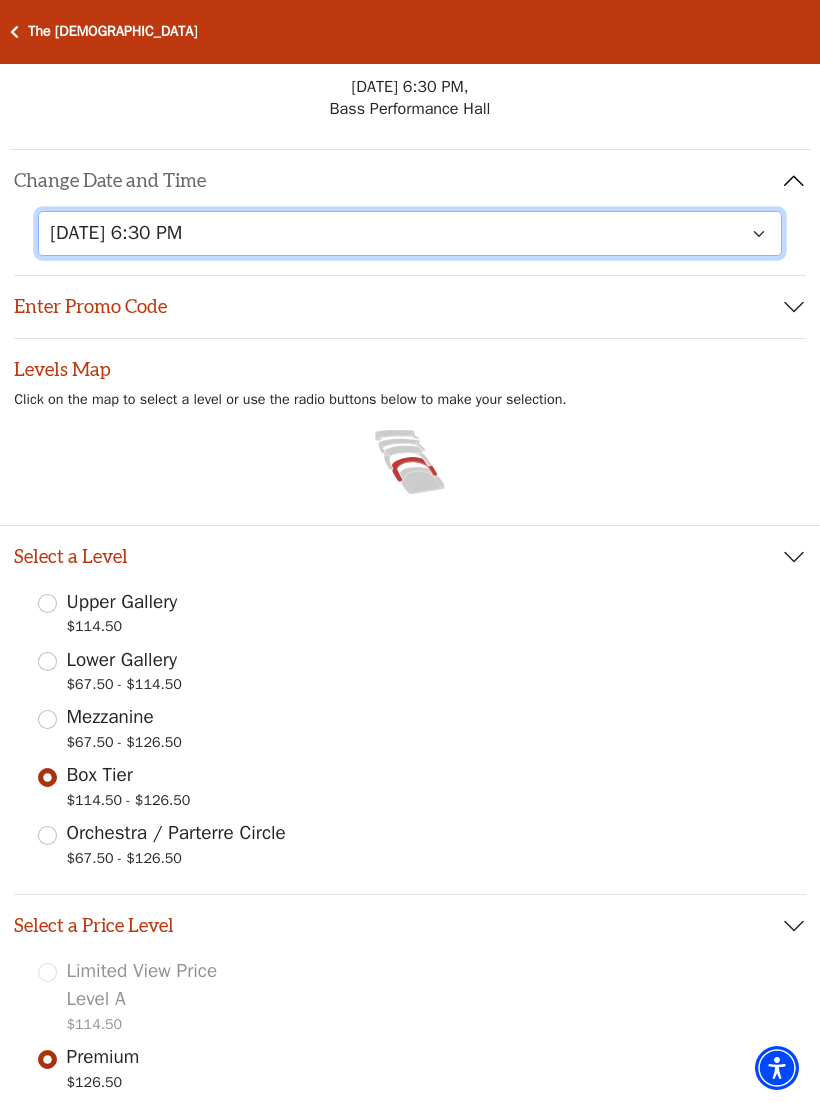 select on "6286" 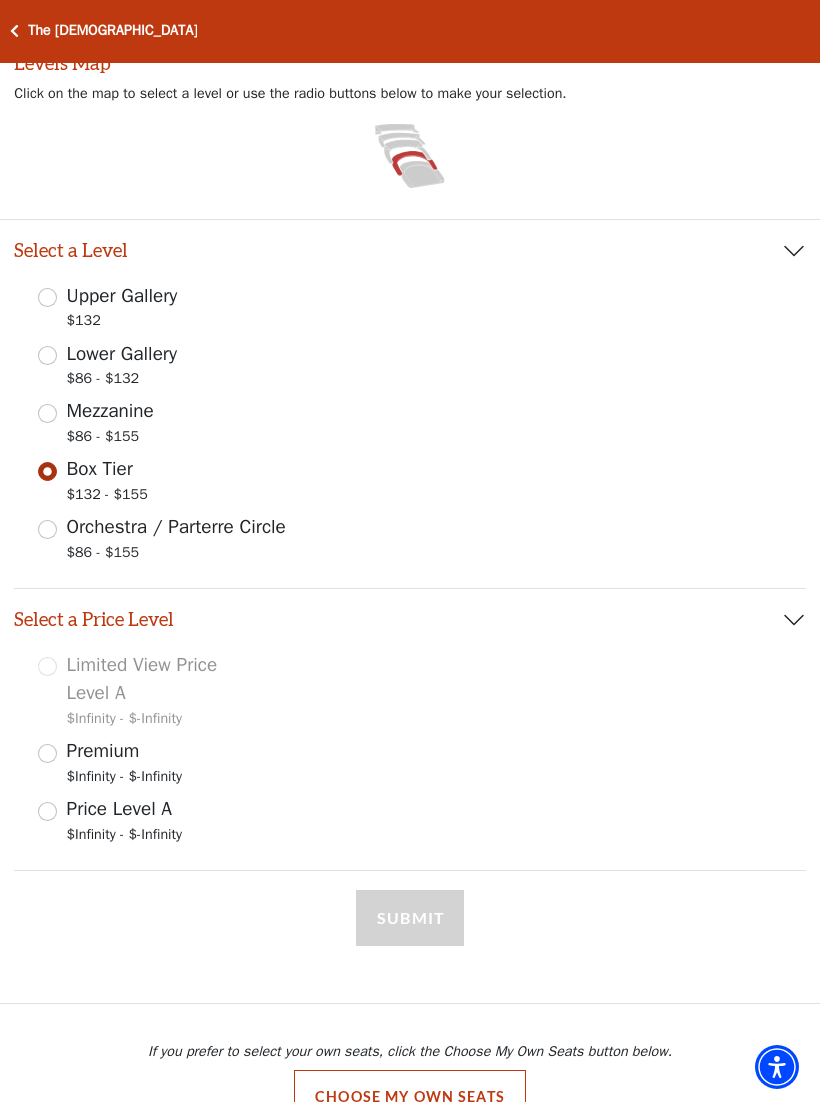 scroll, scrollTop: 340, scrollLeft: 0, axis: vertical 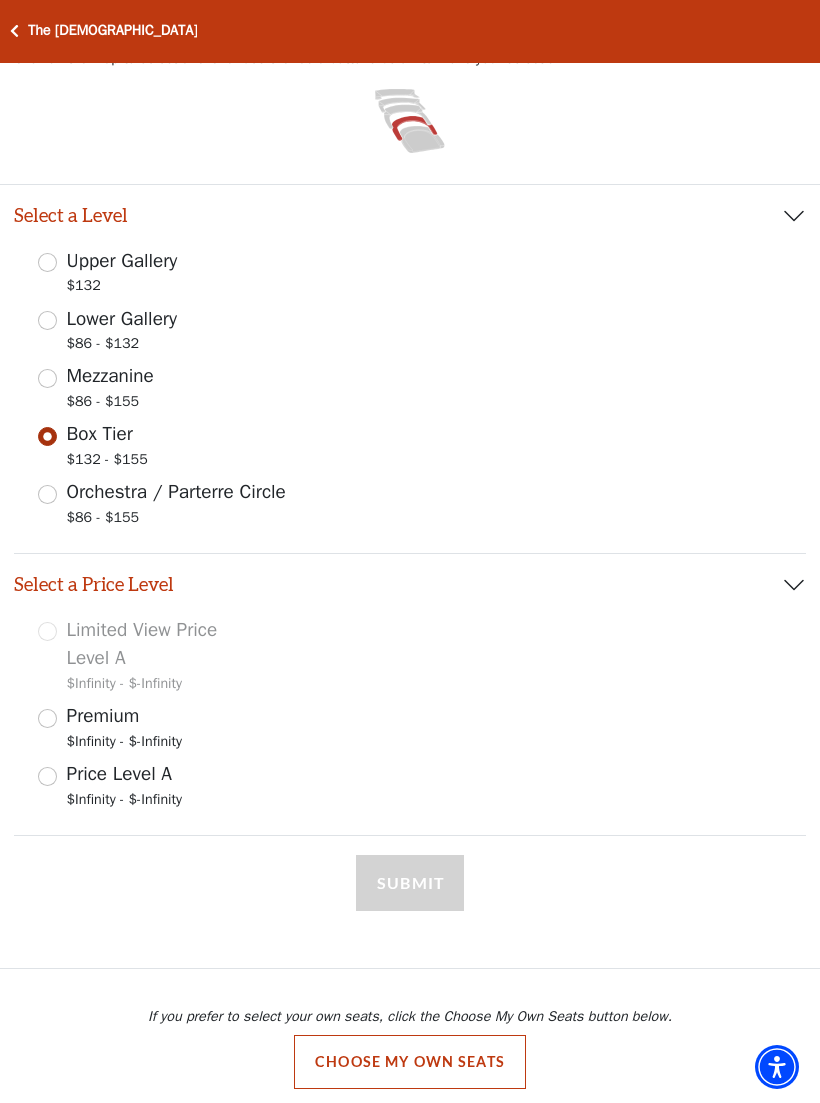 click on "Orchestra / Parterre Circle     $86 - $155" at bounding box center [47, 495] 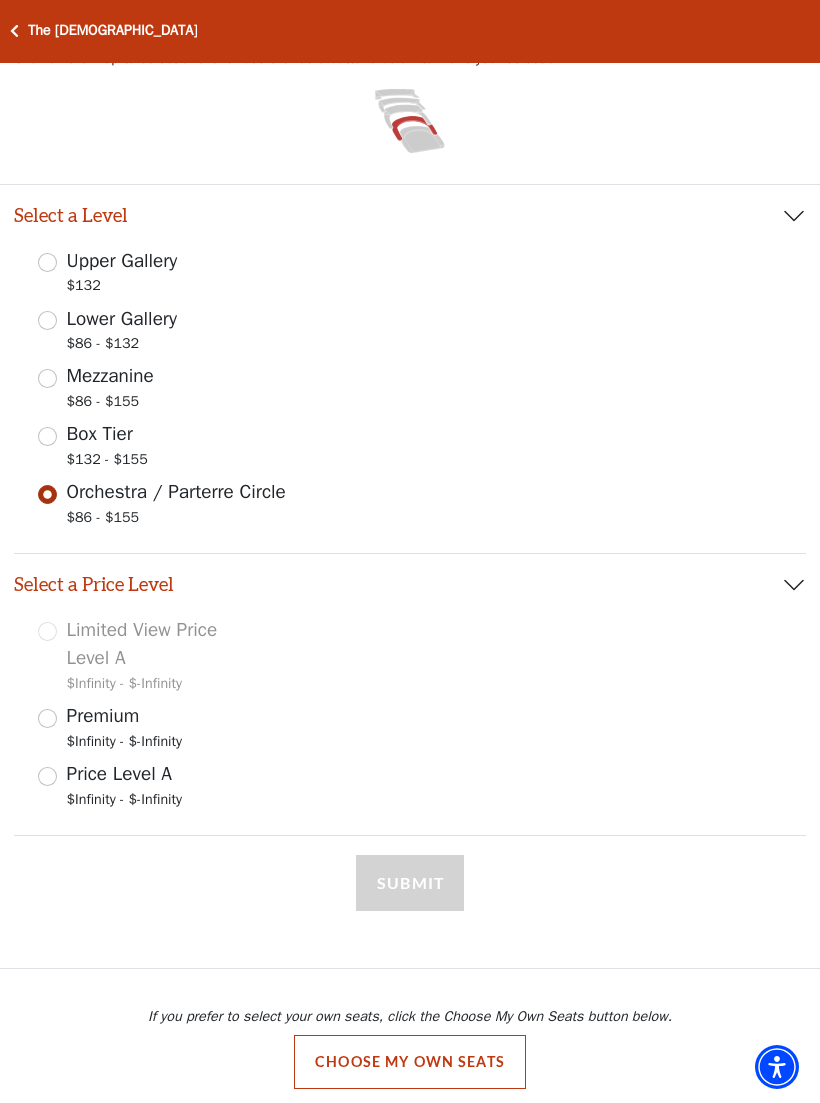 scroll, scrollTop: 341, scrollLeft: 0, axis: vertical 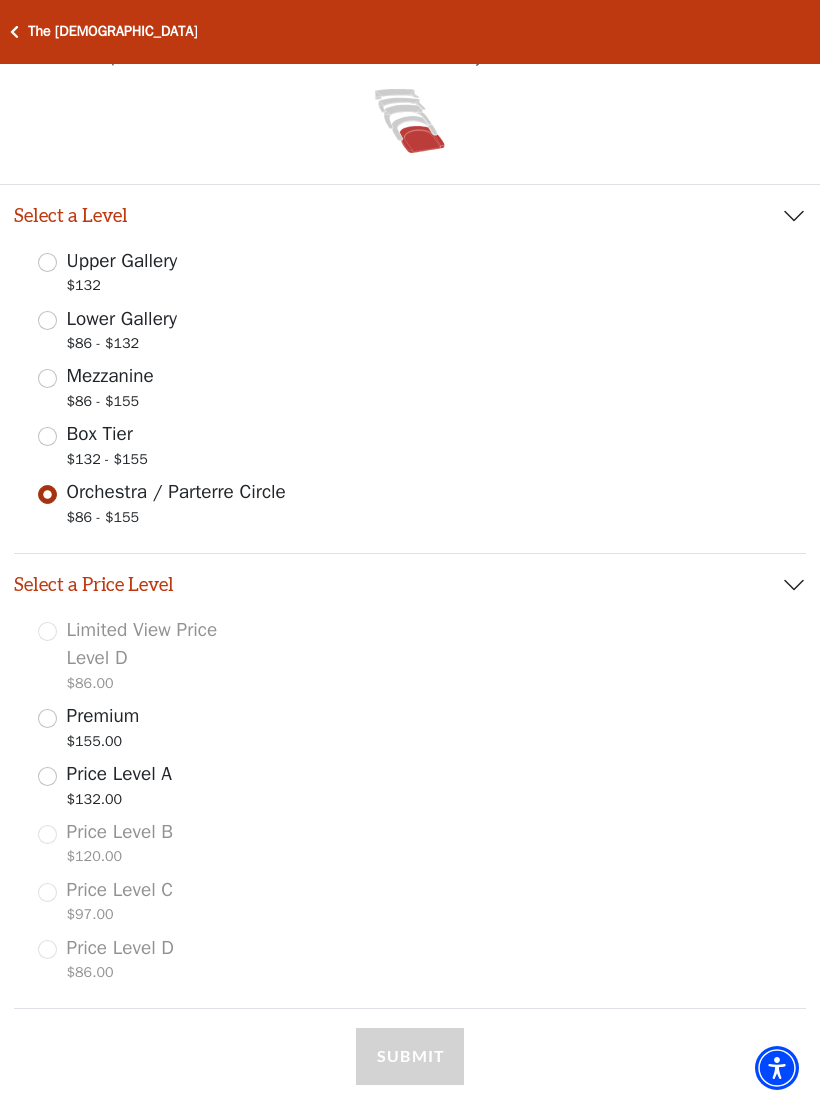 click on "Price Level A $132.00" at bounding box center [47, 776] 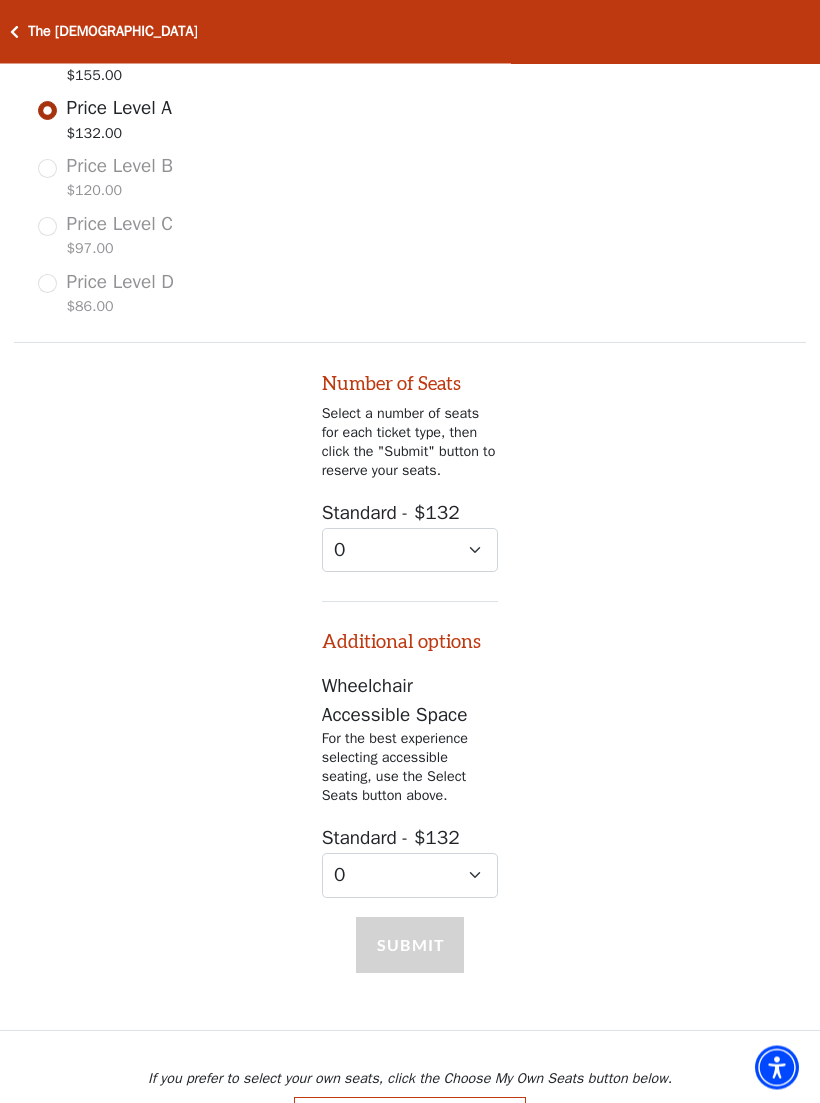 scroll, scrollTop: 1053, scrollLeft: 0, axis: vertical 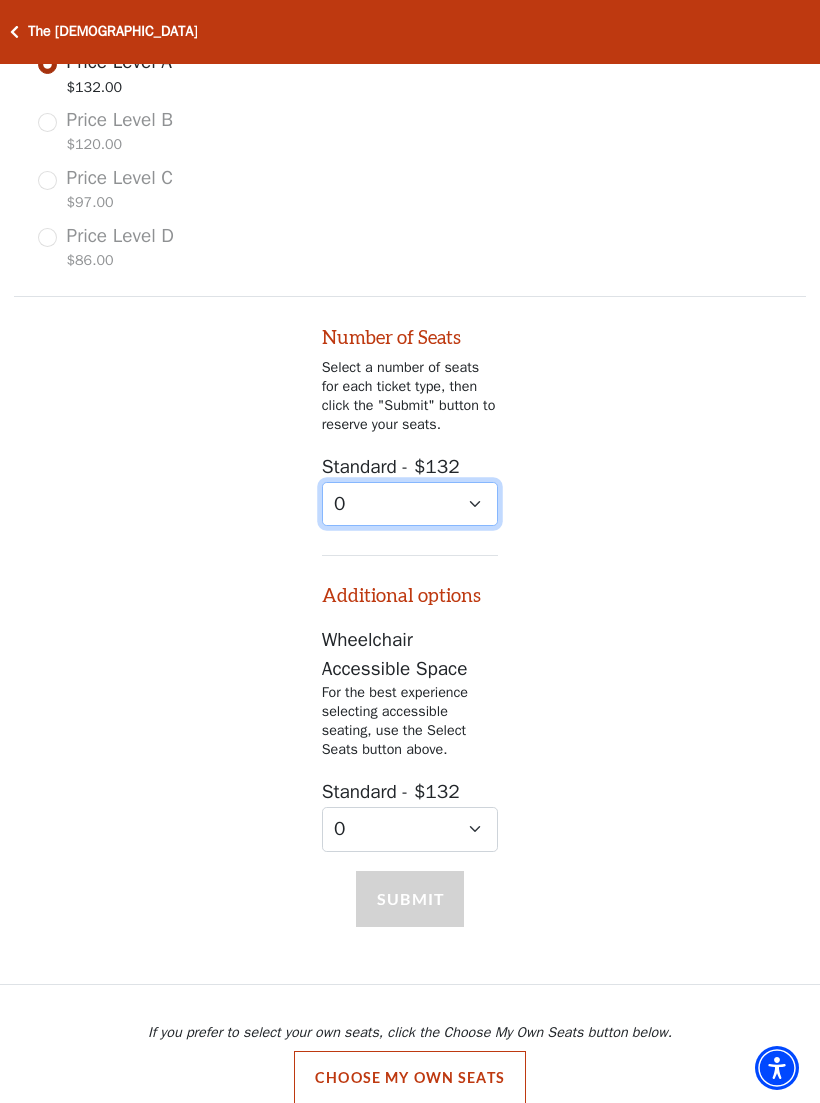 click on "0 1 2 3 4 5 6 7 8 9" at bounding box center [410, 504] 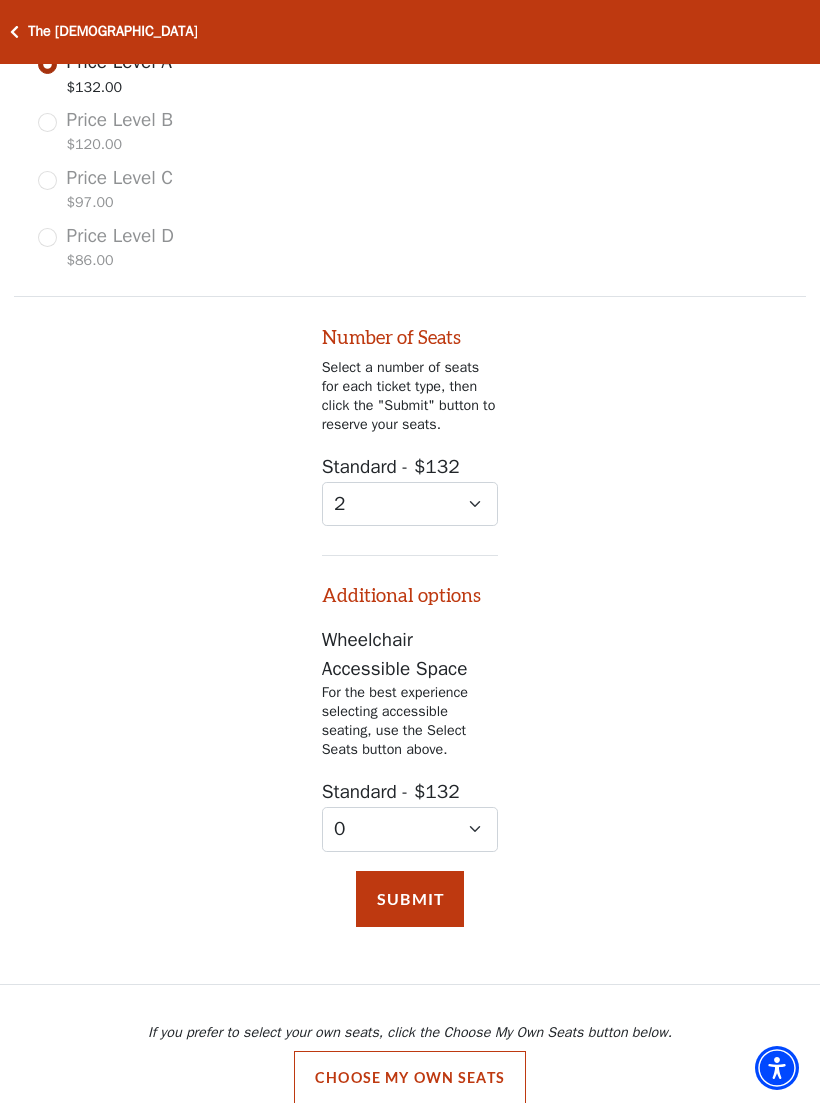 click on "Submit" at bounding box center (410, 899) 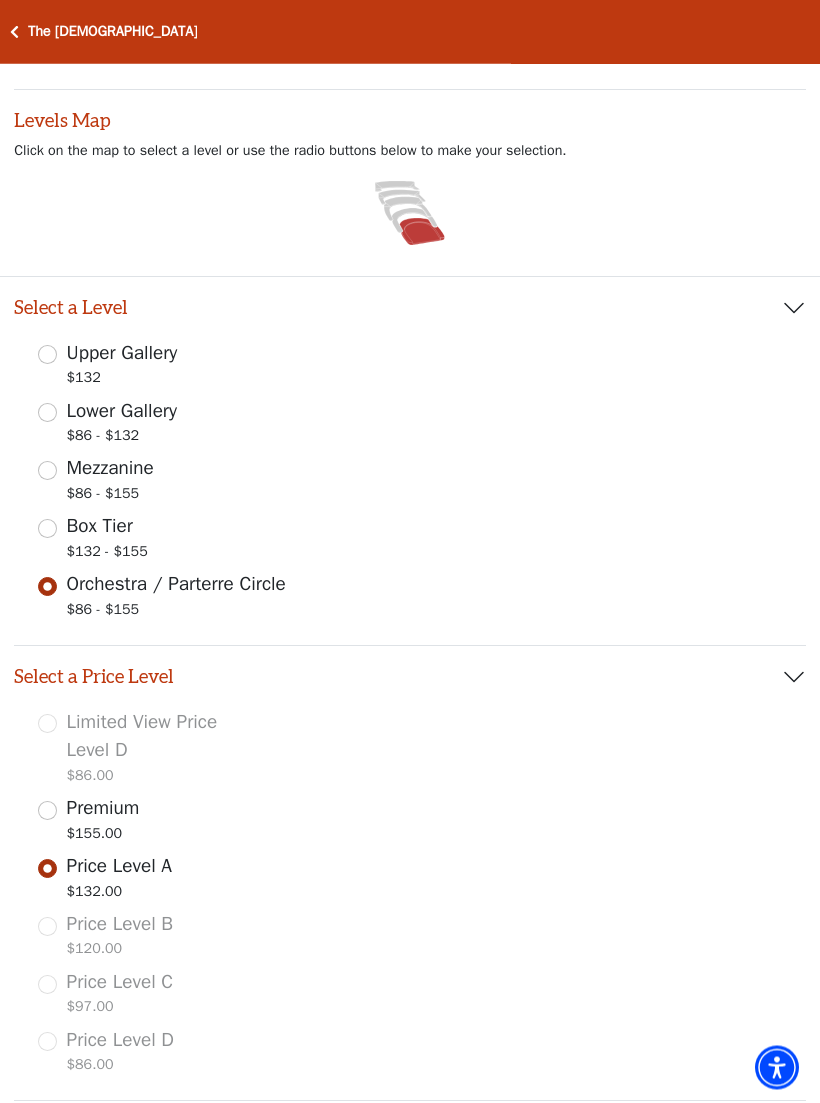 scroll, scrollTop: 252, scrollLeft: 0, axis: vertical 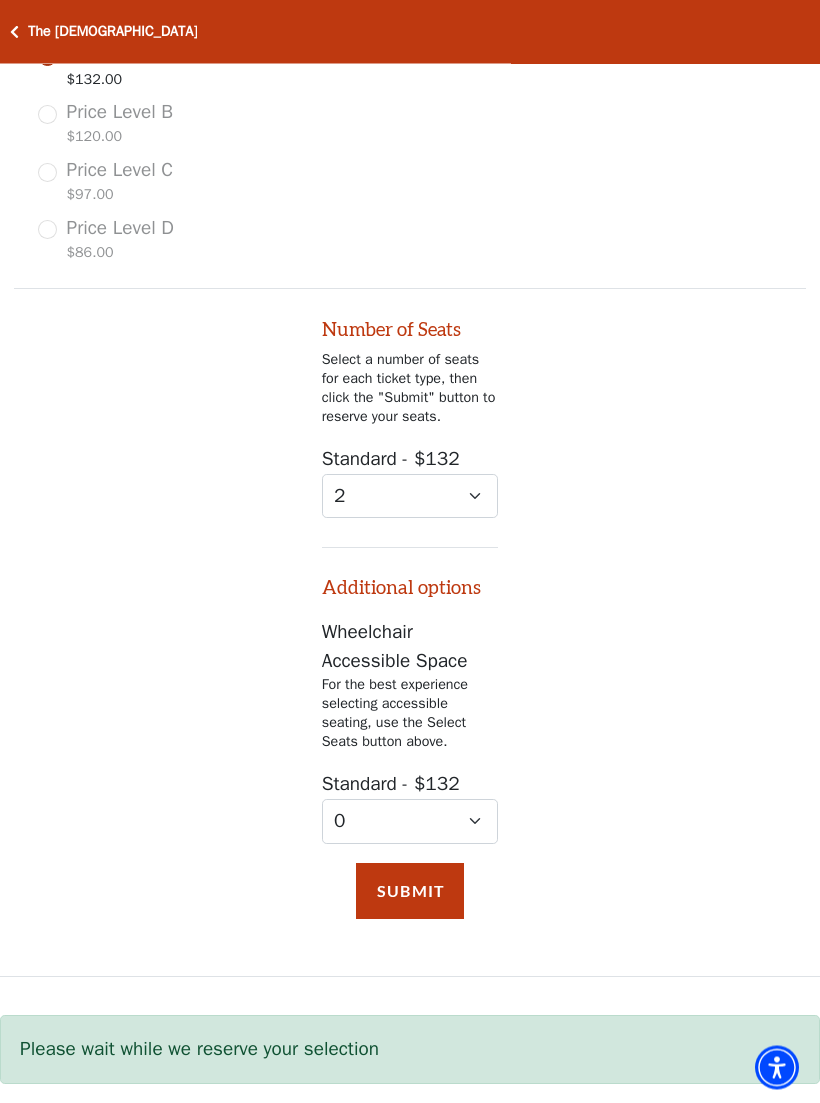 click on "Submit" at bounding box center [410, 892] 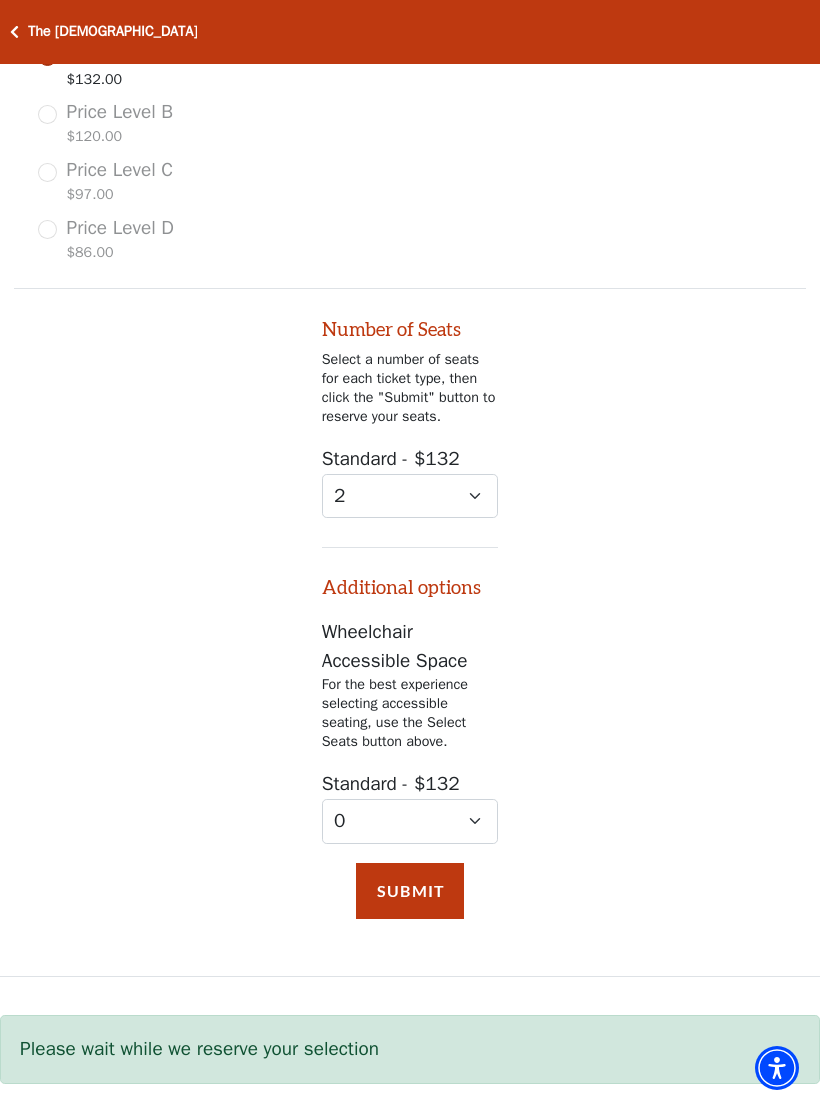 scroll, scrollTop: 1094, scrollLeft: 0, axis: vertical 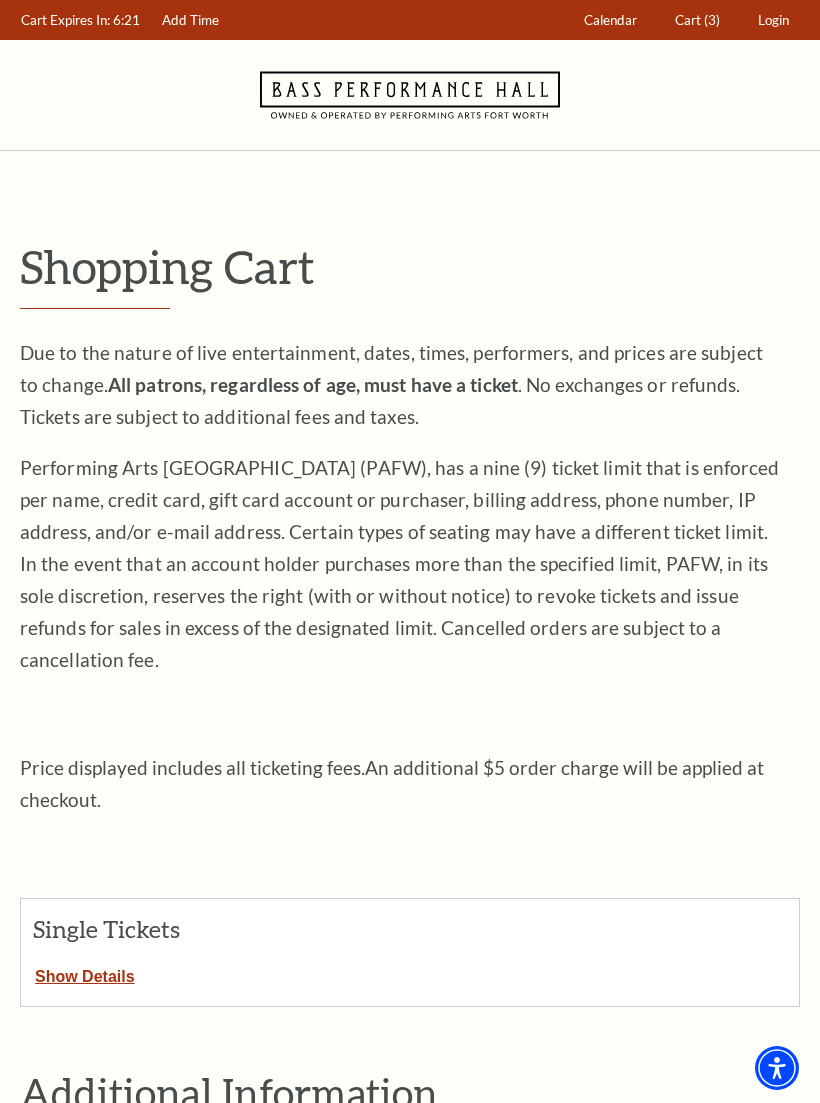 click on "Show Details" at bounding box center (85, 973) 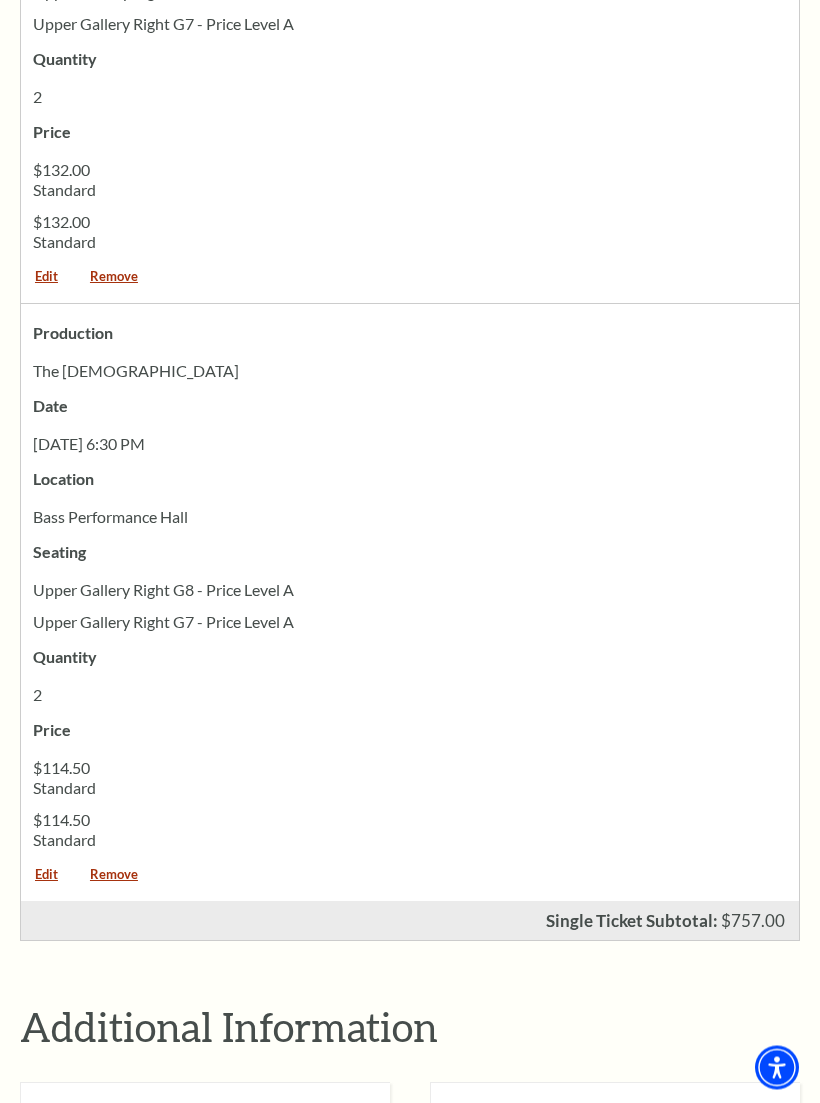 scroll, scrollTop: 1898, scrollLeft: 0, axis: vertical 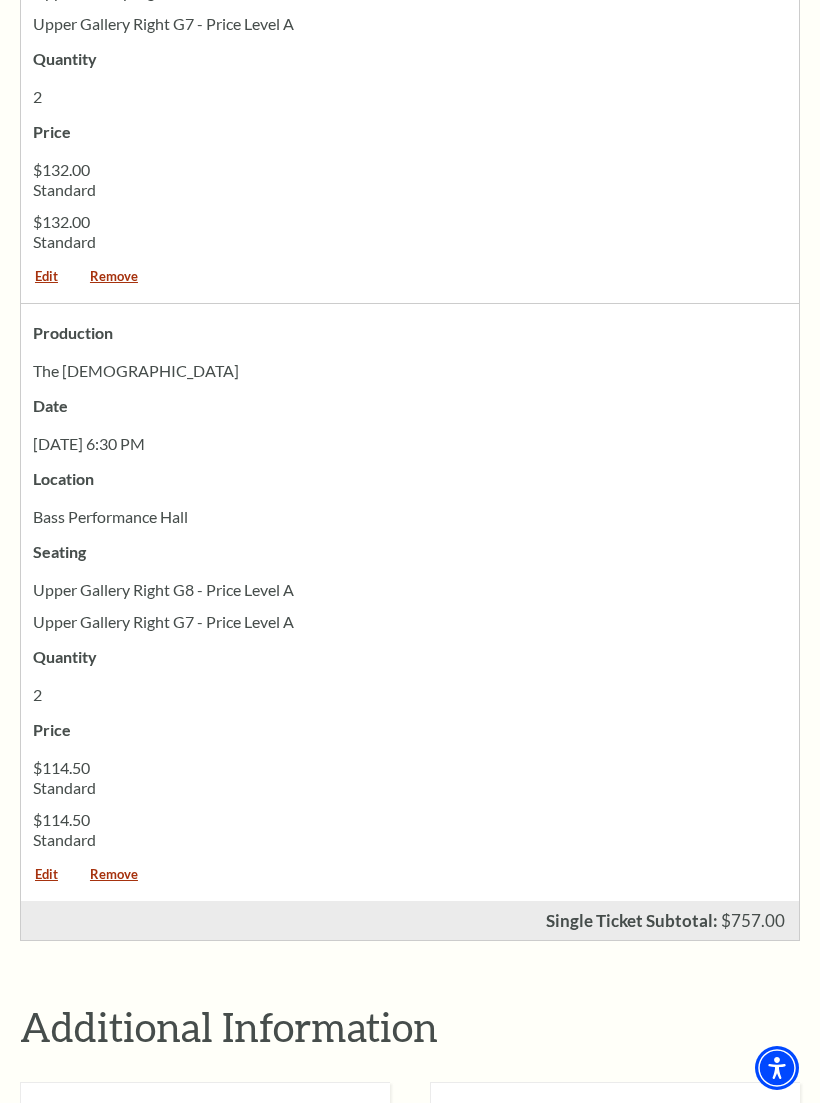 click on "Remove" at bounding box center [114, 881] 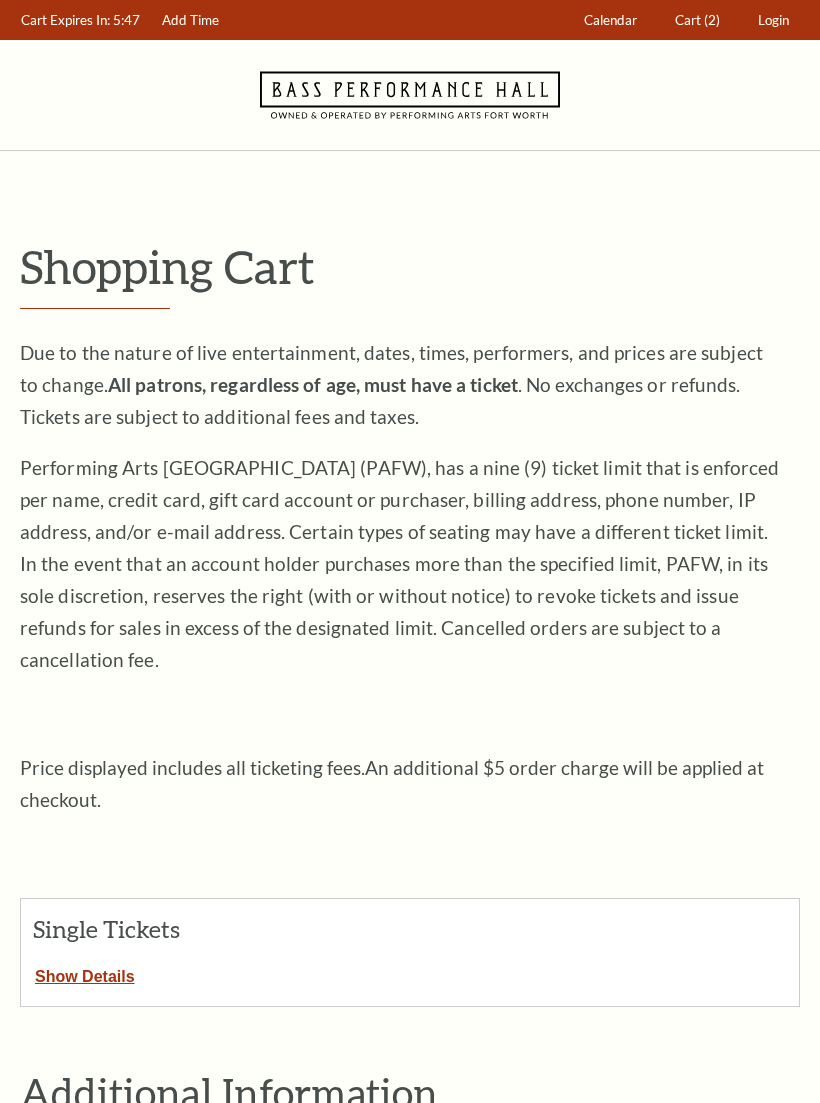 scroll, scrollTop: 0, scrollLeft: 0, axis: both 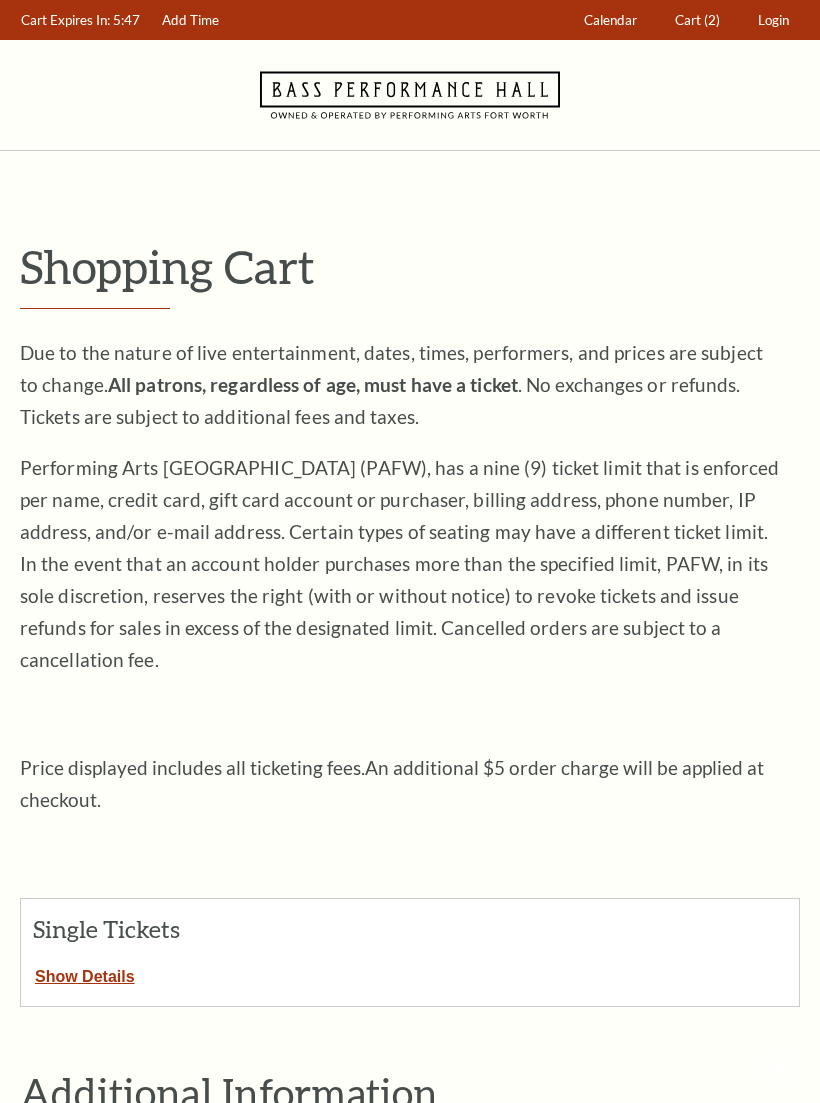 click on "Single Tickets
Show Details
Production
The [DEMOGRAPHIC_DATA]
2 $132.00 Standard $132.00 Standard" at bounding box center (410, 911) 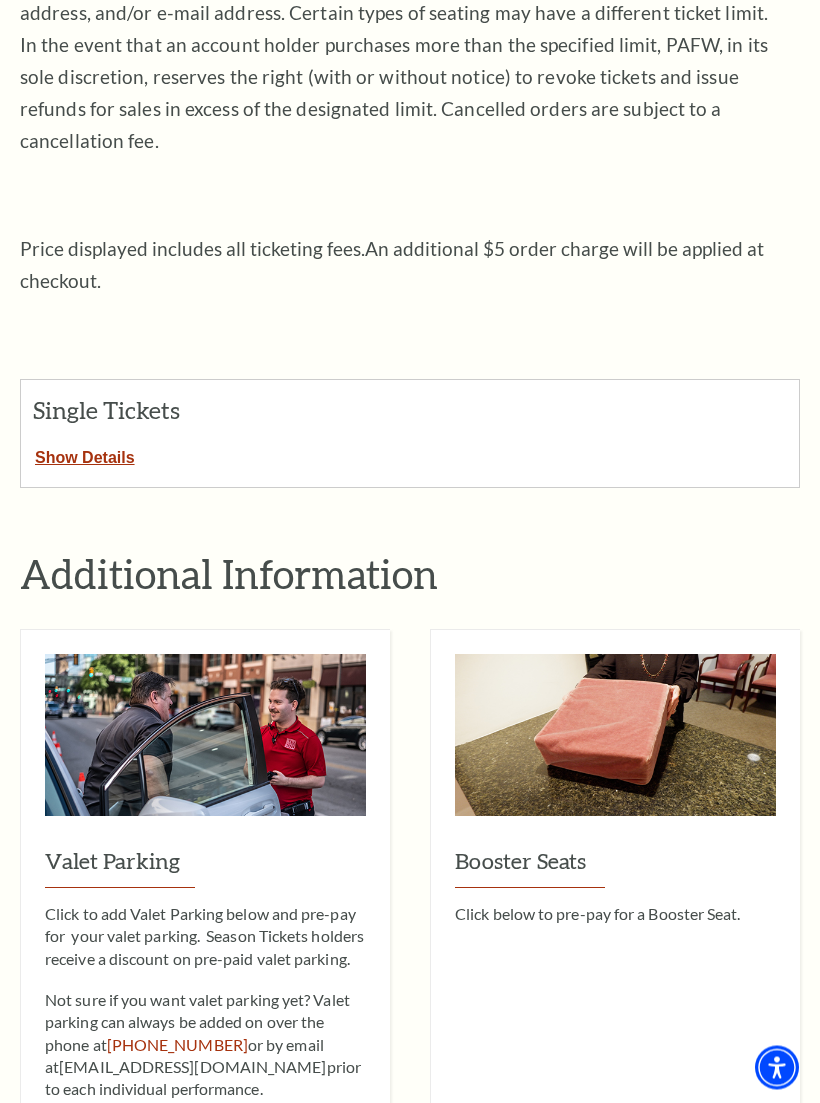 scroll, scrollTop: 430, scrollLeft: 0, axis: vertical 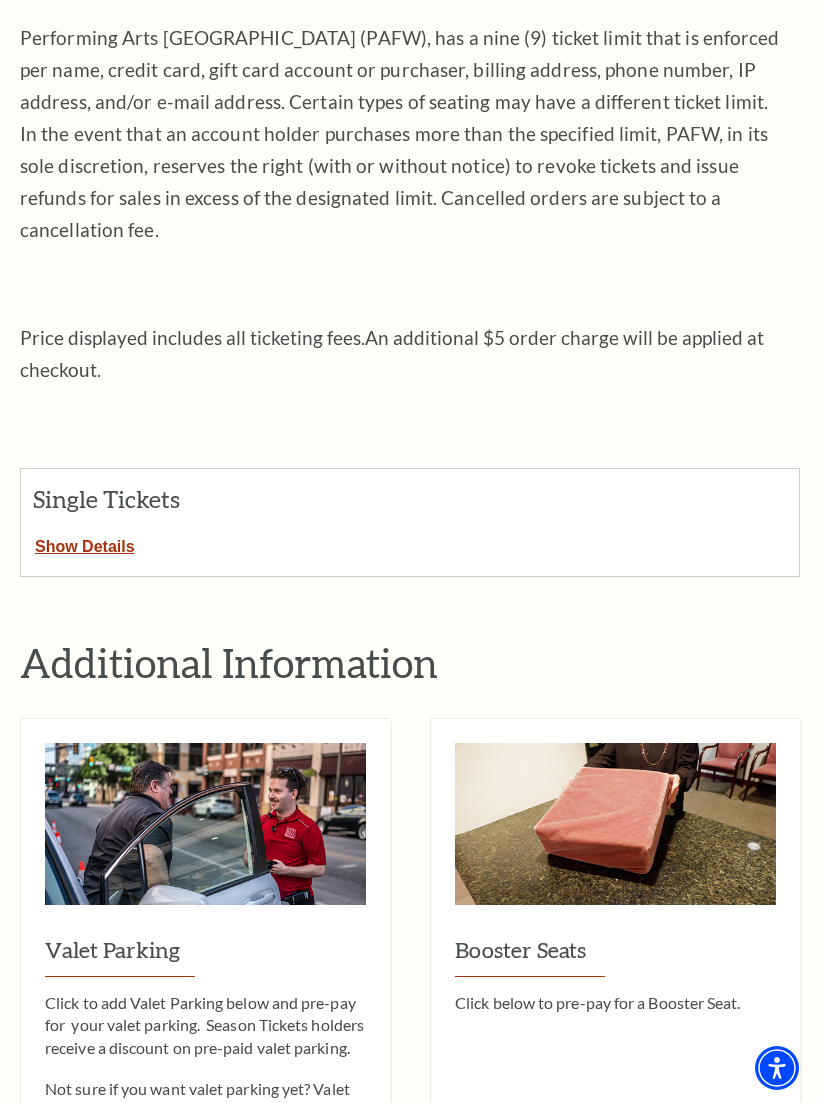 click on "Additional Information" at bounding box center (410, 662) 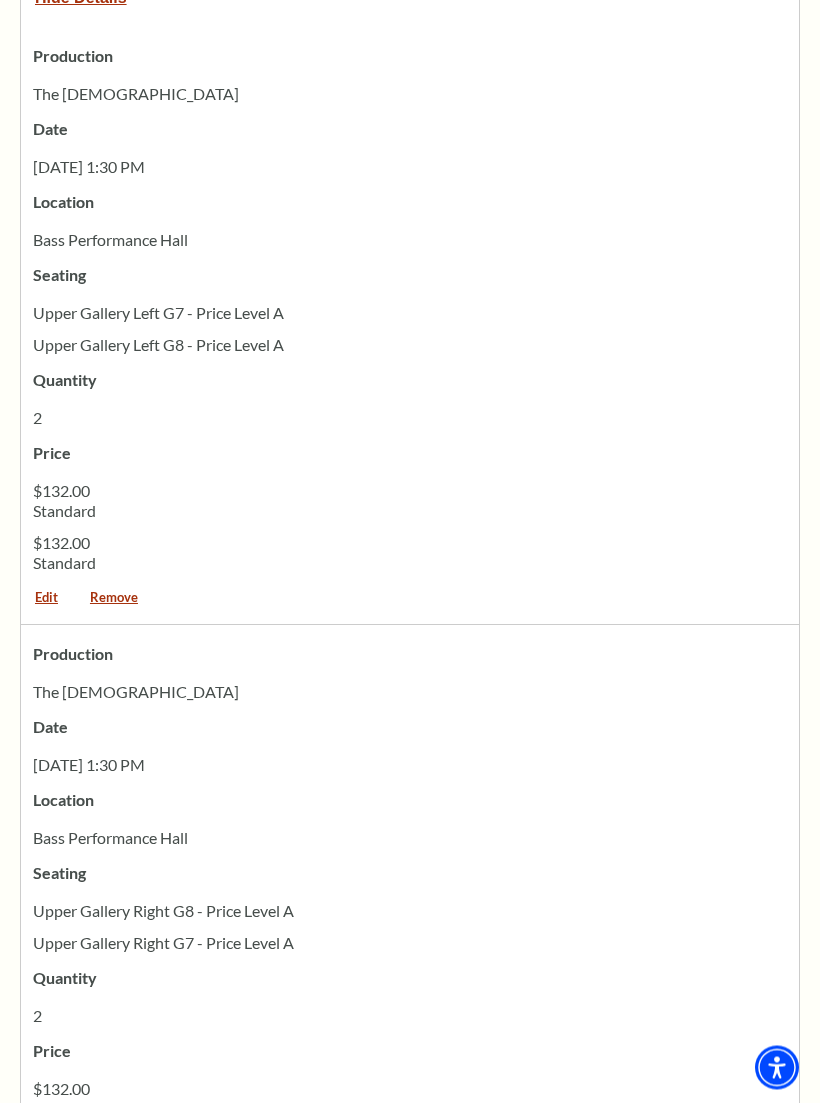 scroll, scrollTop: 975, scrollLeft: 0, axis: vertical 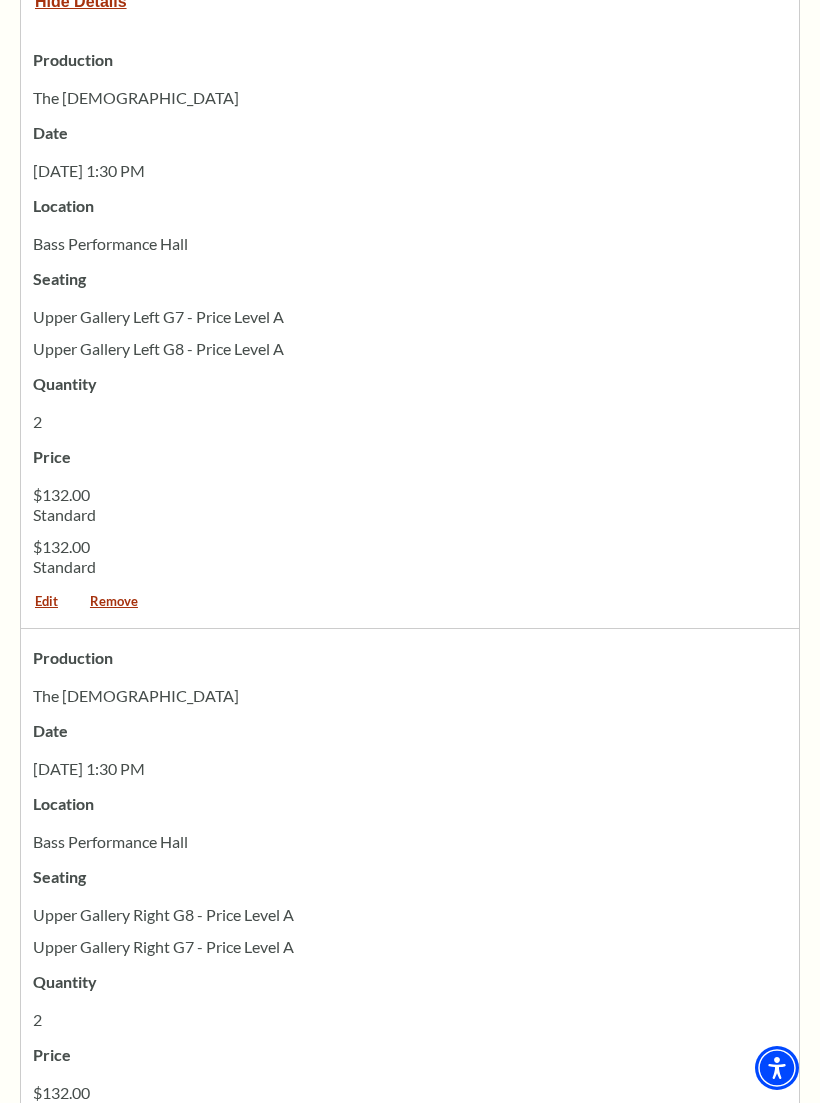 click on "Remove" at bounding box center (114, 608) 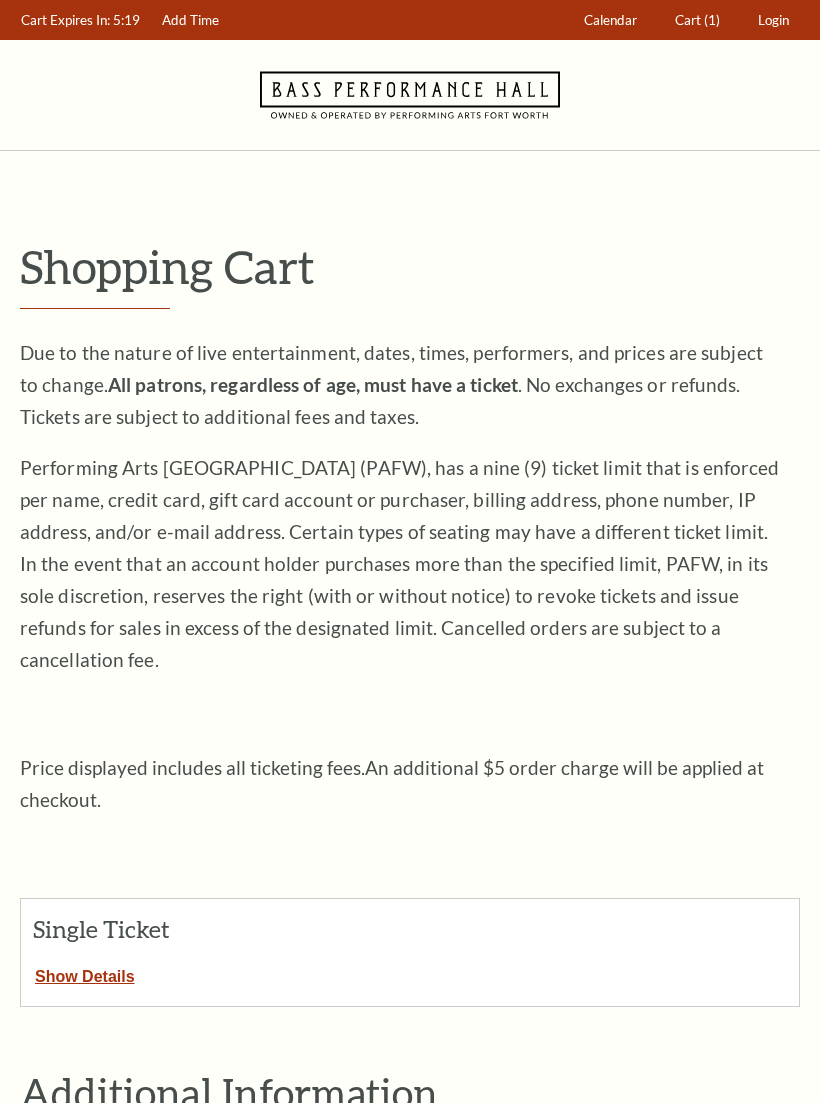 scroll, scrollTop: 0, scrollLeft: 0, axis: both 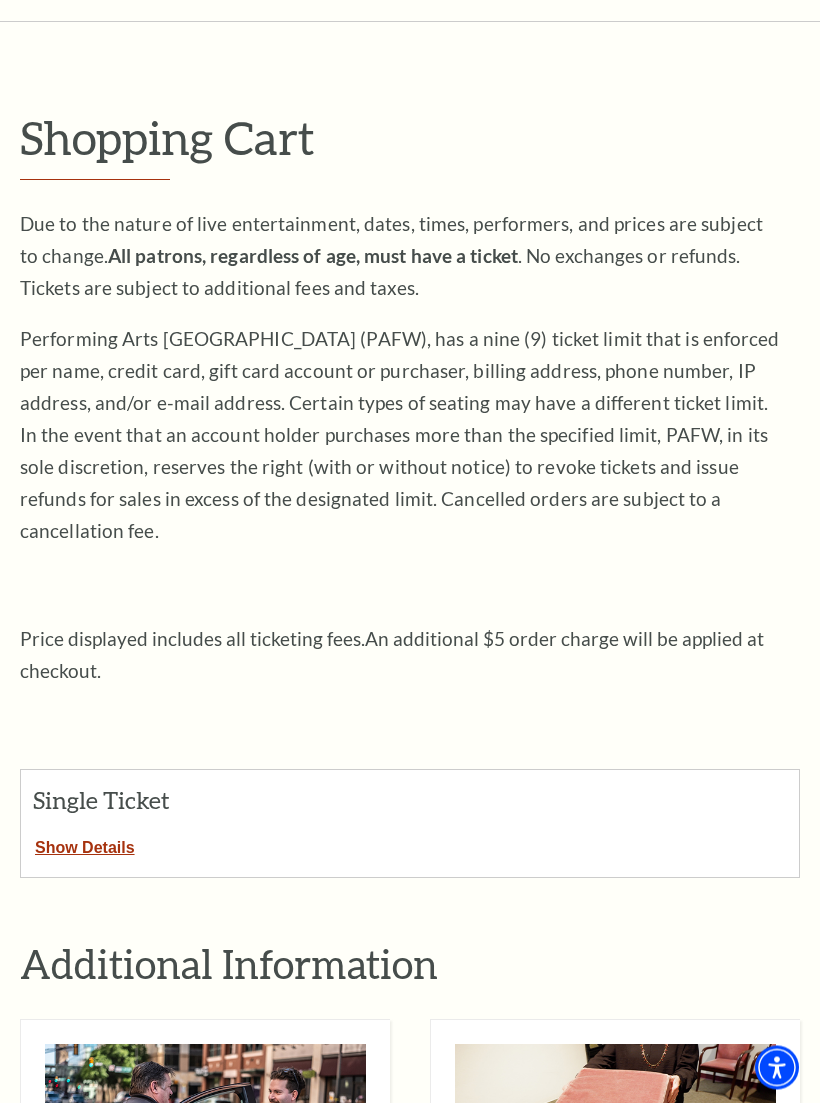 click on "Show Details" at bounding box center [85, 845] 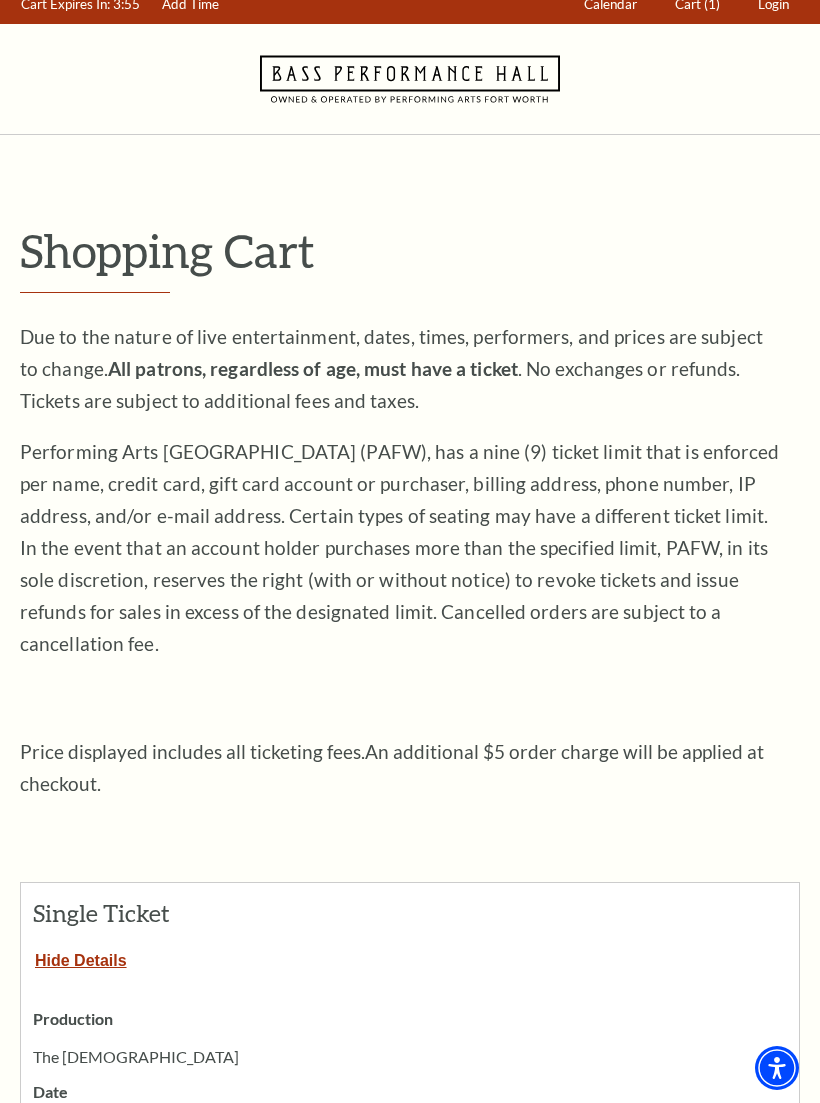 scroll, scrollTop: 0, scrollLeft: 0, axis: both 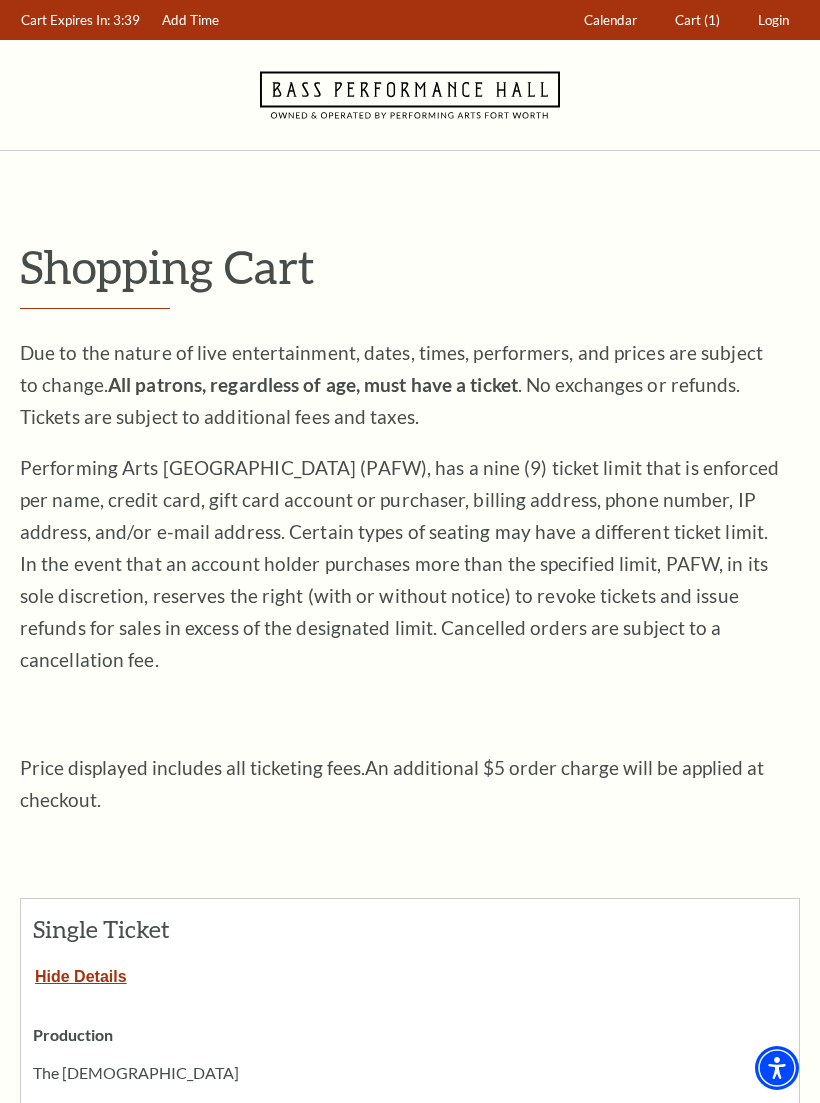 click on "(1)" at bounding box center [712, 20] 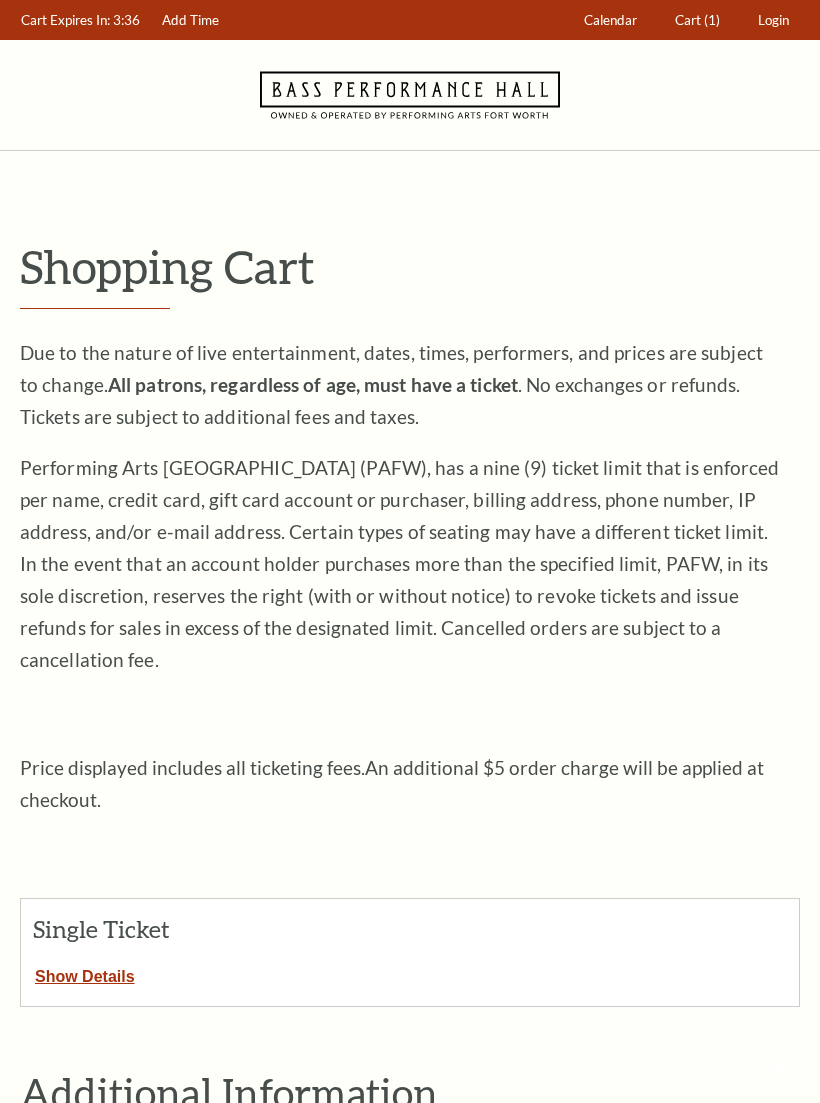 scroll, scrollTop: 0, scrollLeft: 0, axis: both 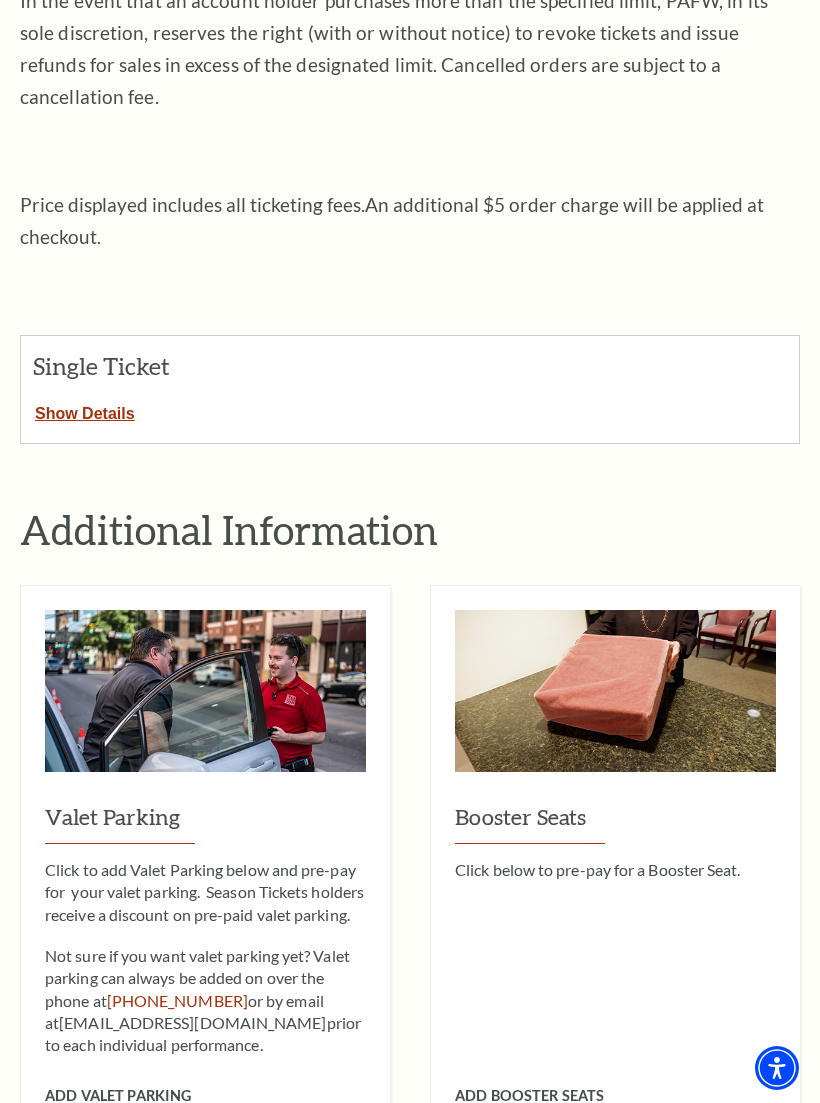 click on "Show Details" at bounding box center (85, 410) 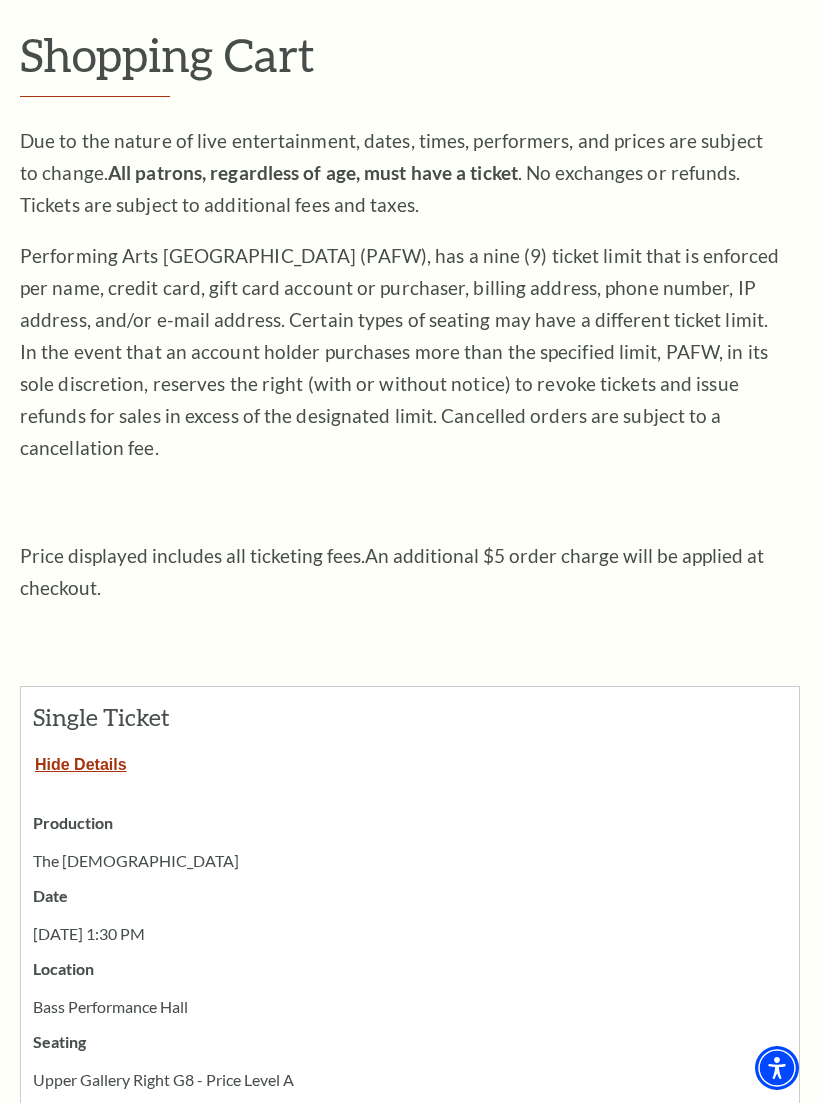scroll, scrollTop: 0, scrollLeft: 0, axis: both 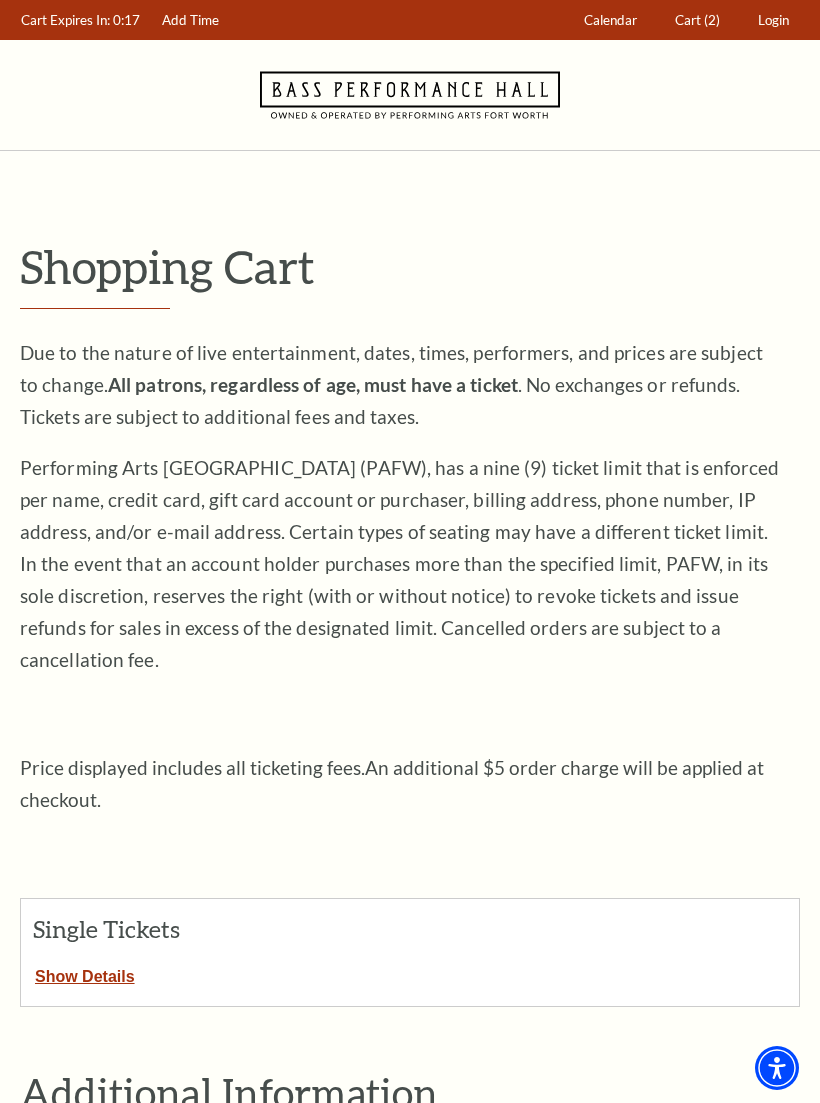 click on "Show Details" at bounding box center [85, 973] 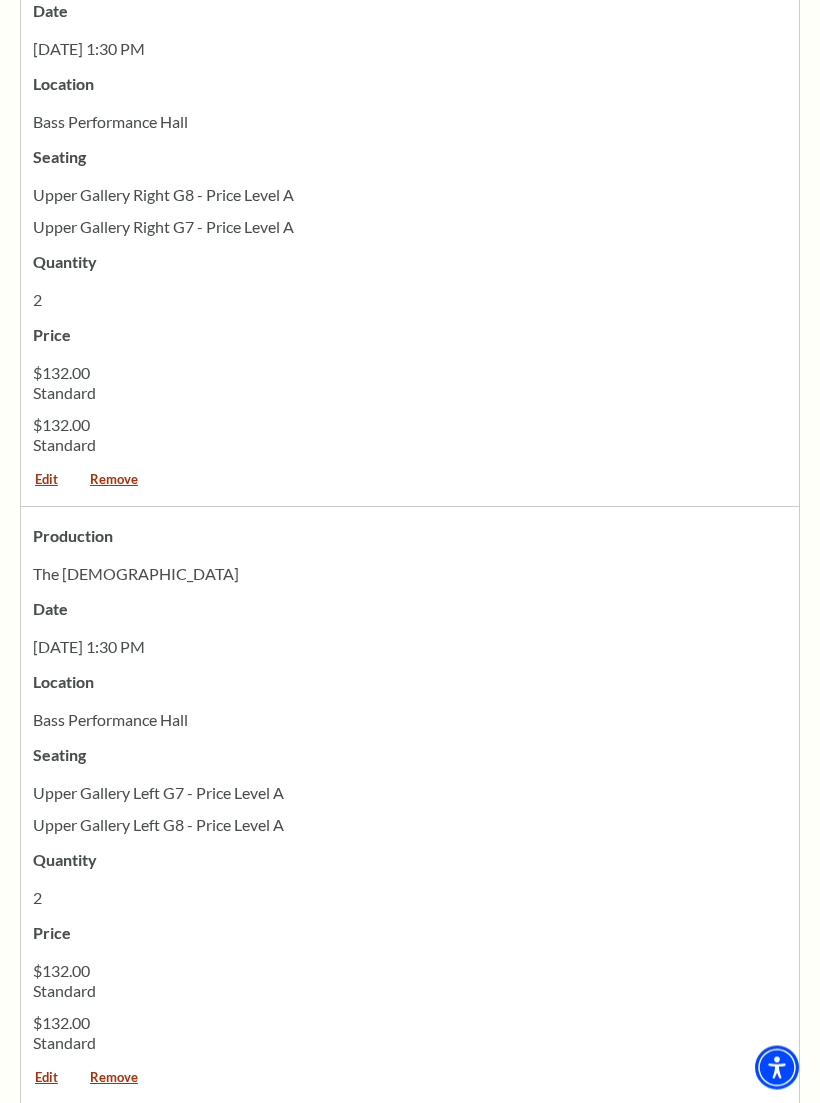 scroll, scrollTop: 1096, scrollLeft: 0, axis: vertical 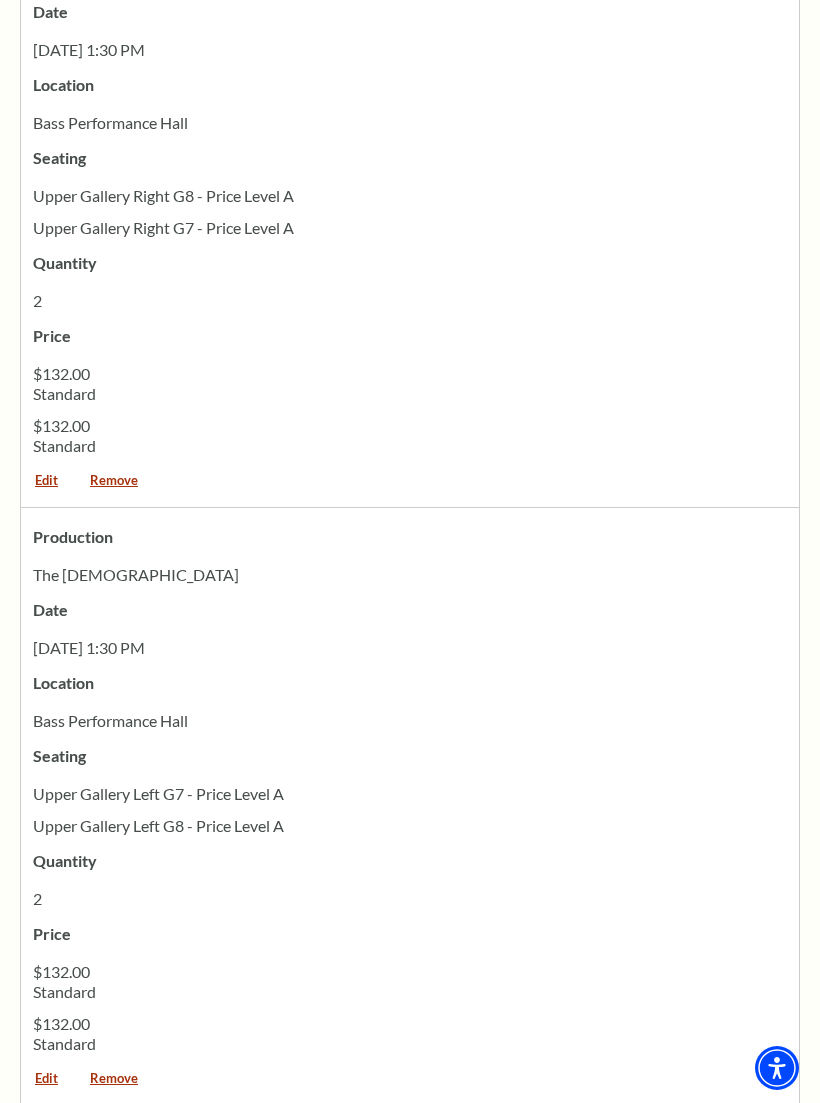 click on "Remove" at bounding box center [114, 487] 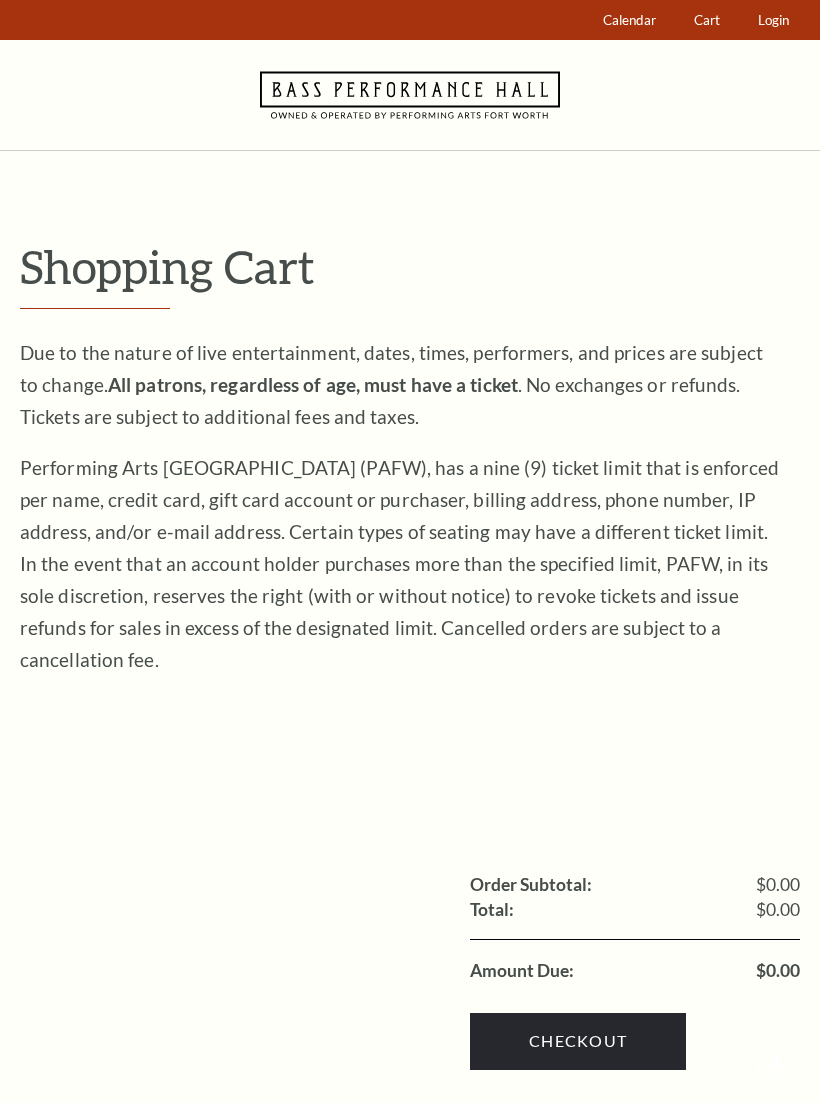 scroll, scrollTop: 0, scrollLeft: 0, axis: both 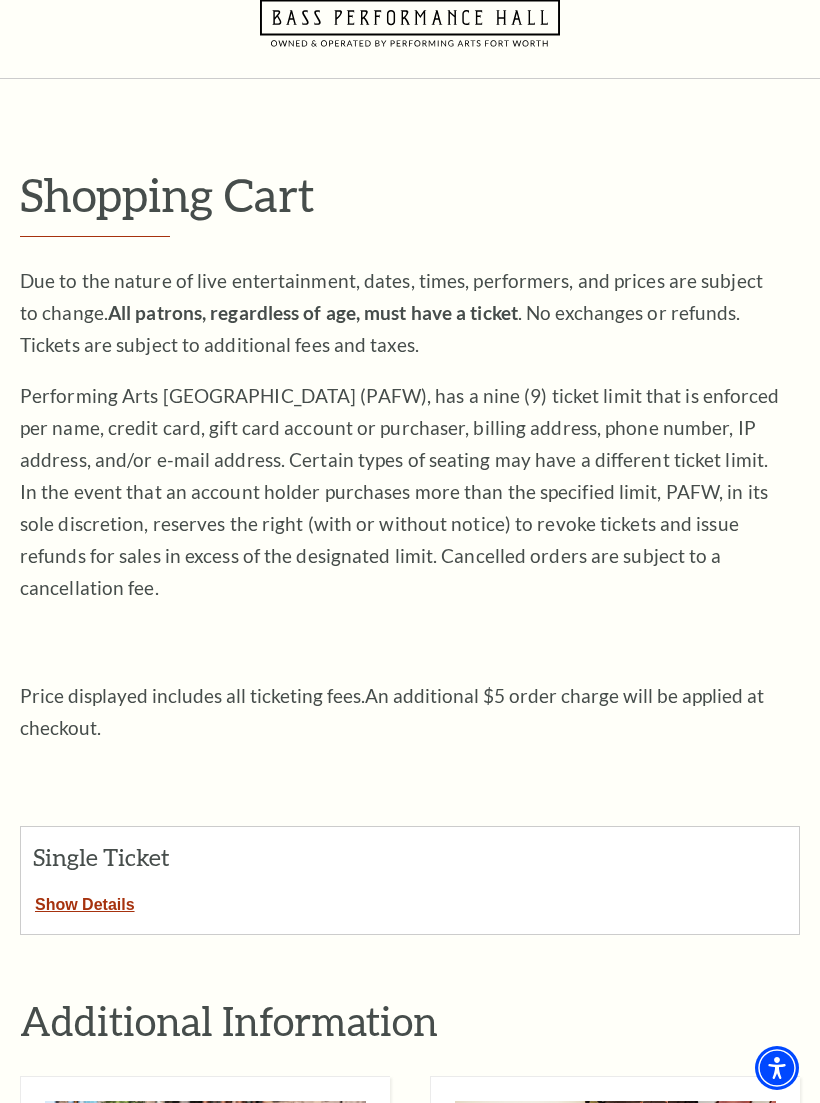 click on "Show Details" at bounding box center (85, 901) 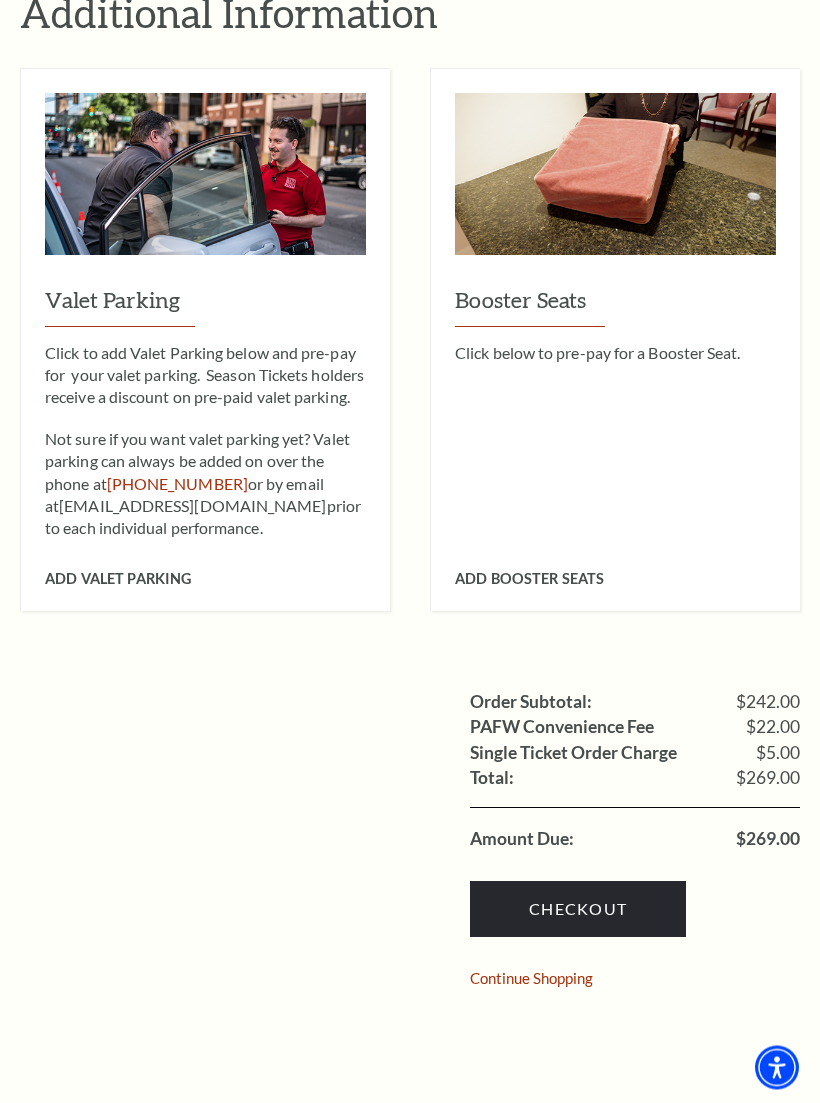 scroll, scrollTop: 1716, scrollLeft: 0, axis: vertical 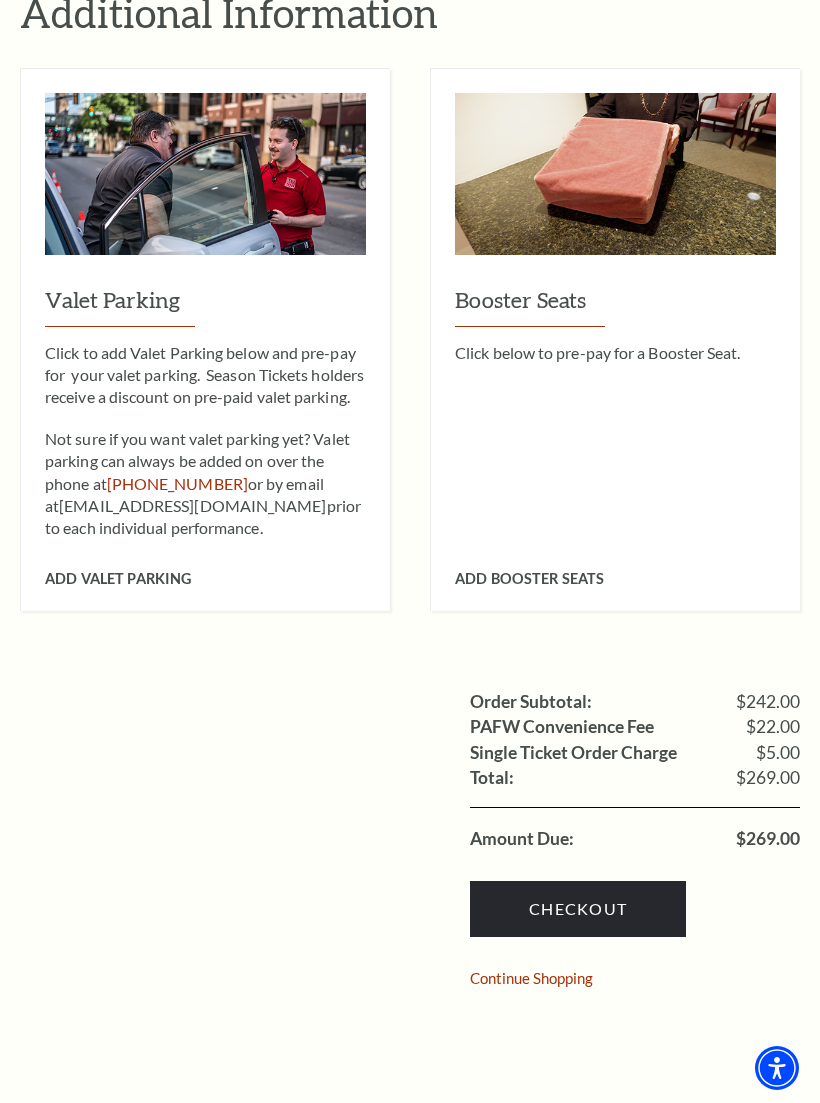 click on "Checkout" at bounding box center (578, 909) 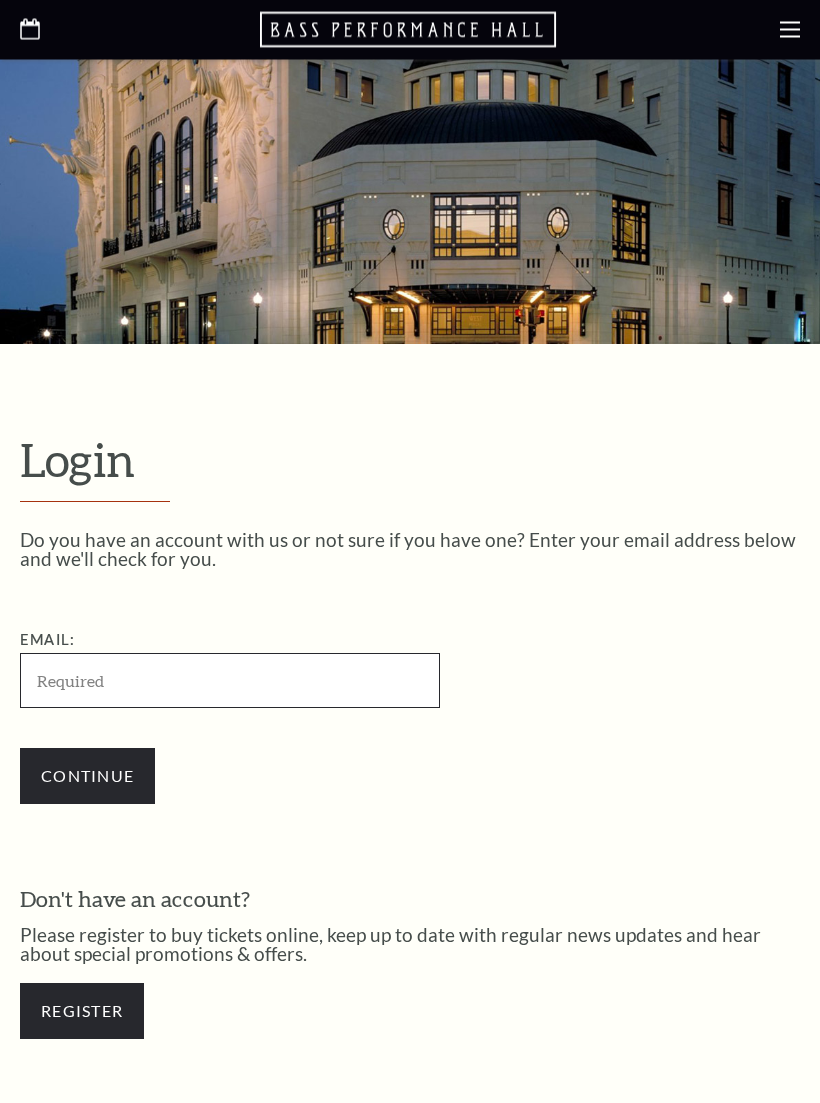 scroll, scrollTop: 0, scrollLeft: 0, axis: both 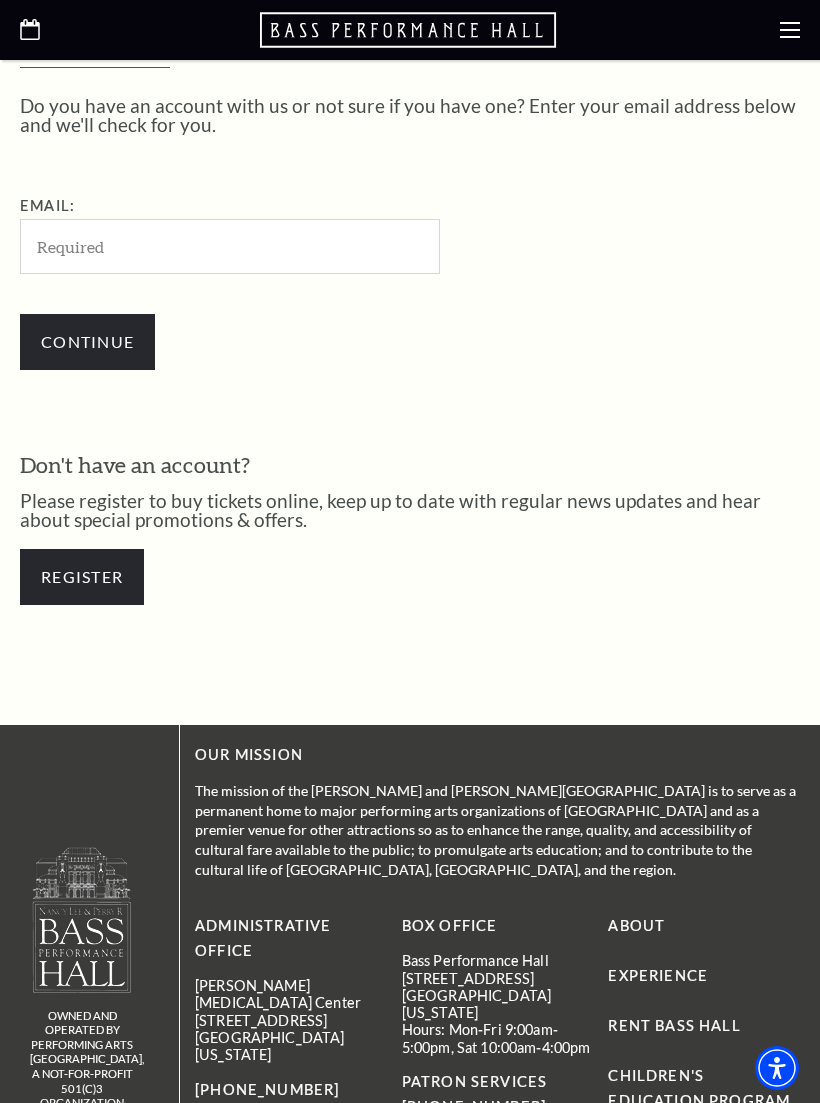 click on "Register" at bounding box center [82, 577] 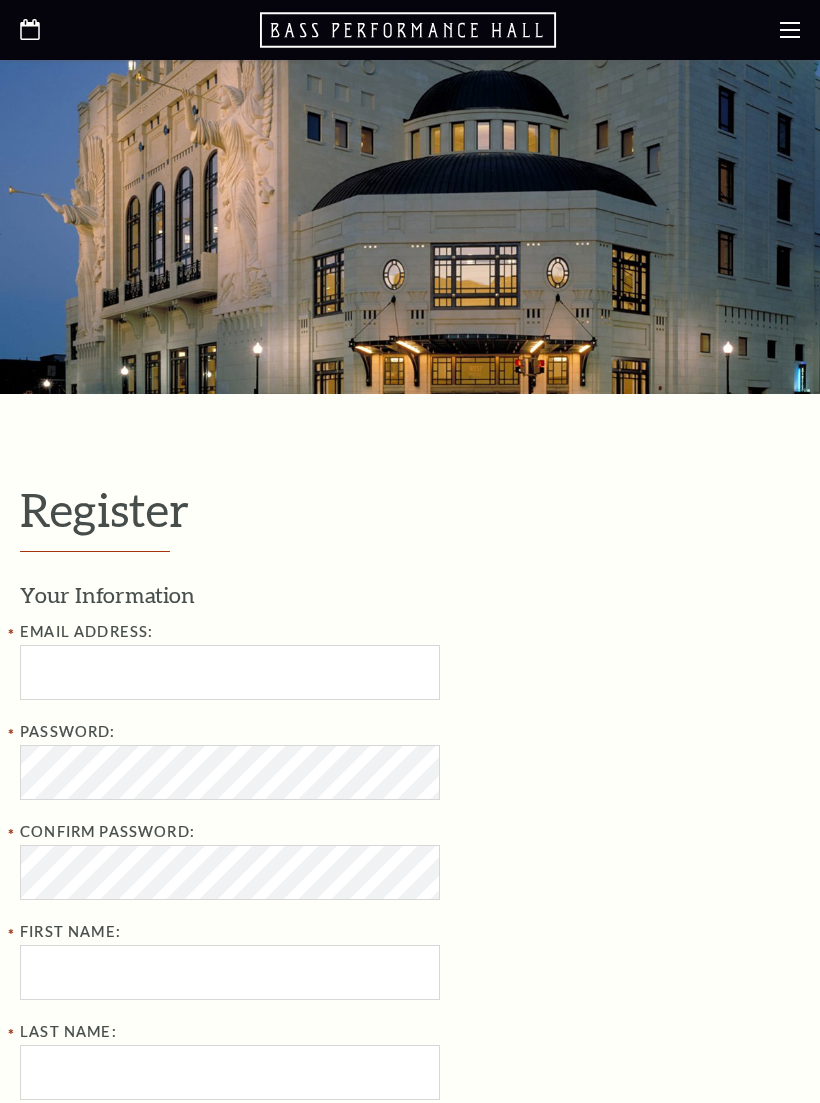 select on "1" 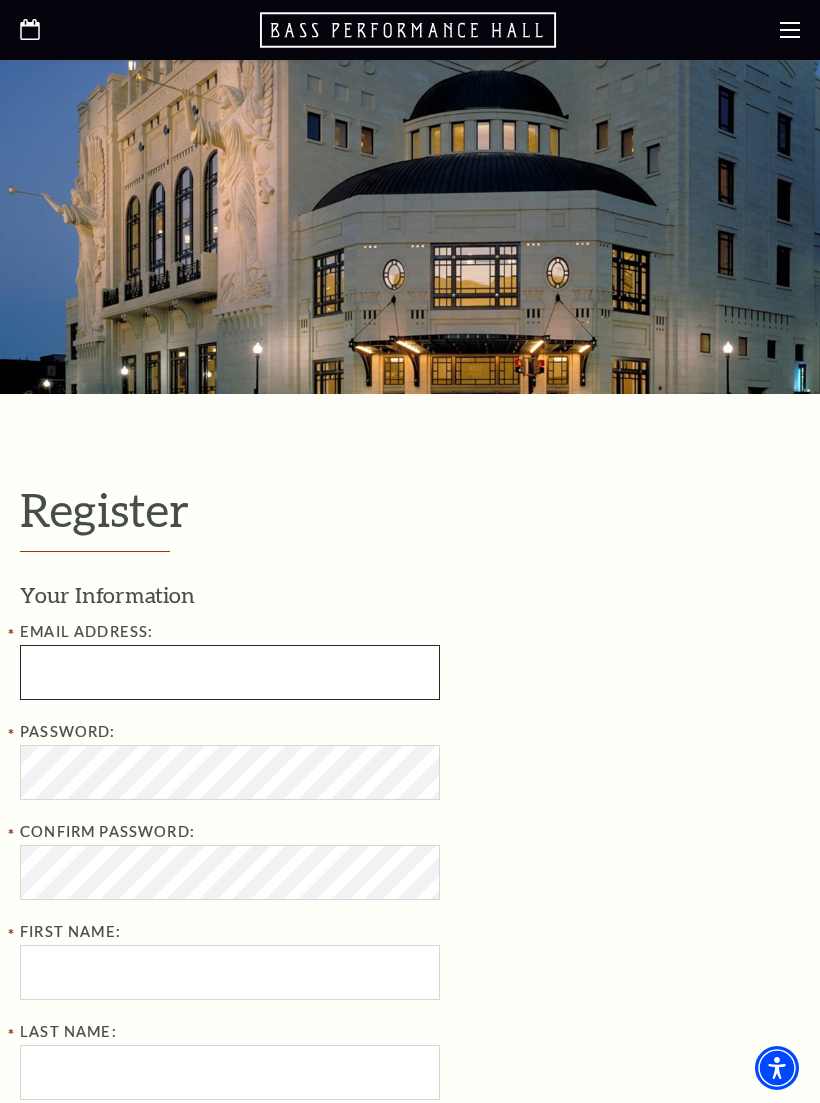 click at bounding box center (230, 672) 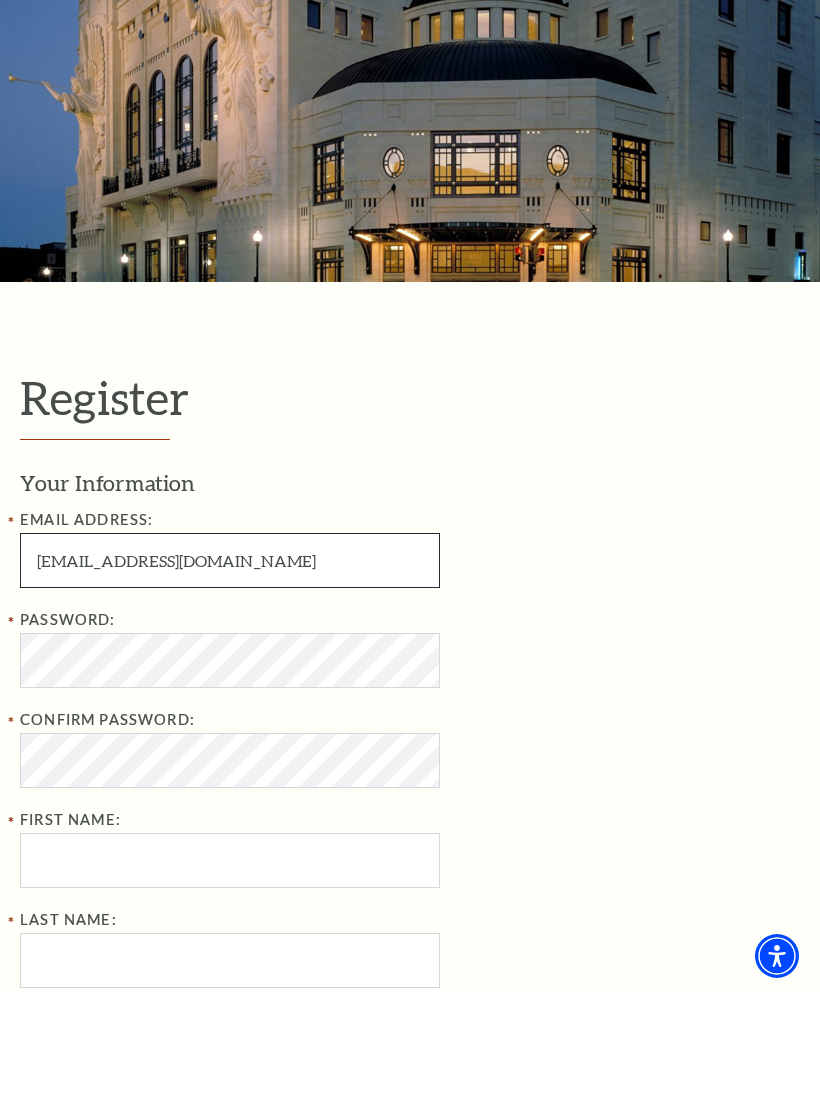 type on "buckluke@icloud.com" 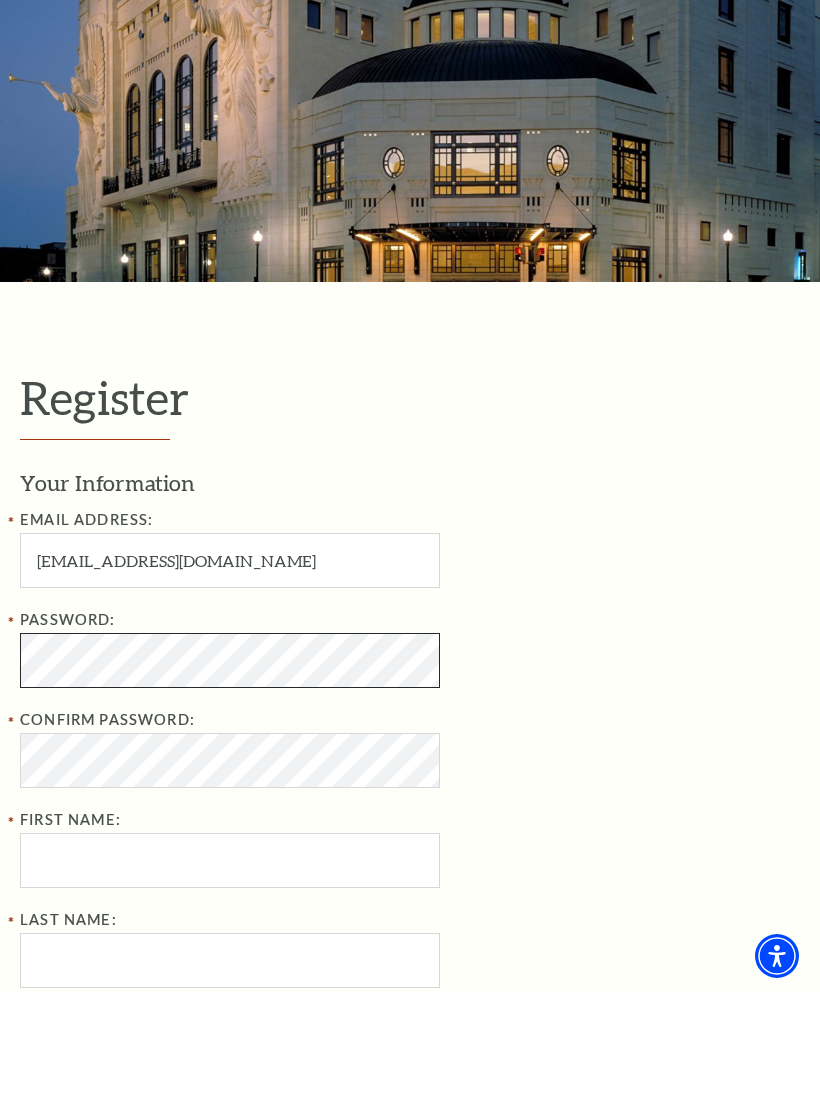 scroll, scrollTop: 112, scrollLeft: 0, axis: vertical 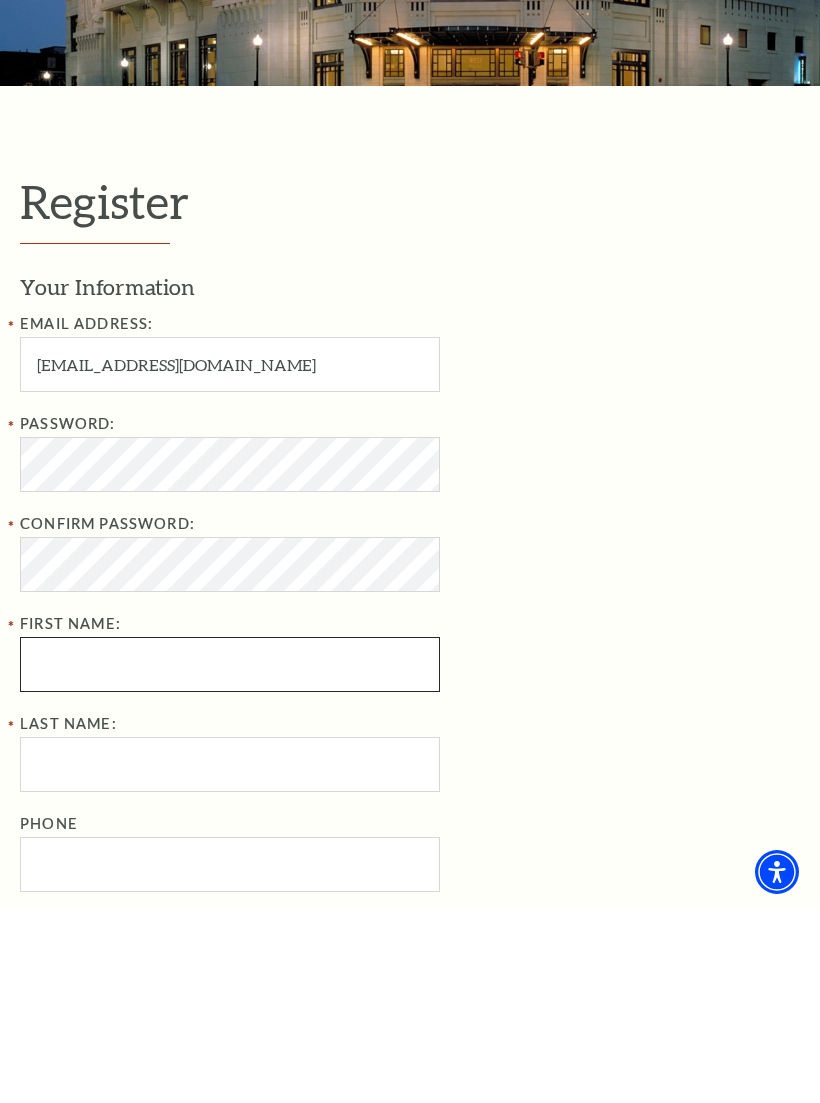 click on "First Name:" at bounding box center (230, 860) 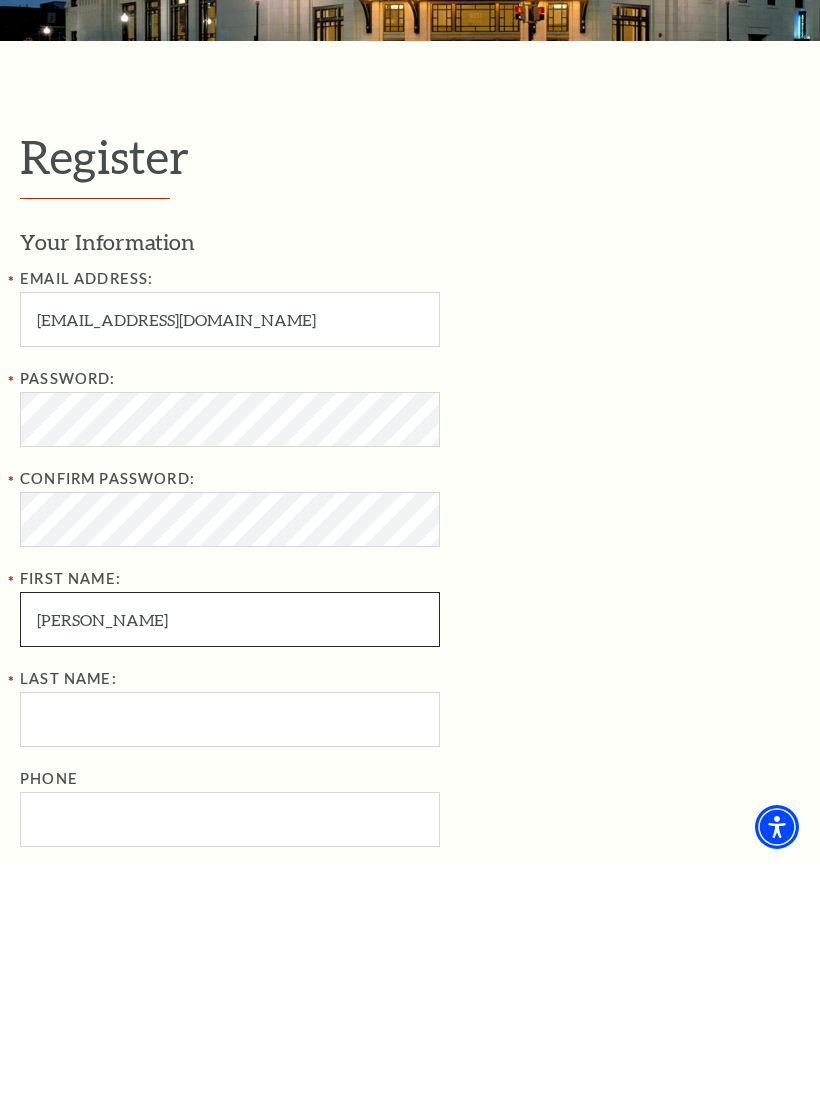 scroll, scrollTop: 163, scrollLeft: 0, axis: vertical 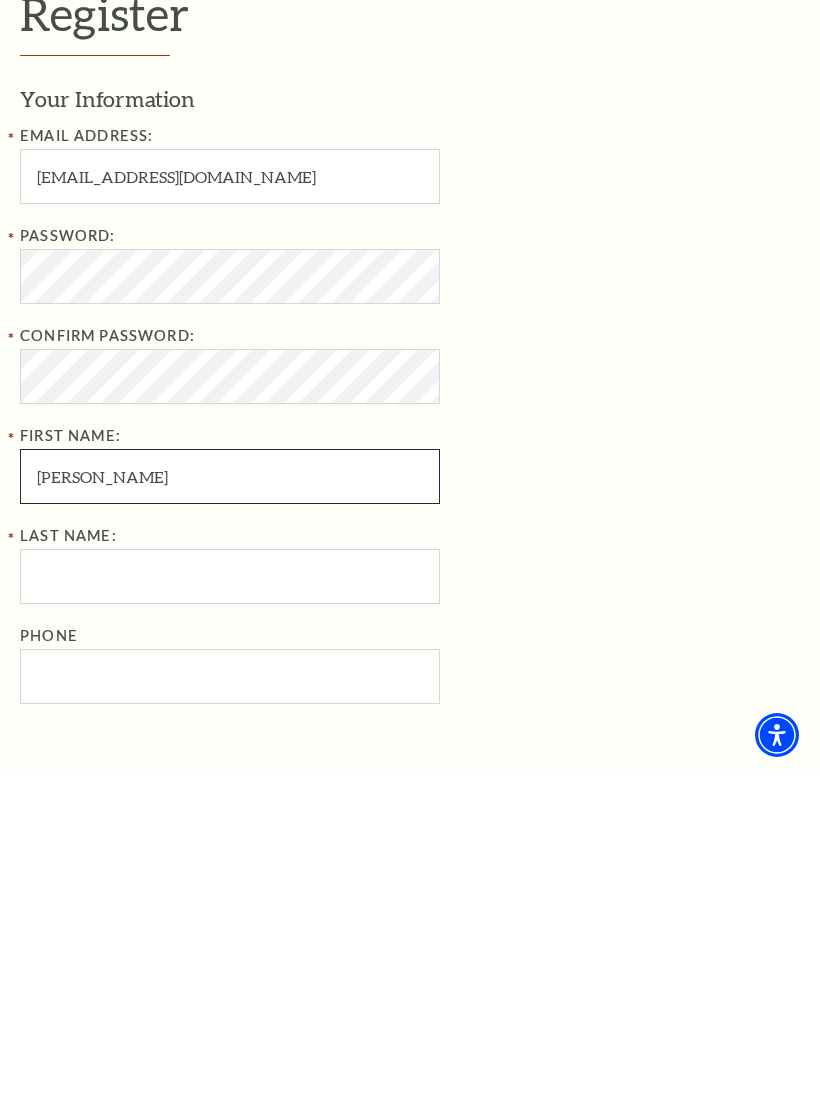 type on "Carol" 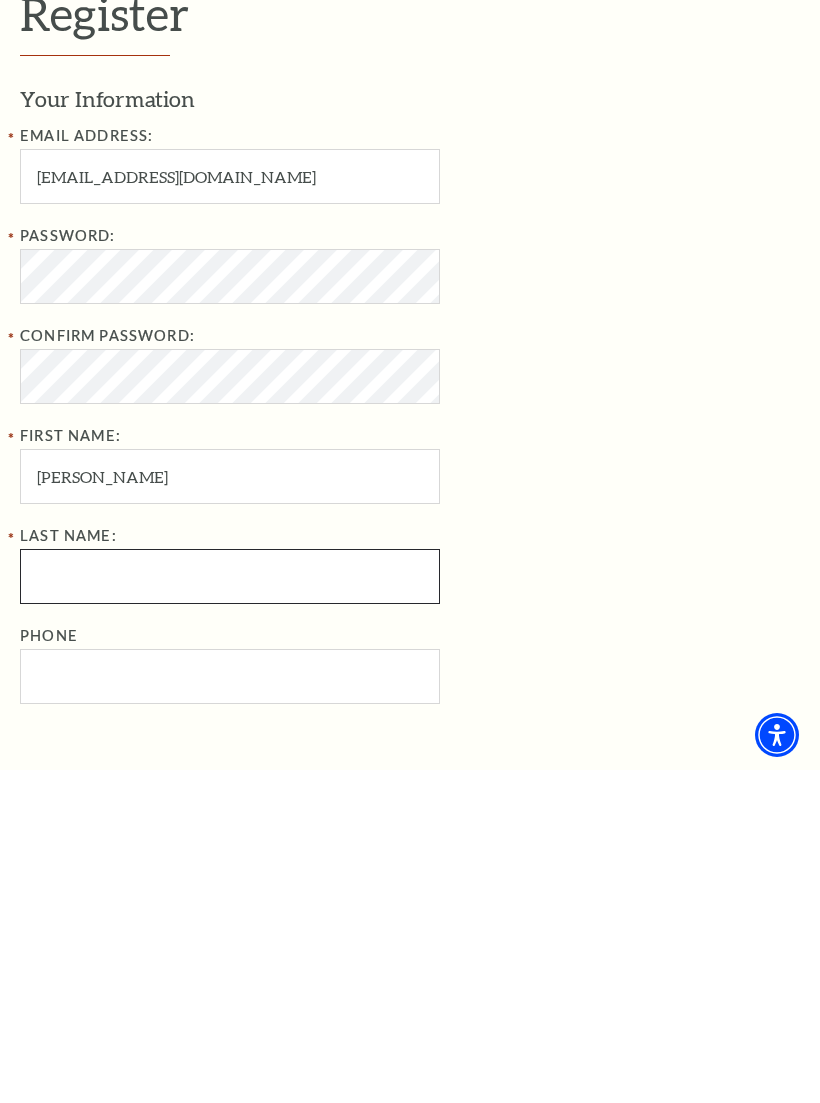 click on "Last Name:" at bounding box center (230, 909) 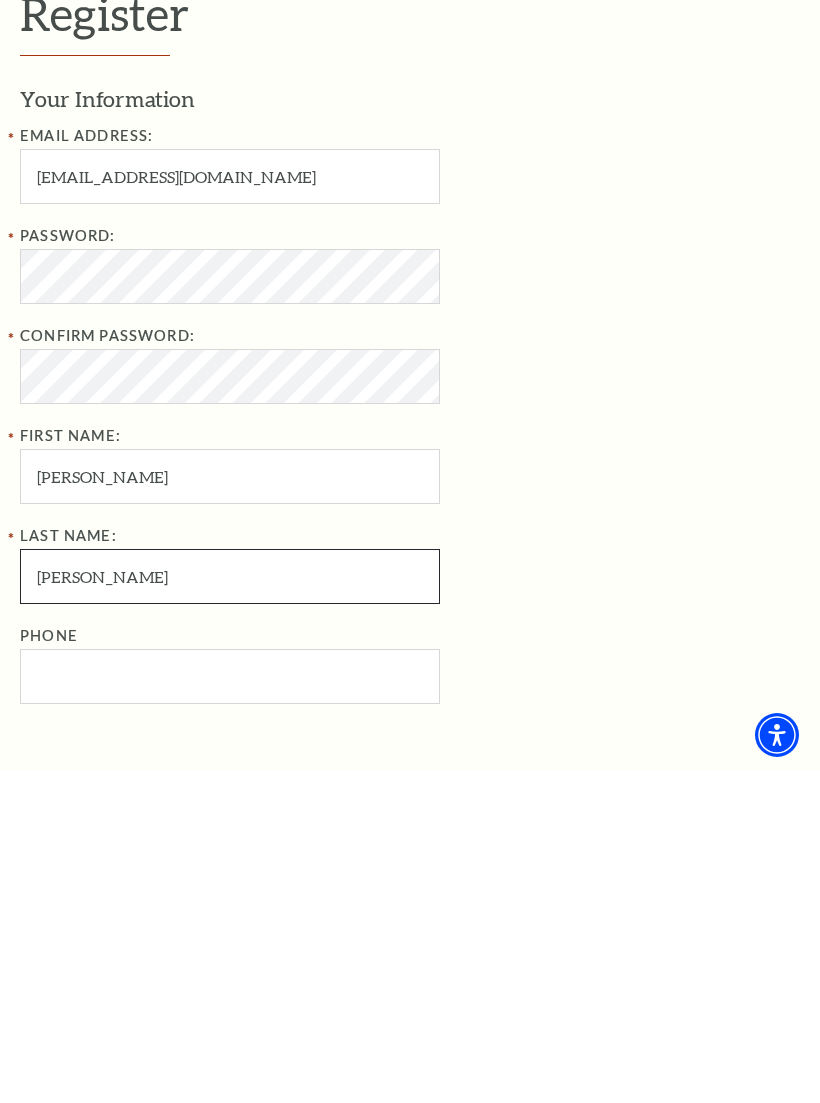 type on "McAvoy" 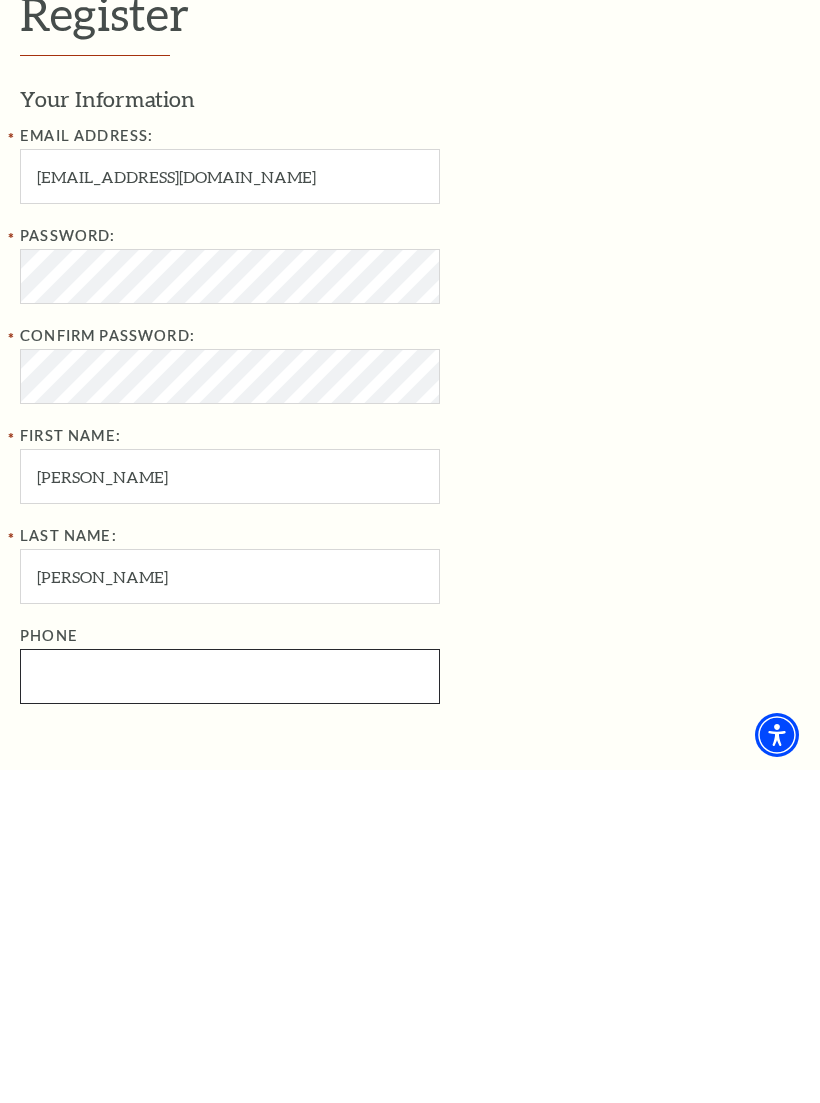 click on "Phone" at bounding box center (230, 1009) 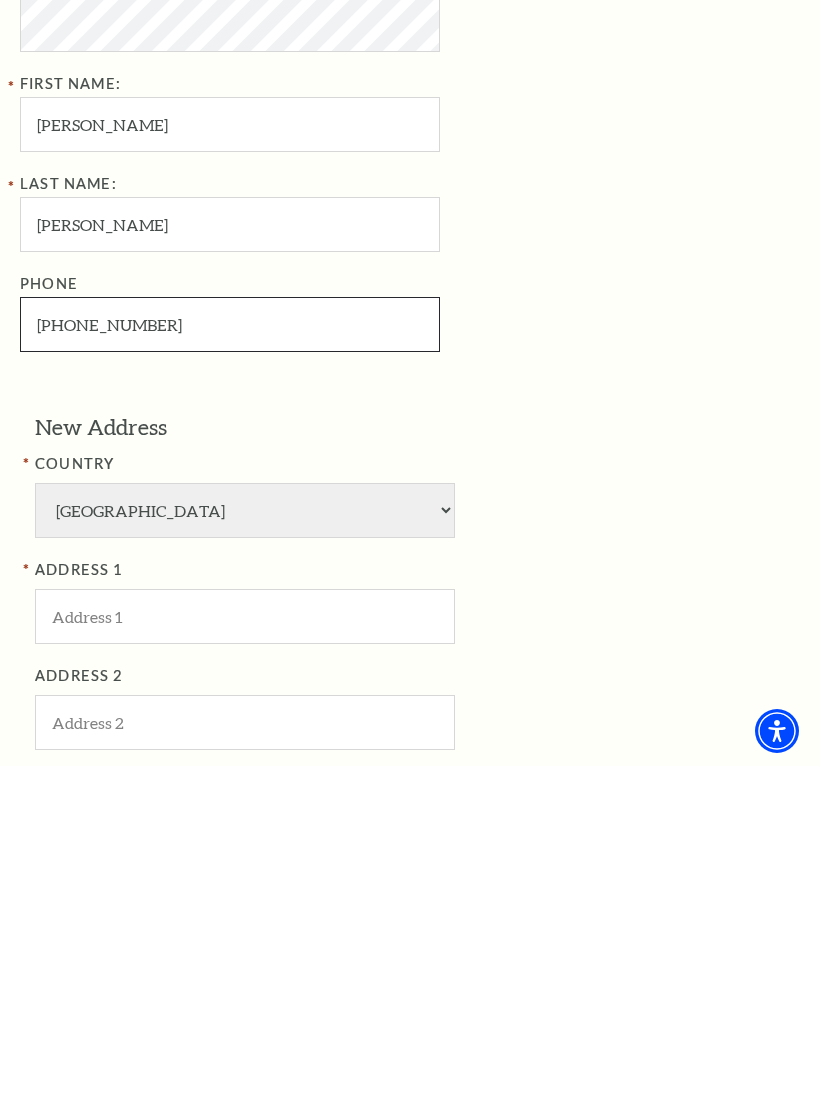 scroll, scrollTop: 536, scrollLeft: 0, axis: vertical 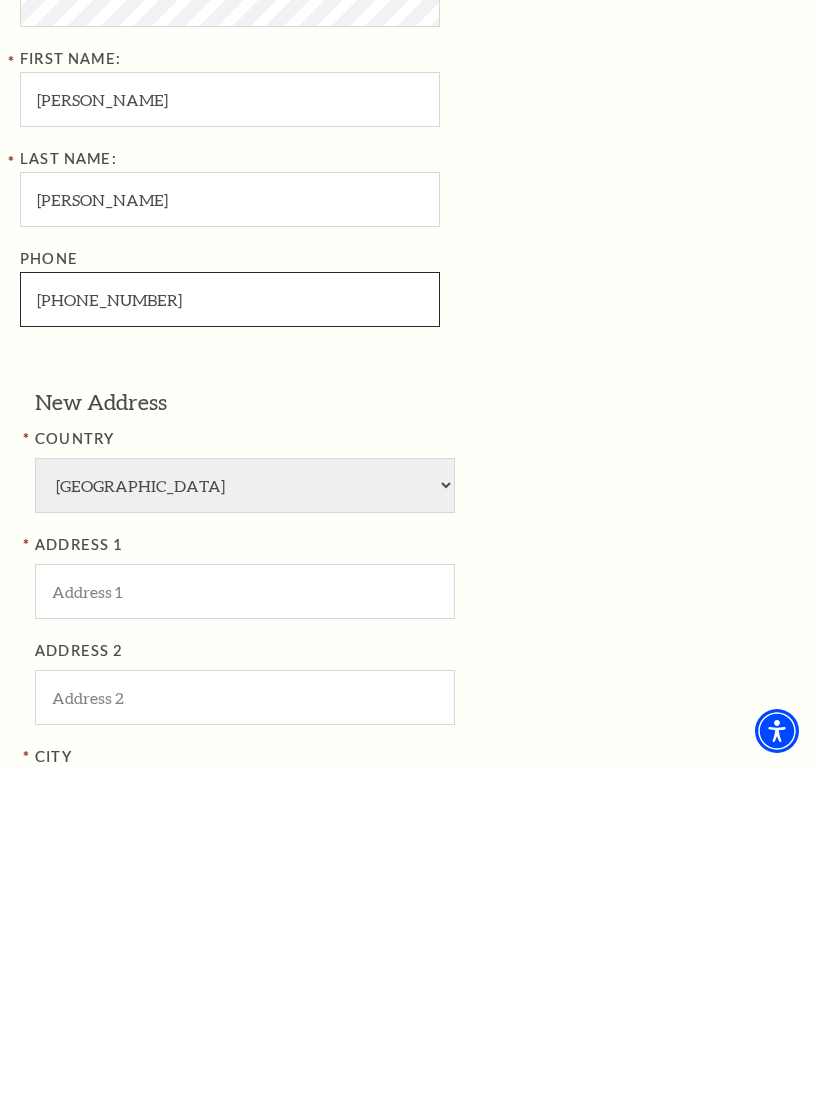 type on "707-888-9956" 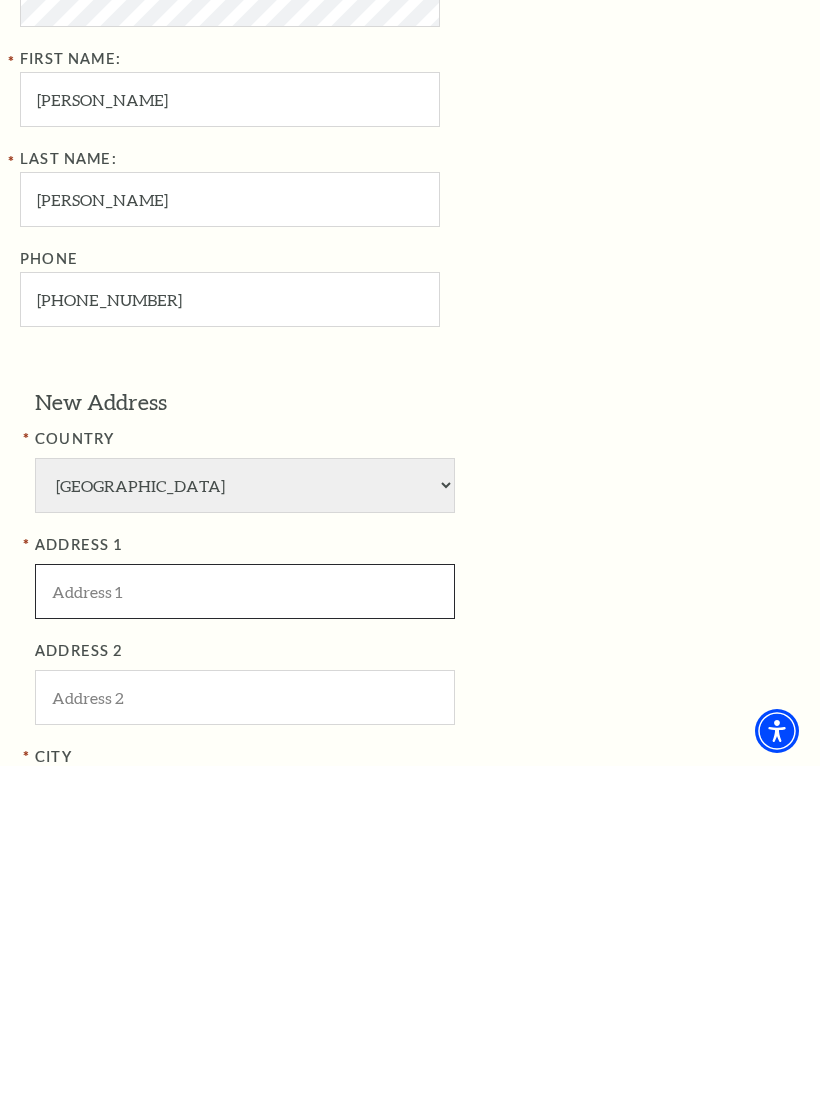 click at bounding box center (245, 928) 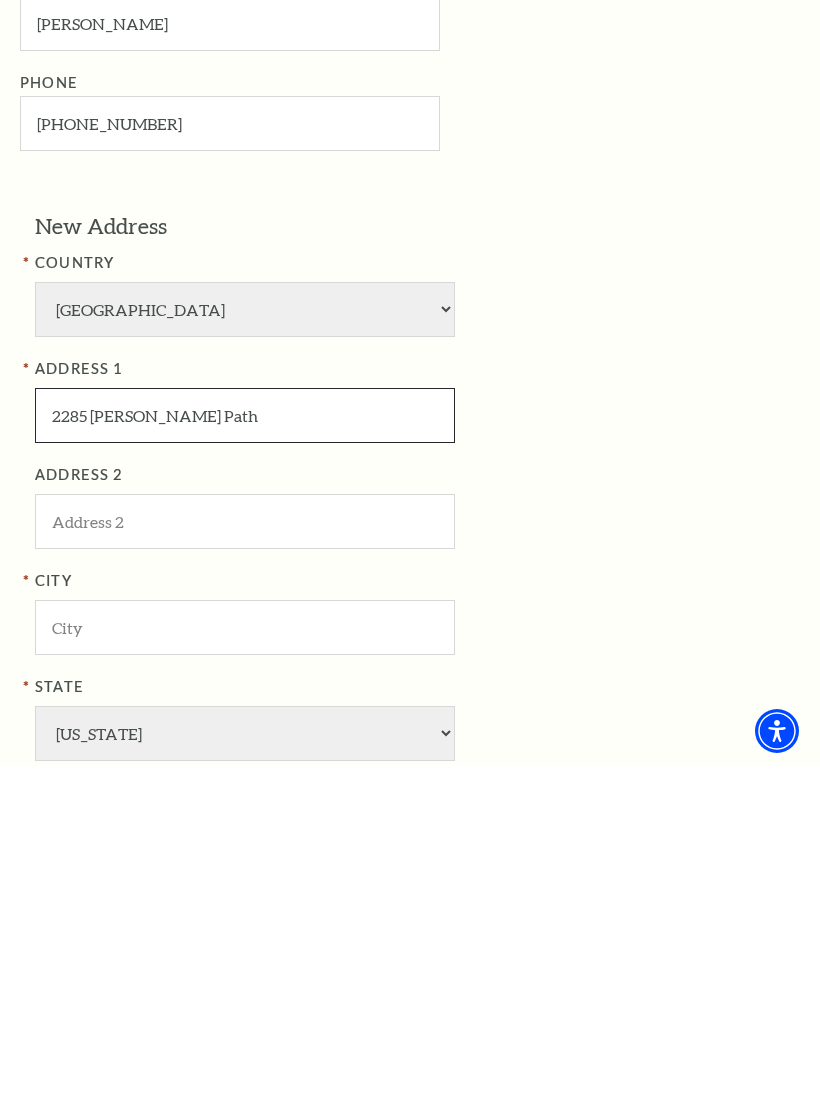 scroll, scrollTop: 718, scrollLeft: 0, axis: vertical 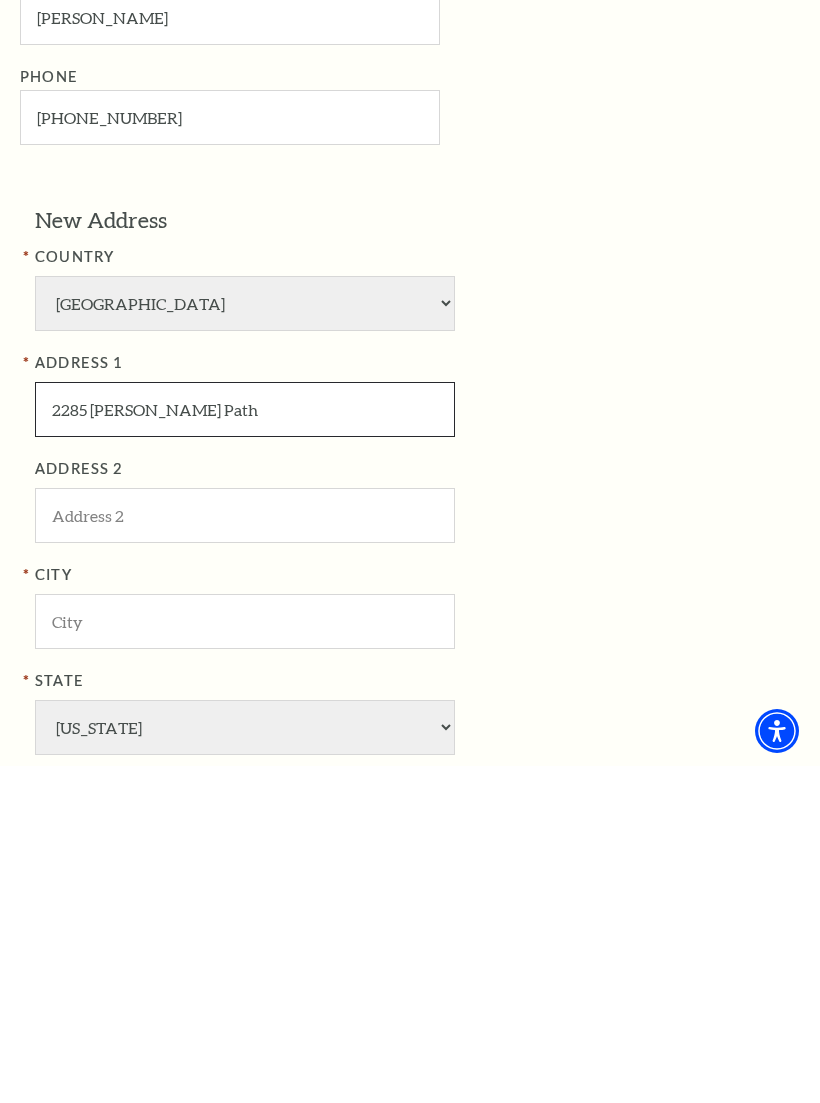 type on "2285 Breeze Dale Path" 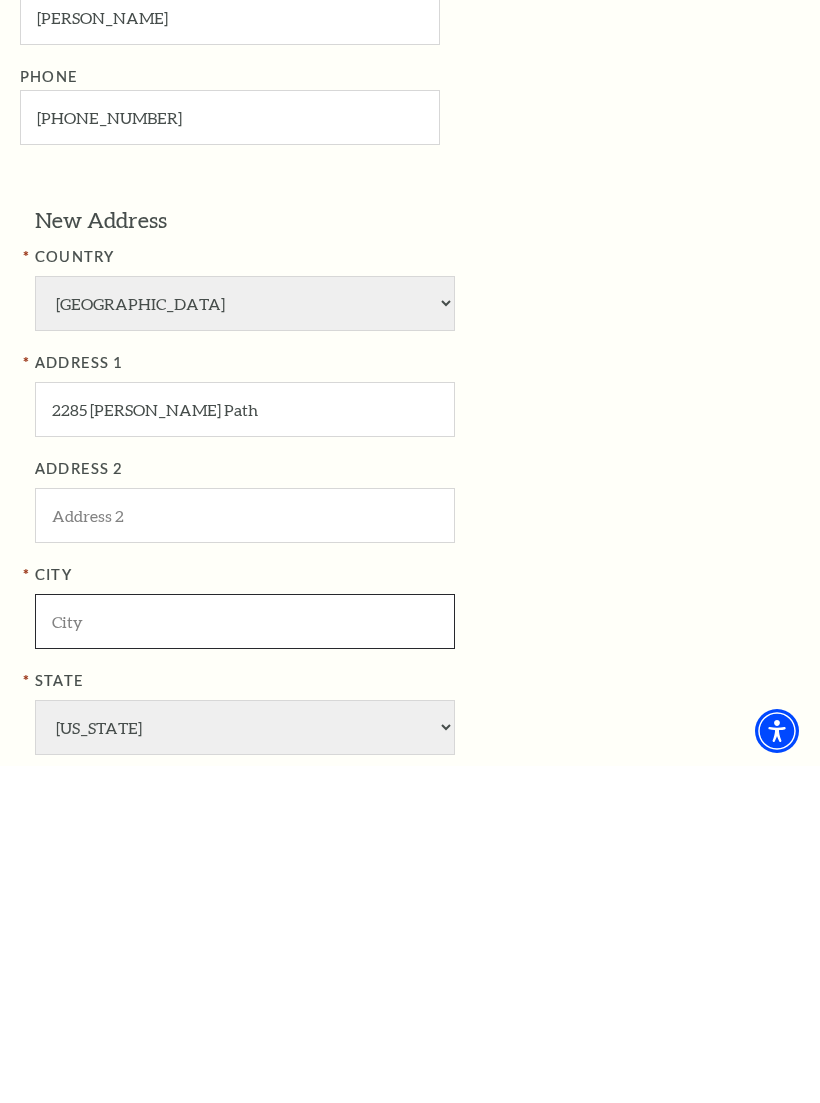 click at bounding box center (245, 958) 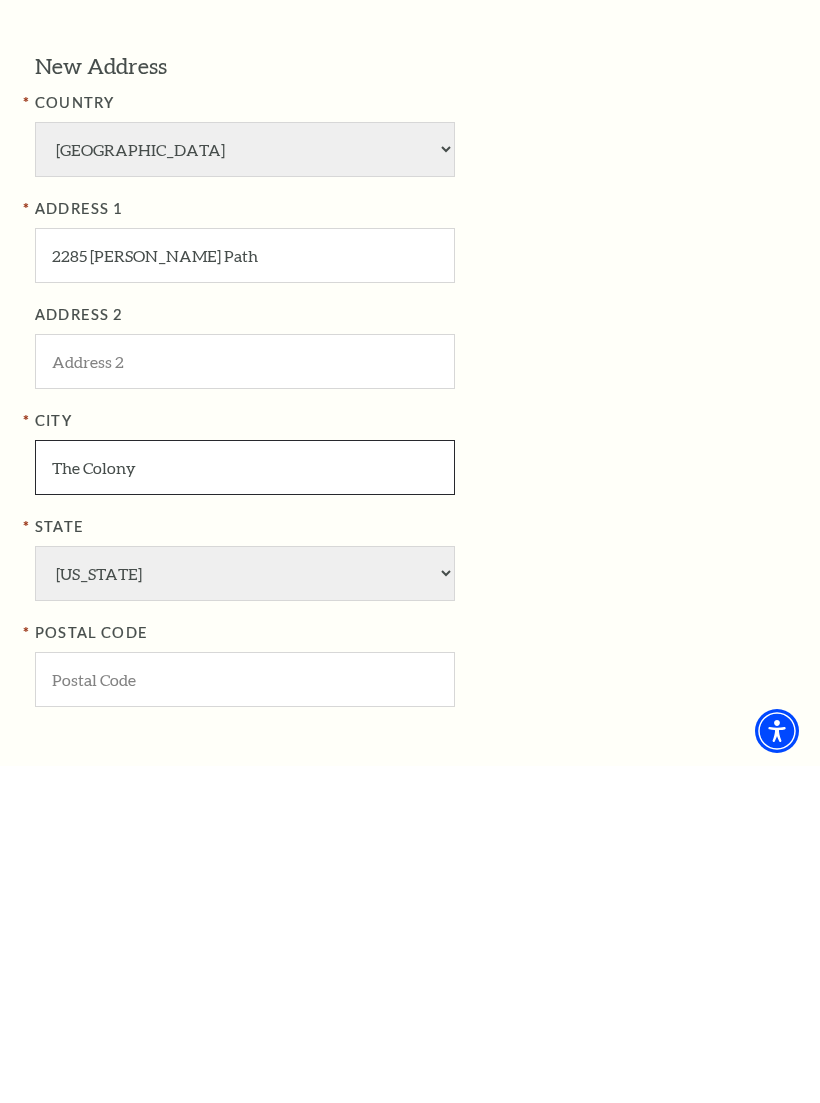 scroll, scrollTop: 893, scrollLeft: 0, axis: vertical 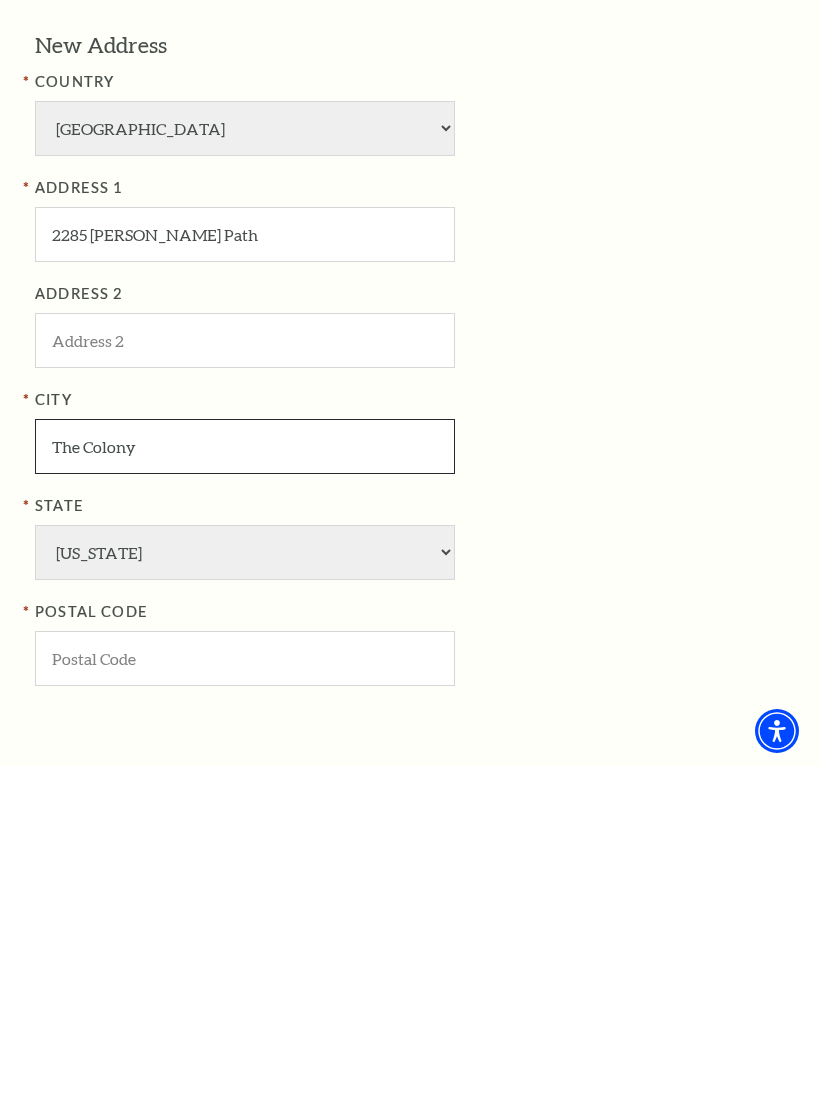 type on "The Colony" 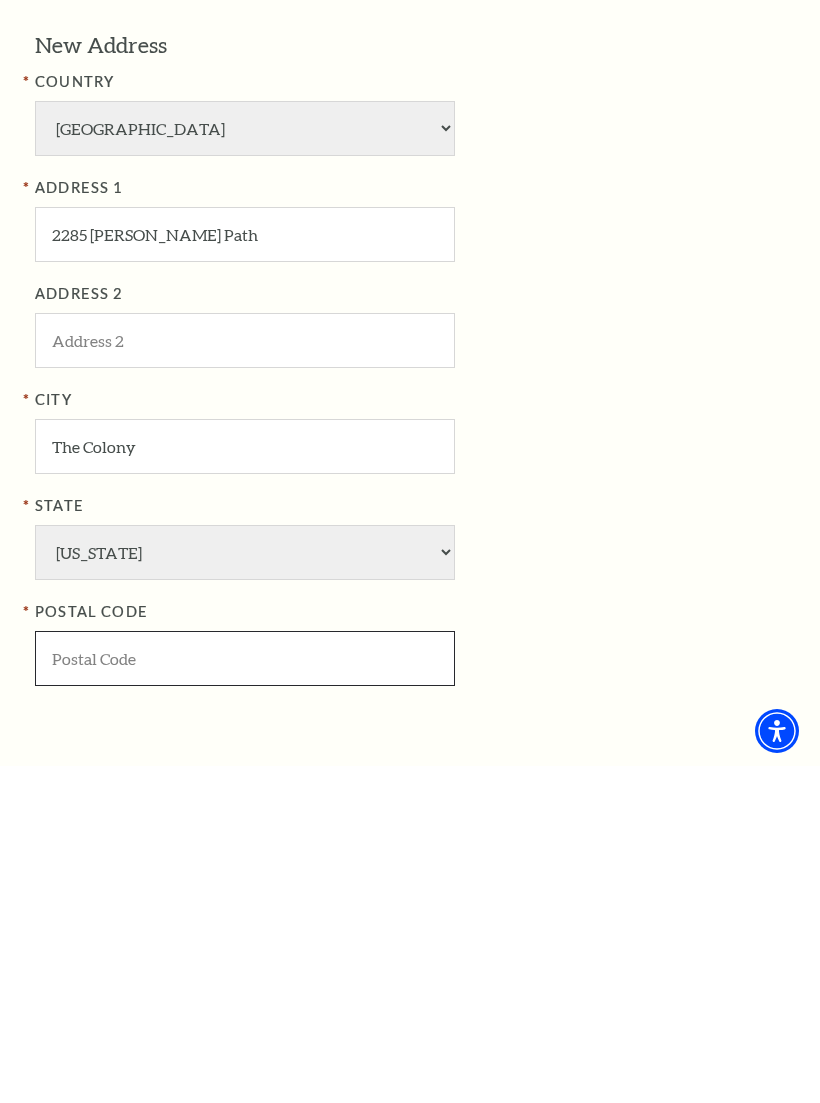 click at bounding box center (245, 995) 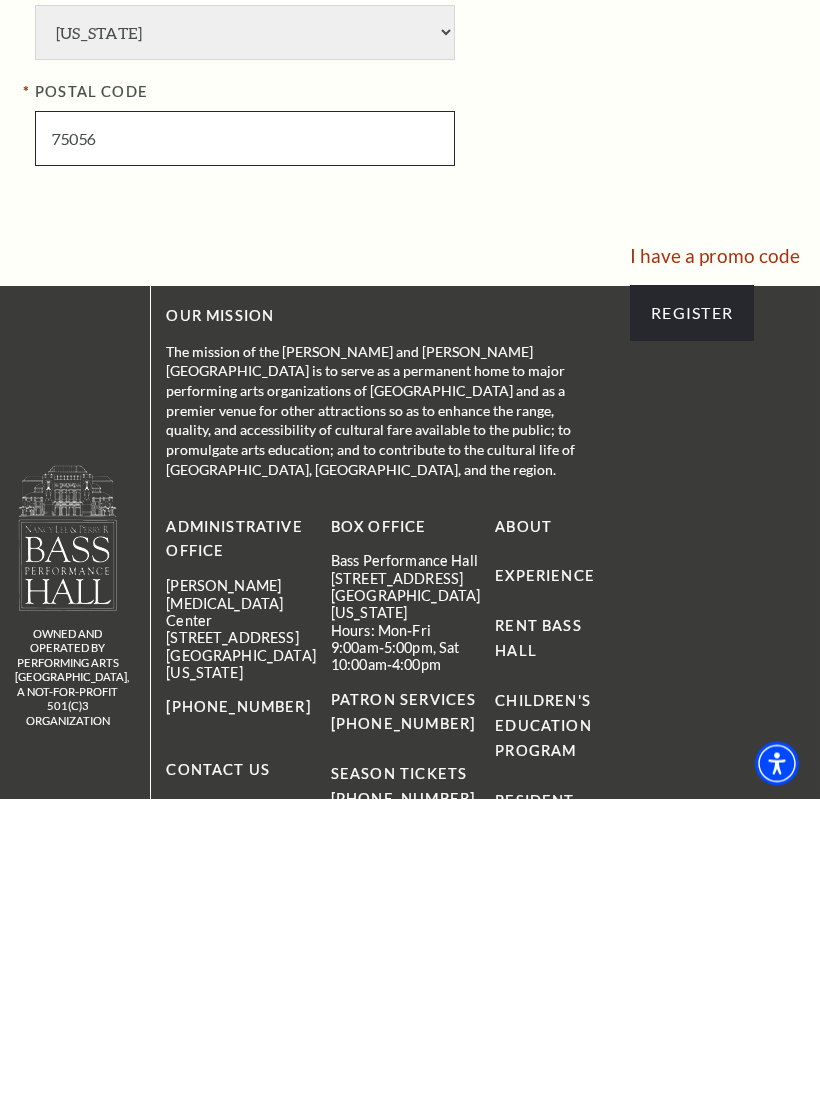 scroll, scrollTop: 1456, scrollLeft: 0, axis: vertical 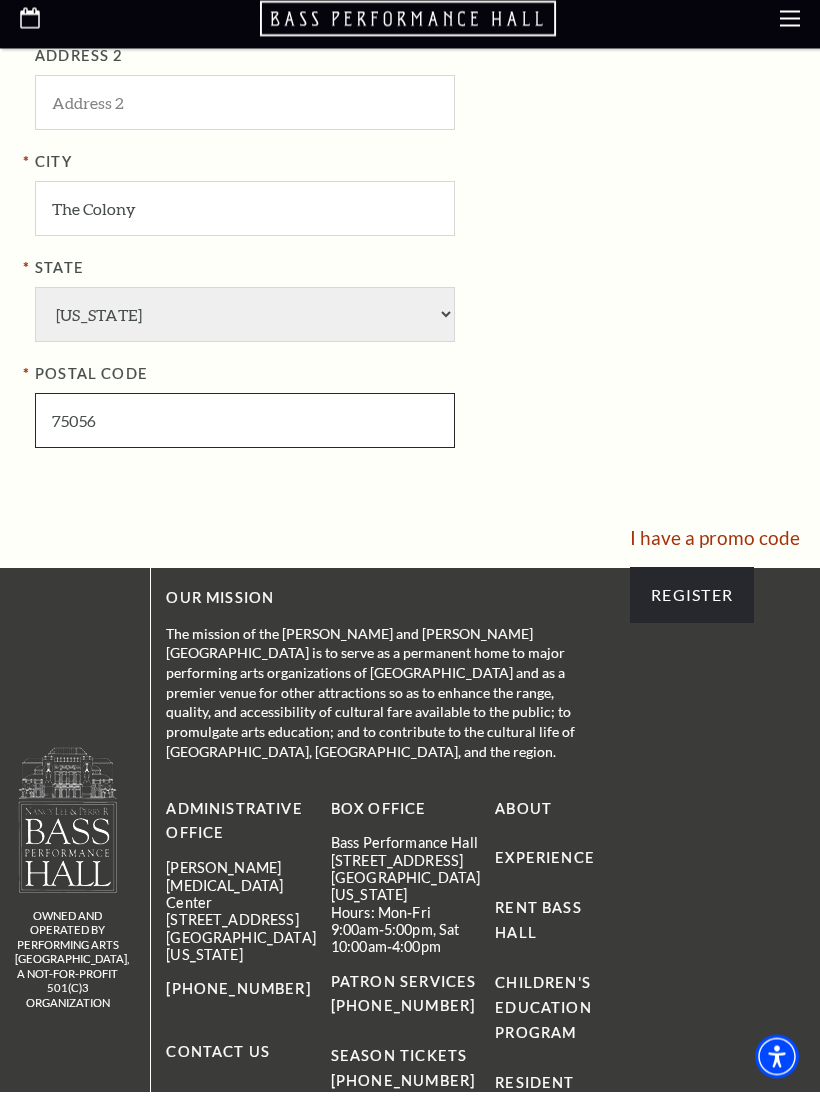 type on "75056" 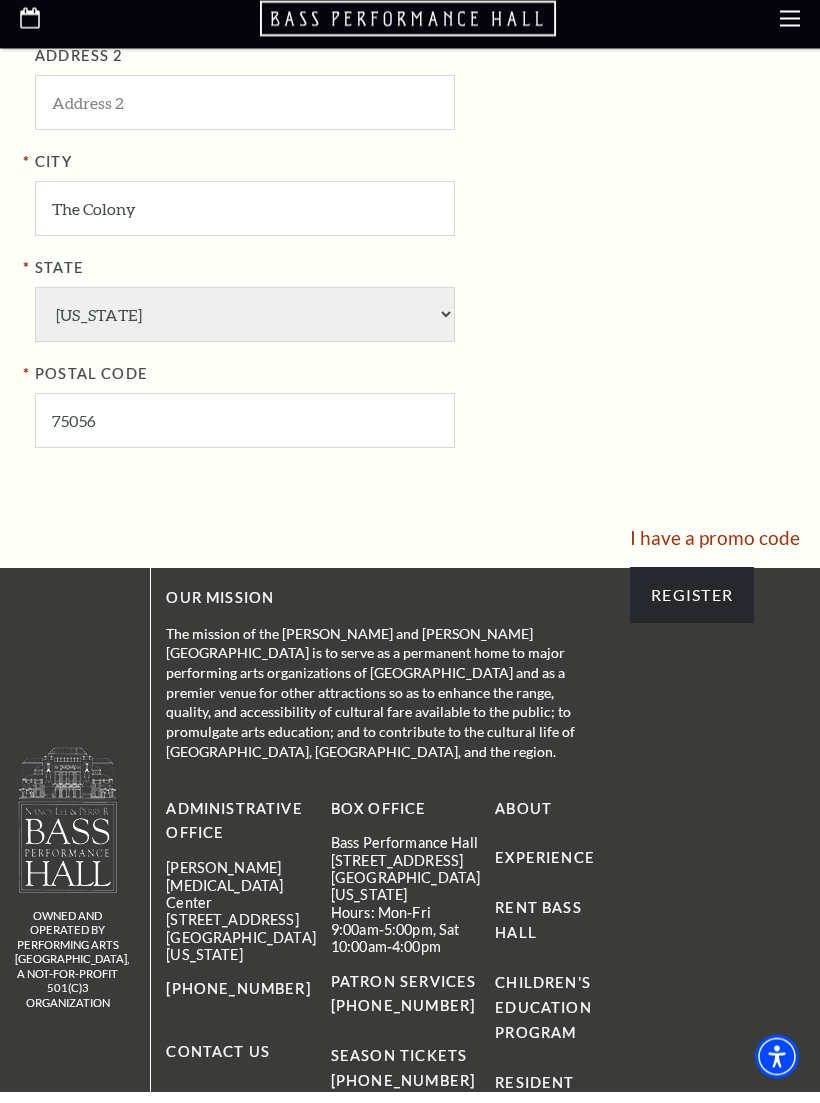 click on "Register" at bounding box center [692, 607] 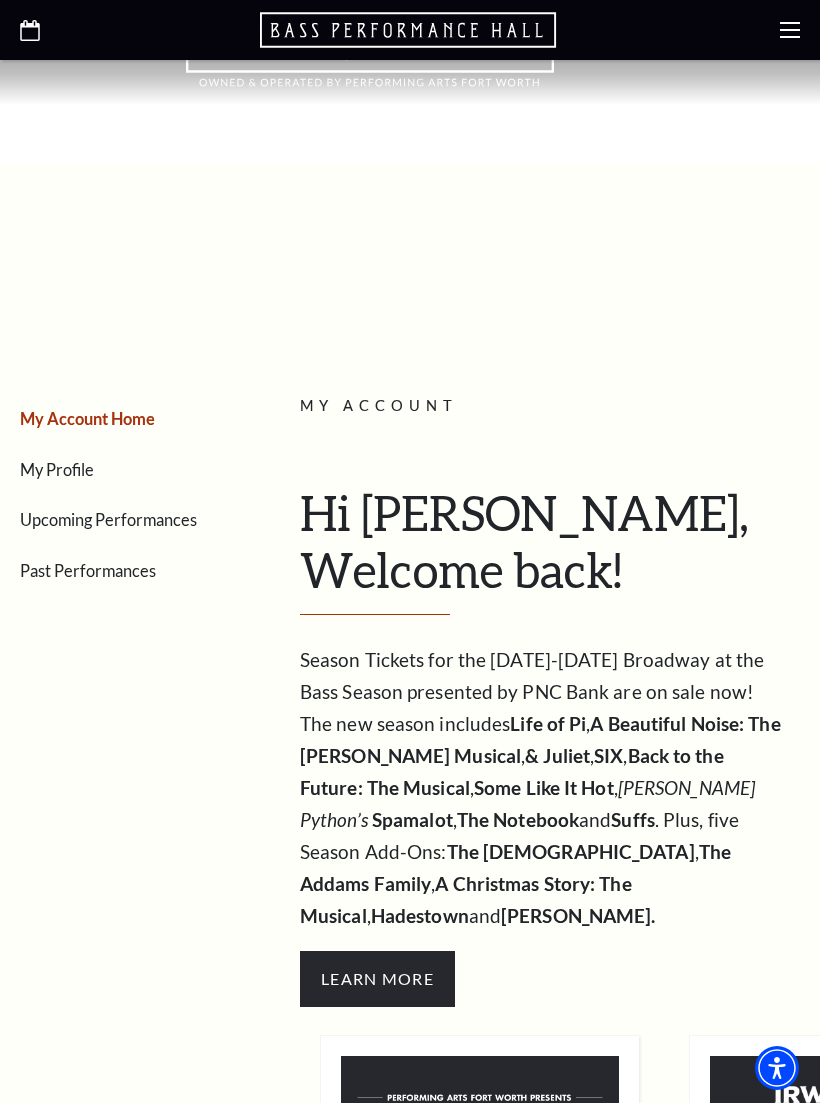 scroll, scrollTop: 0, scrollLeft: 0, axis: both 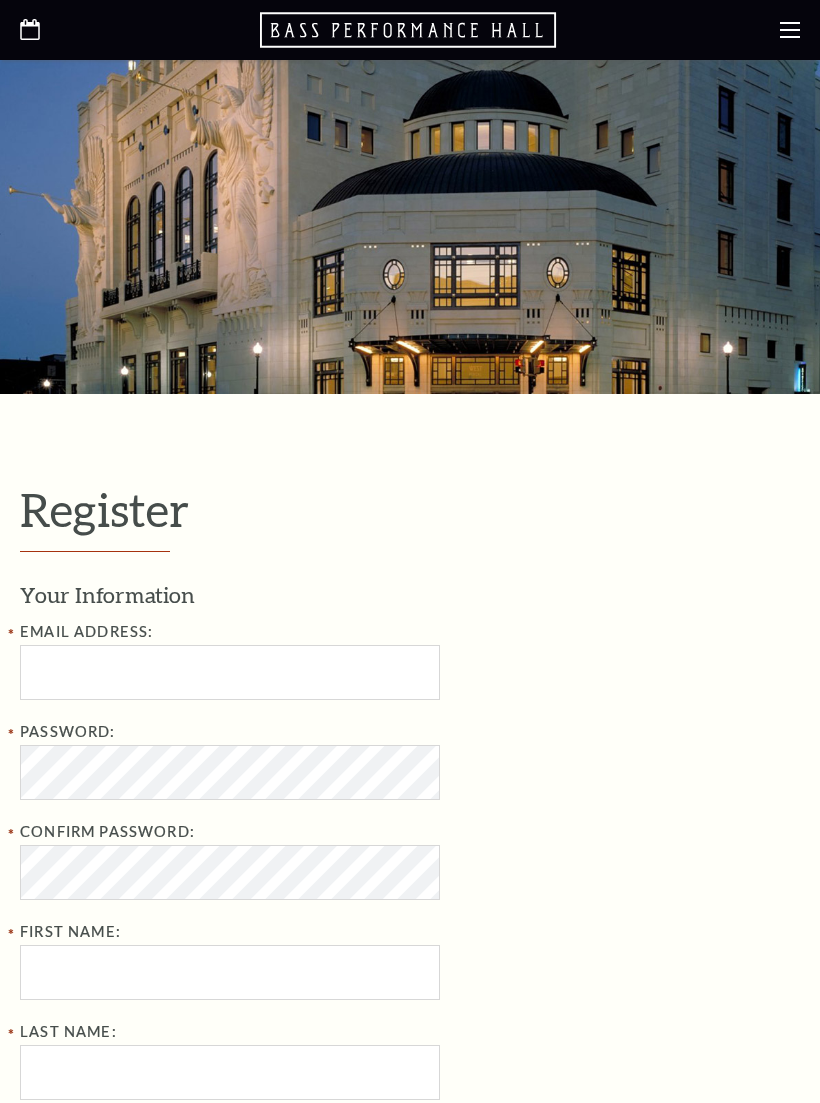 select on "1" 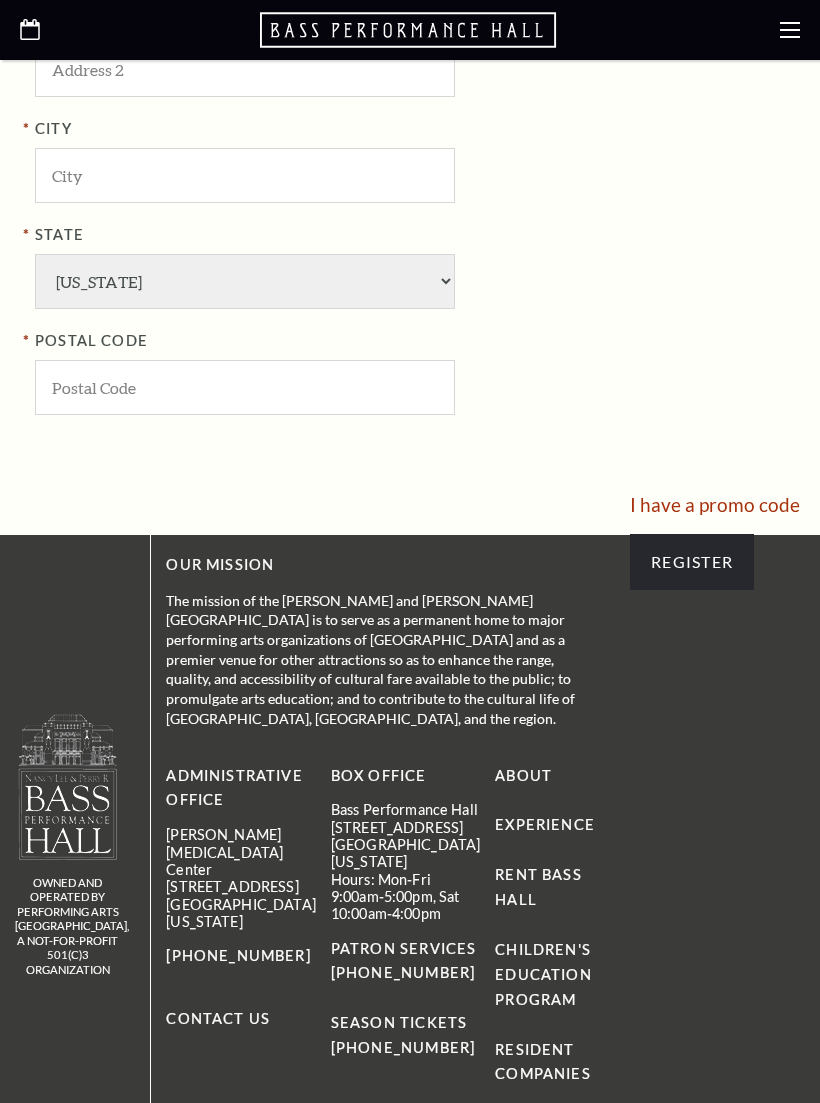 scroll, scrollTop: 0, scrollLeft: 0, axis: both 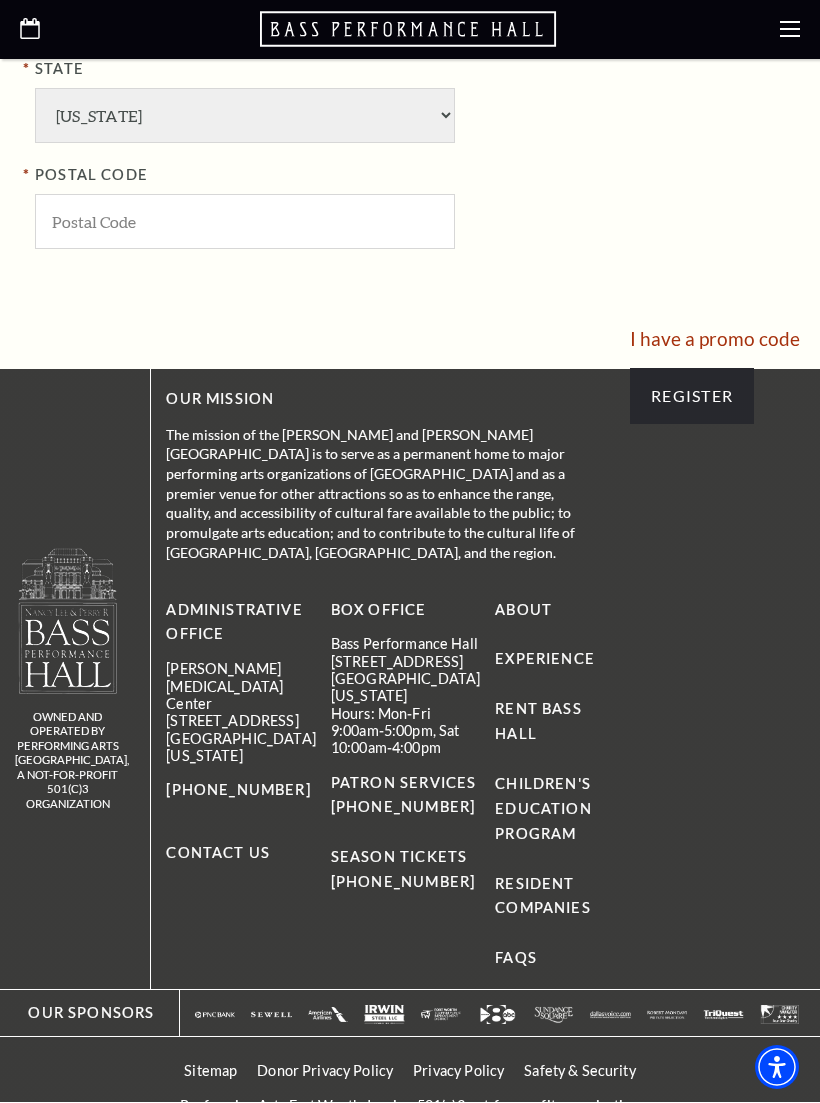 click on "Register" at bounding box center [692, 397] 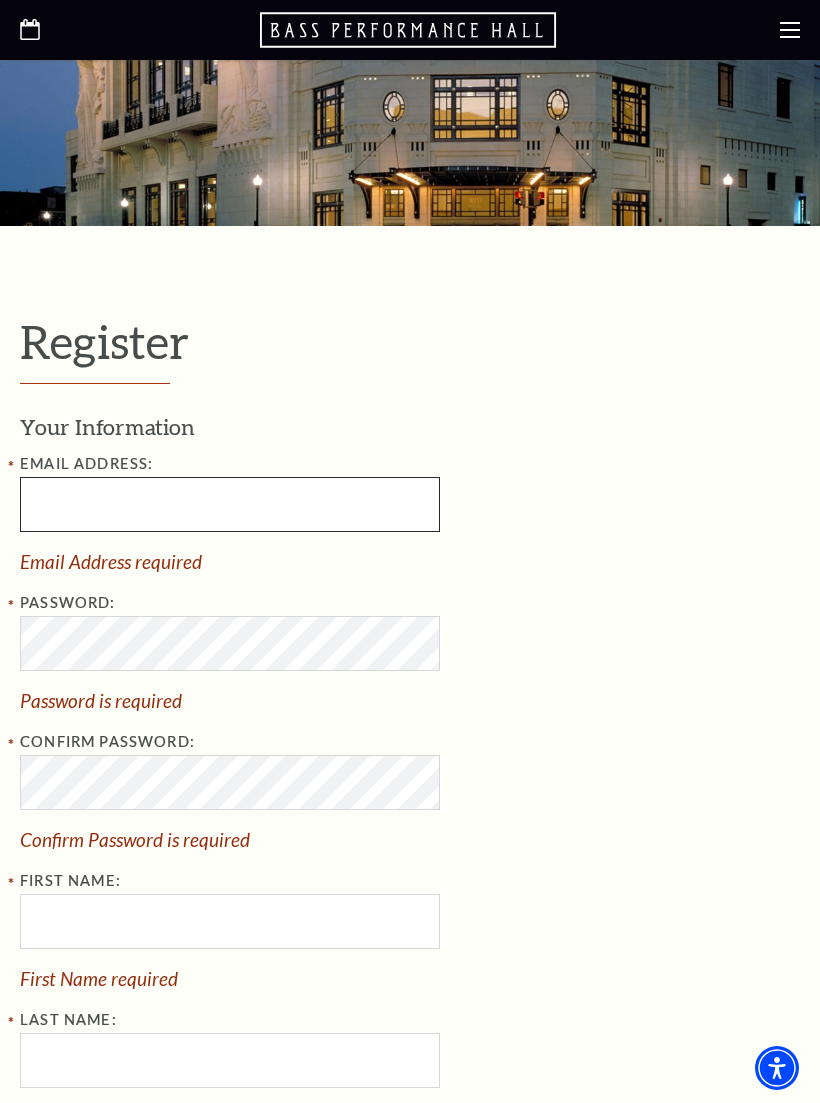 scroll, scrollTop: 0, scrollLeft: 0, axis: both 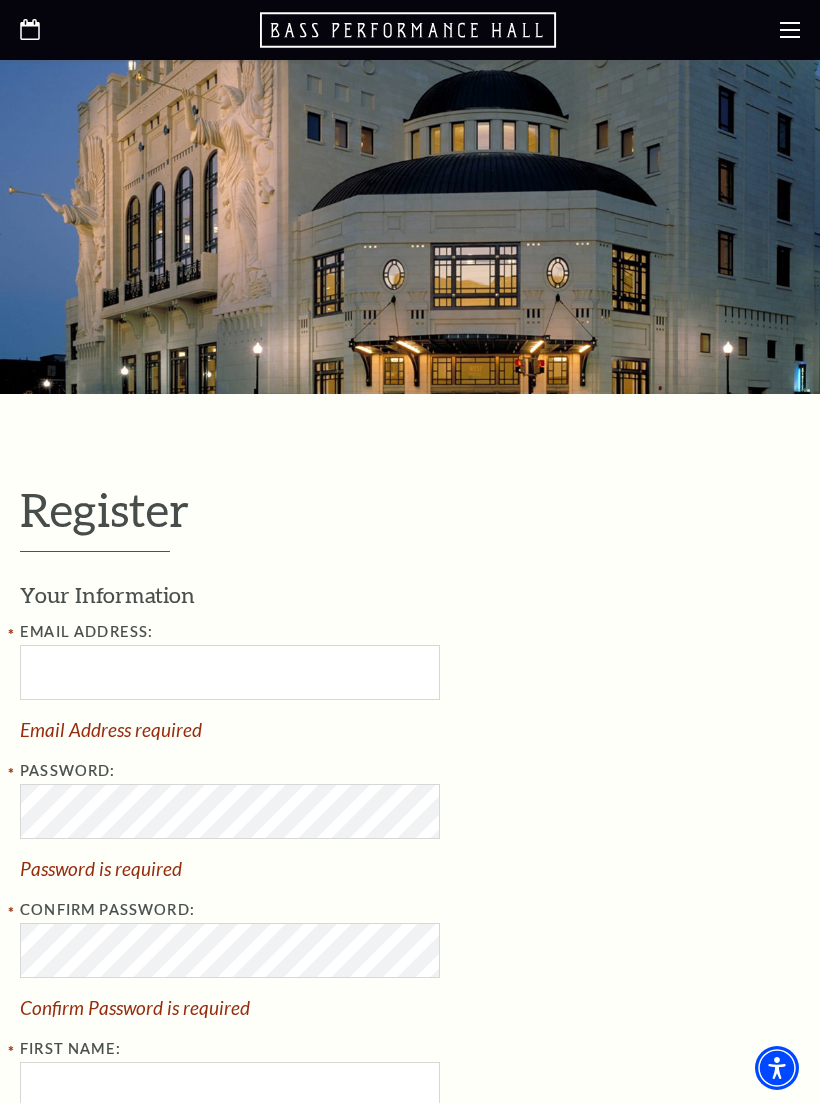 click 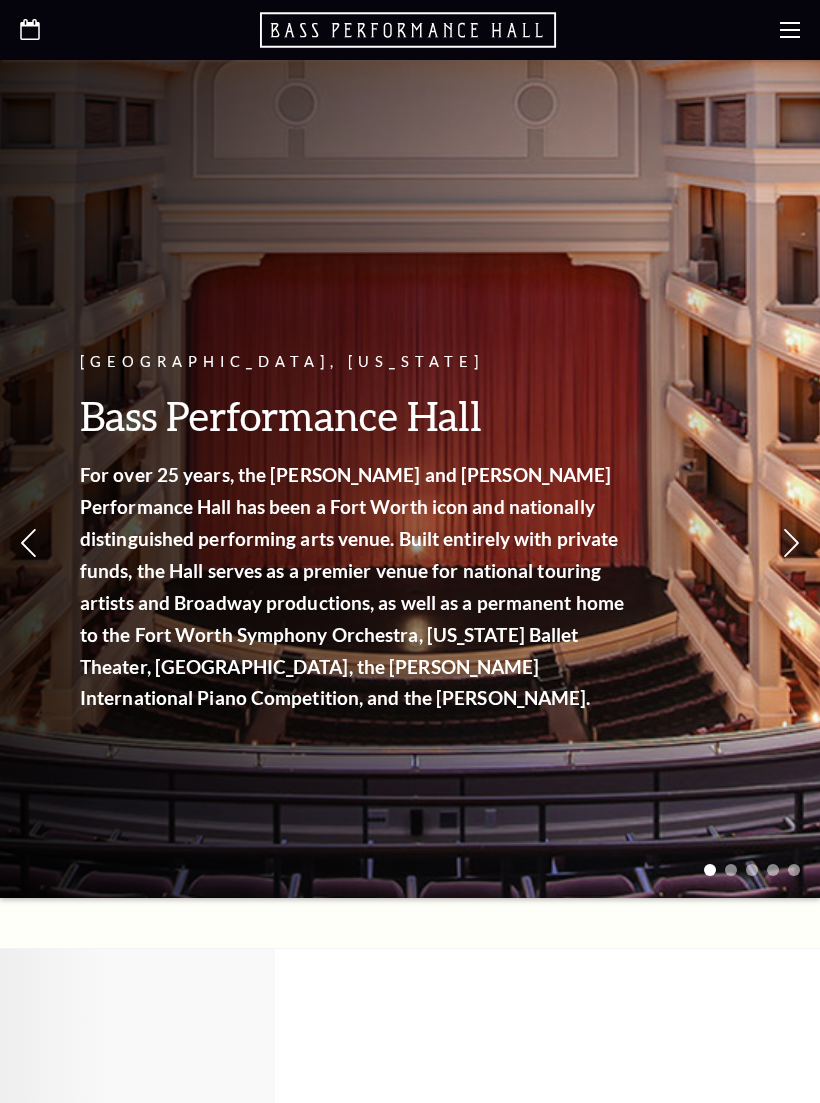 scroll, scrollTop: 0, scrollLeft: 0, axis: both 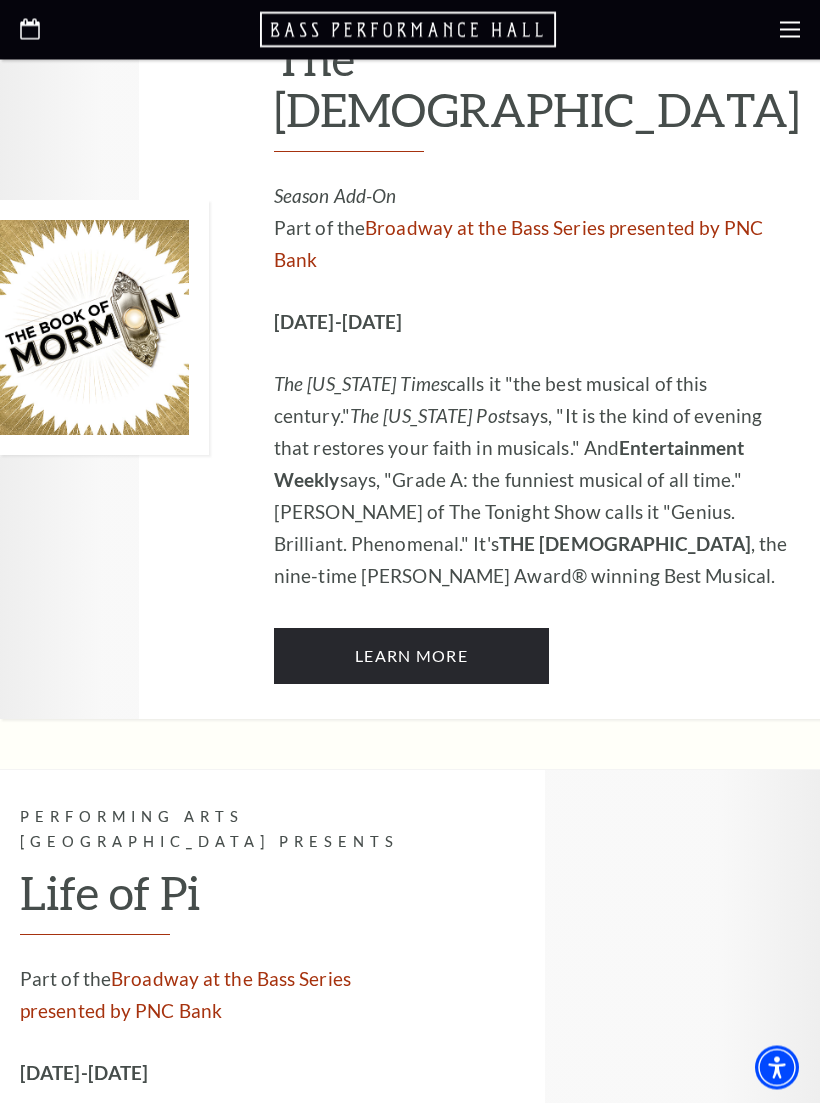 click on "Learn More" at bounding box center (411, 657) 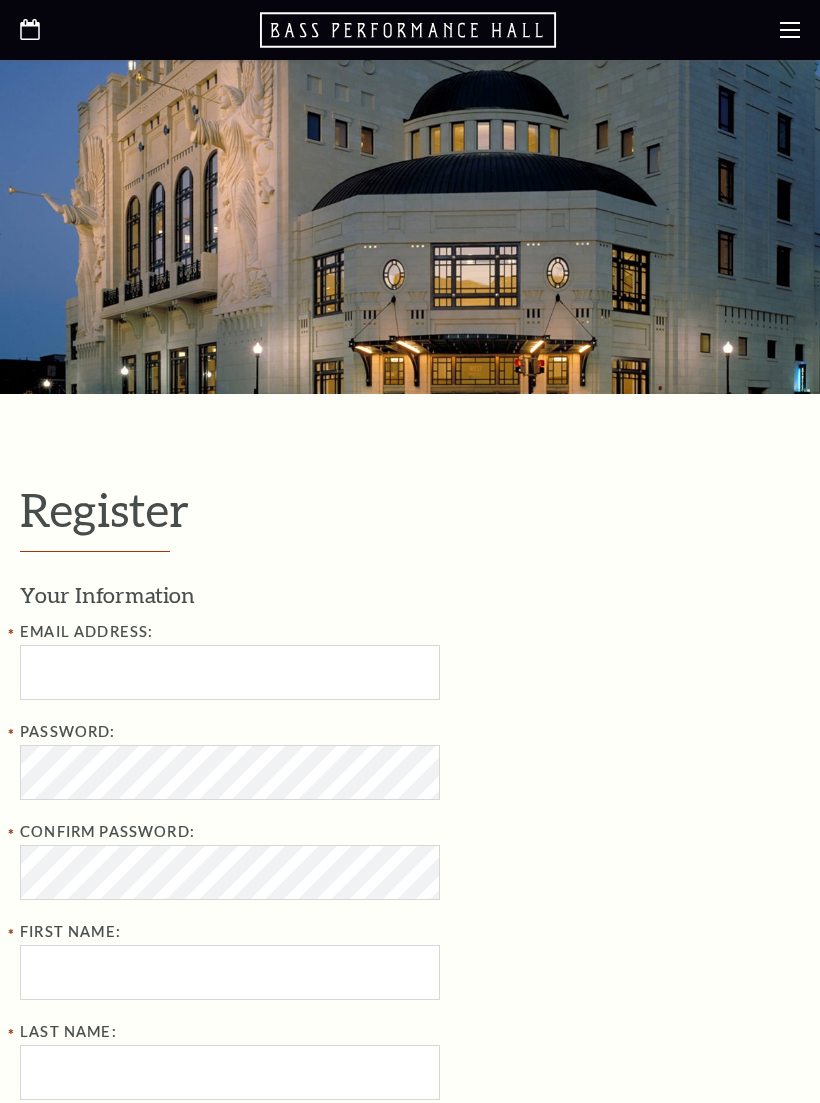select on "1" 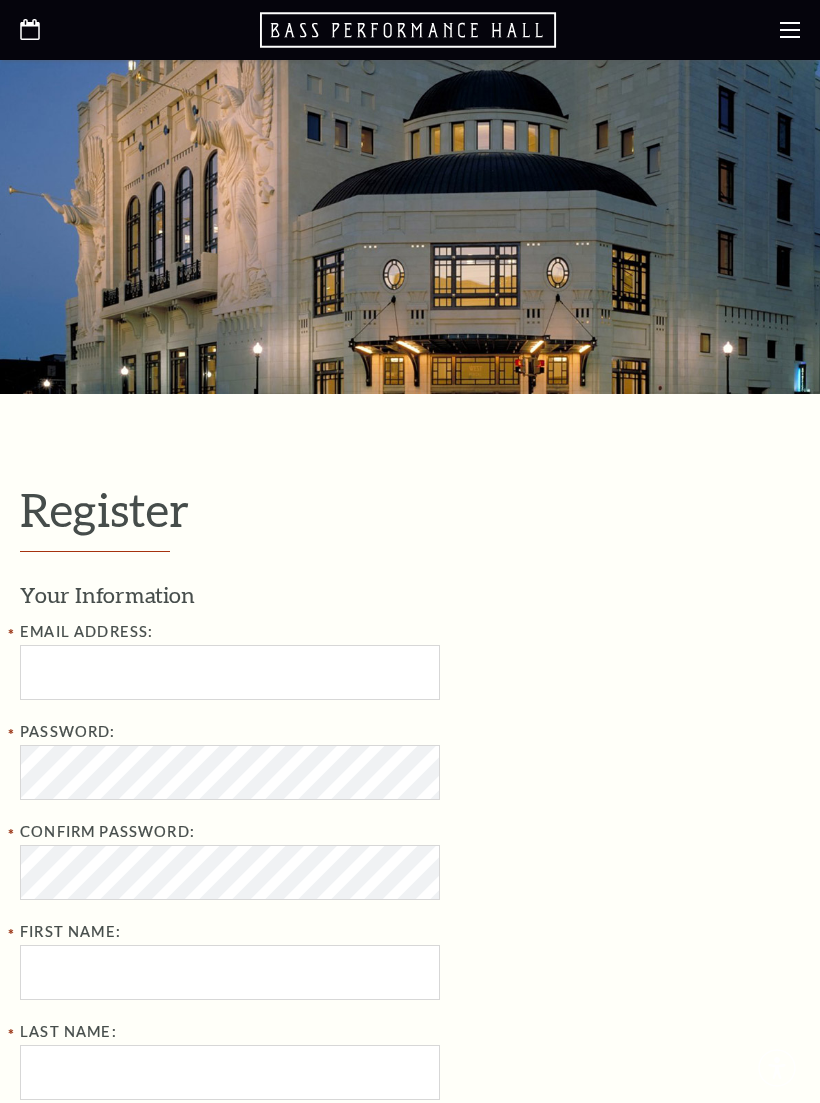 scroll, scrollTop: 0, scrollLeft: 0, axis: both 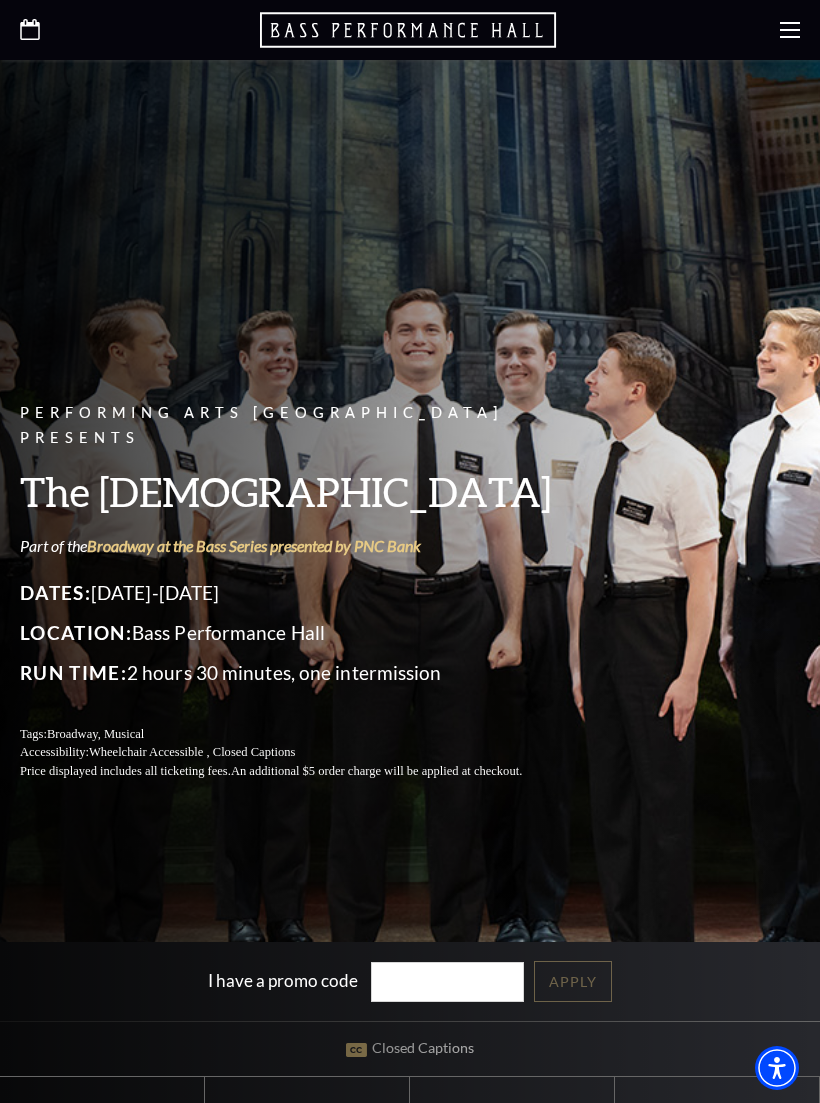 click 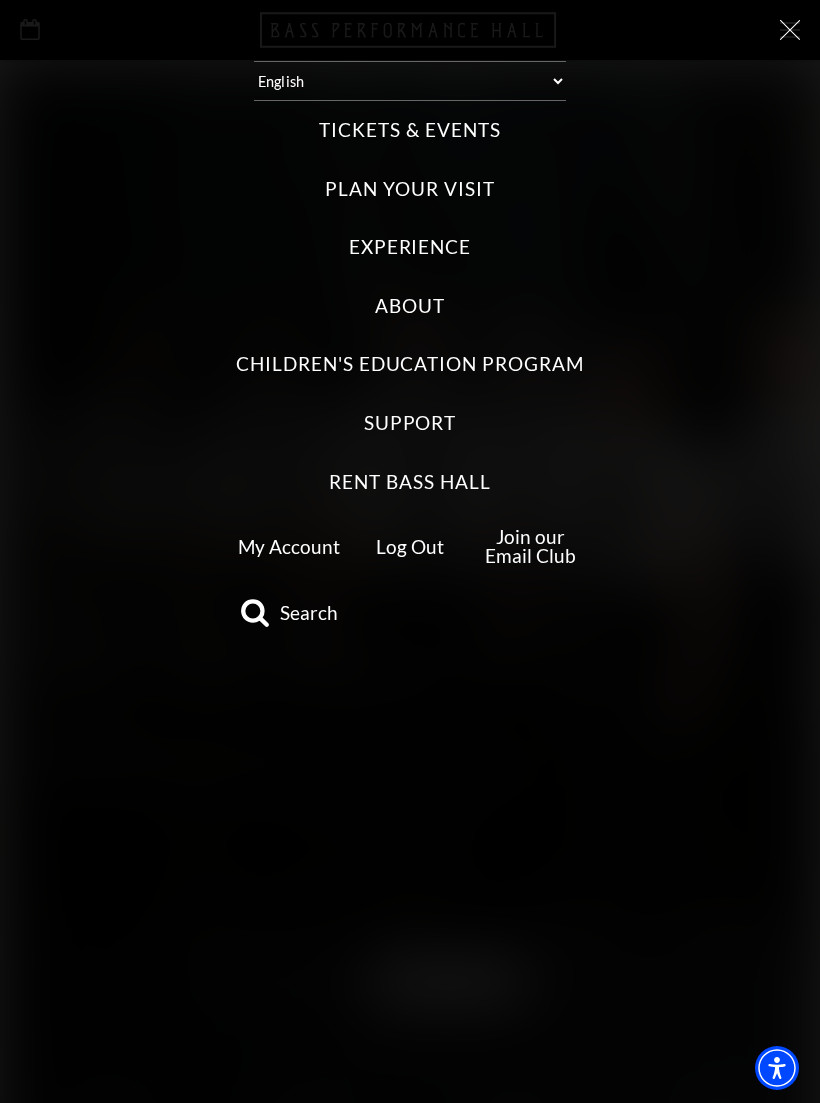 click 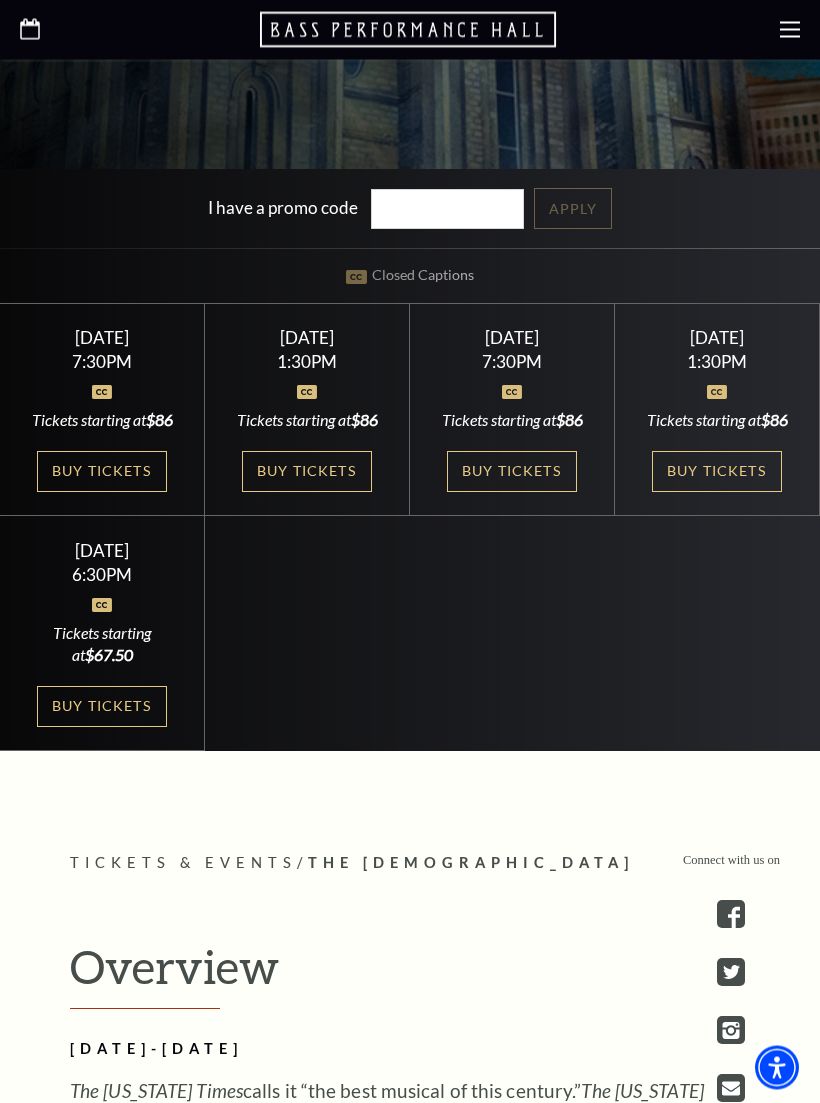 scroll, scrollTop: 786, scrollLeft: 0, axis: vertical 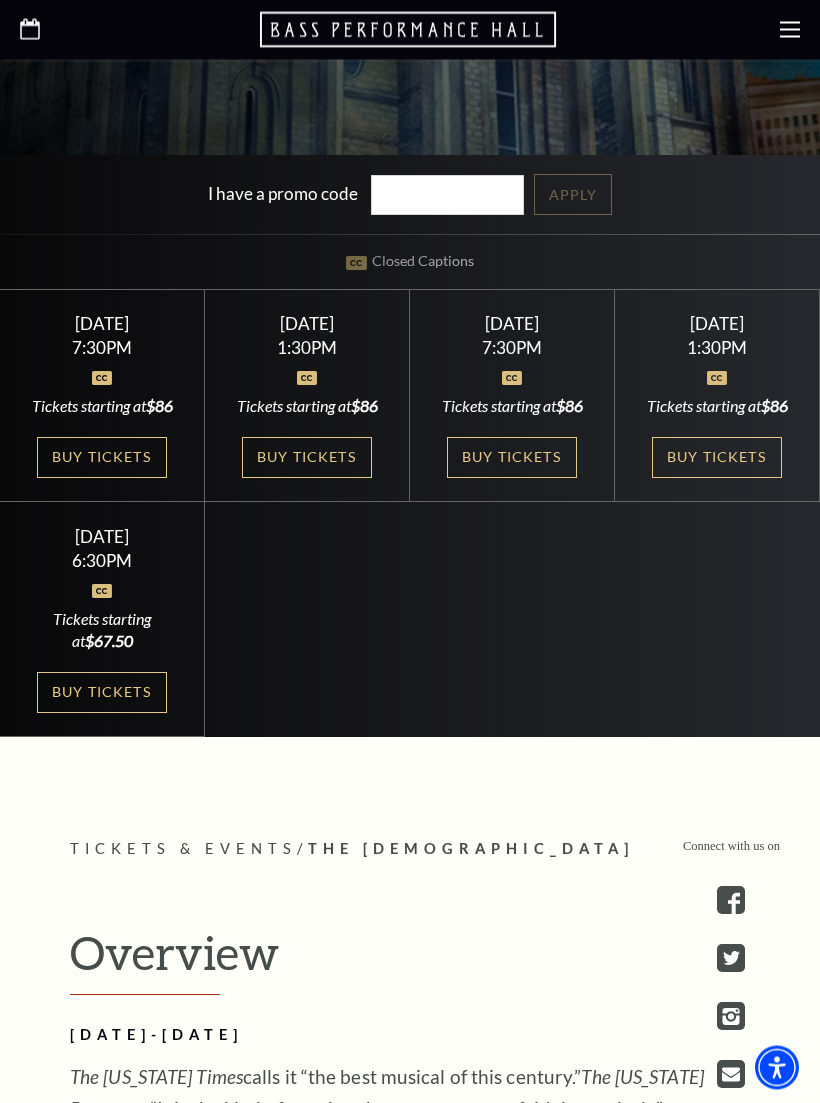 click on "Buy Tickets" at bounding box center [512, 458] 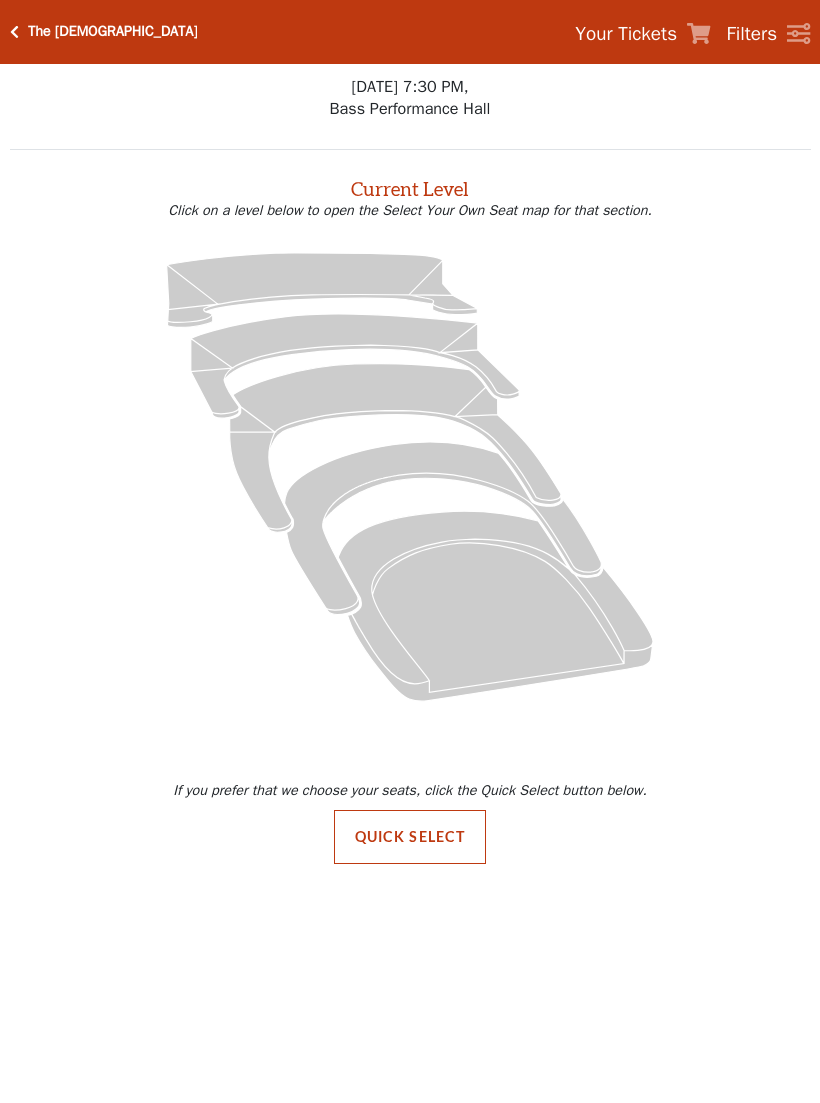 scroll, scrollTop: 0, scrollLeft: 0, axis: both 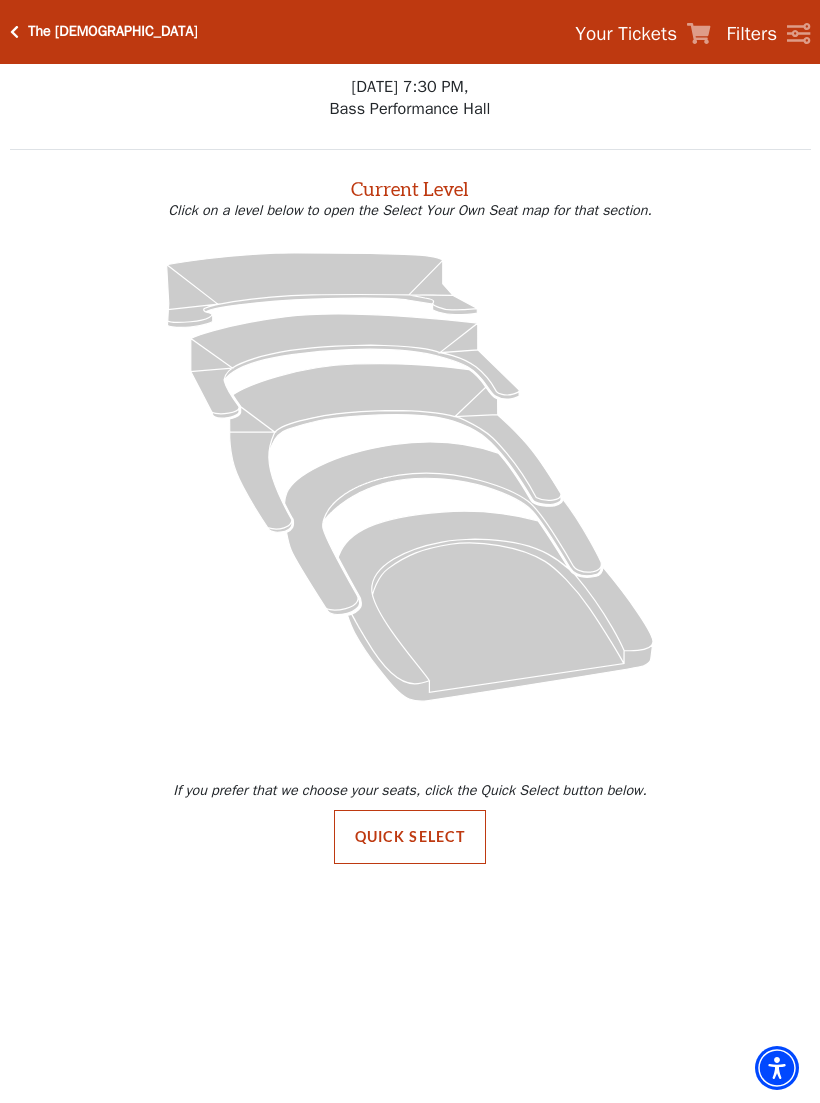 click on "Quick Select" at bounding box center [410, 837] 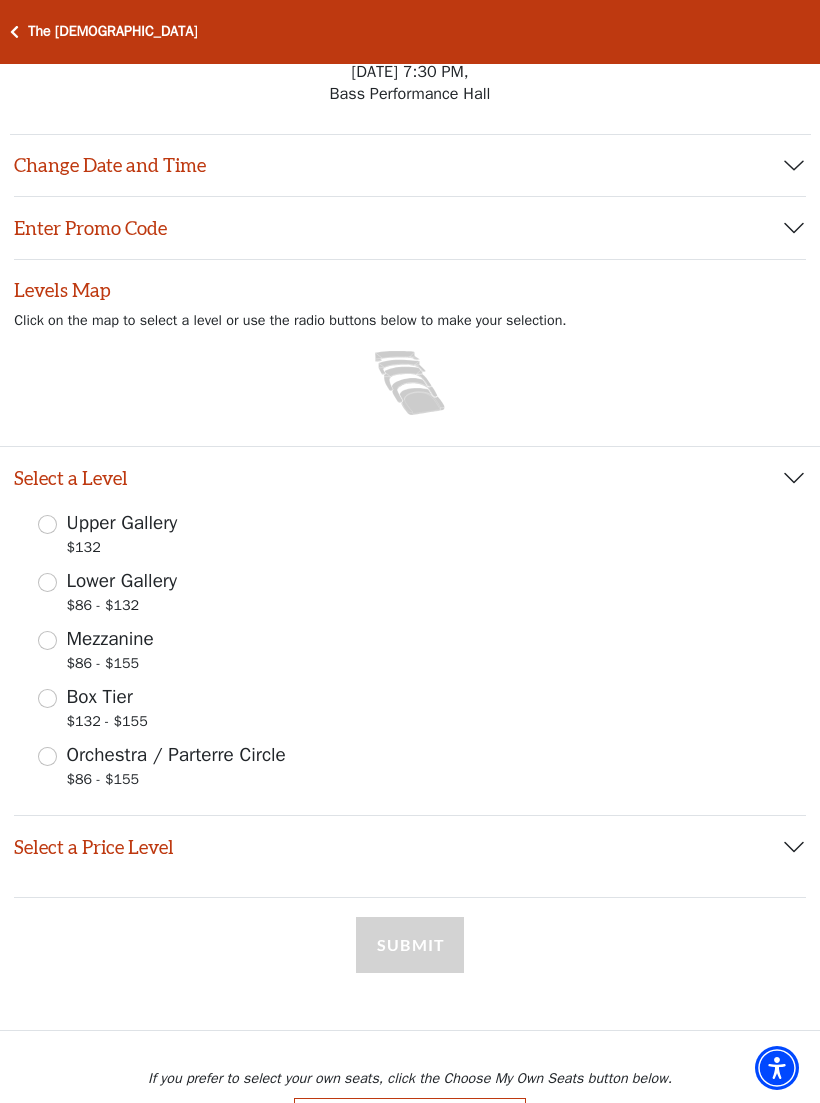 scroll, scrollTop: 46, scrollLeft: 0, axis: vertical 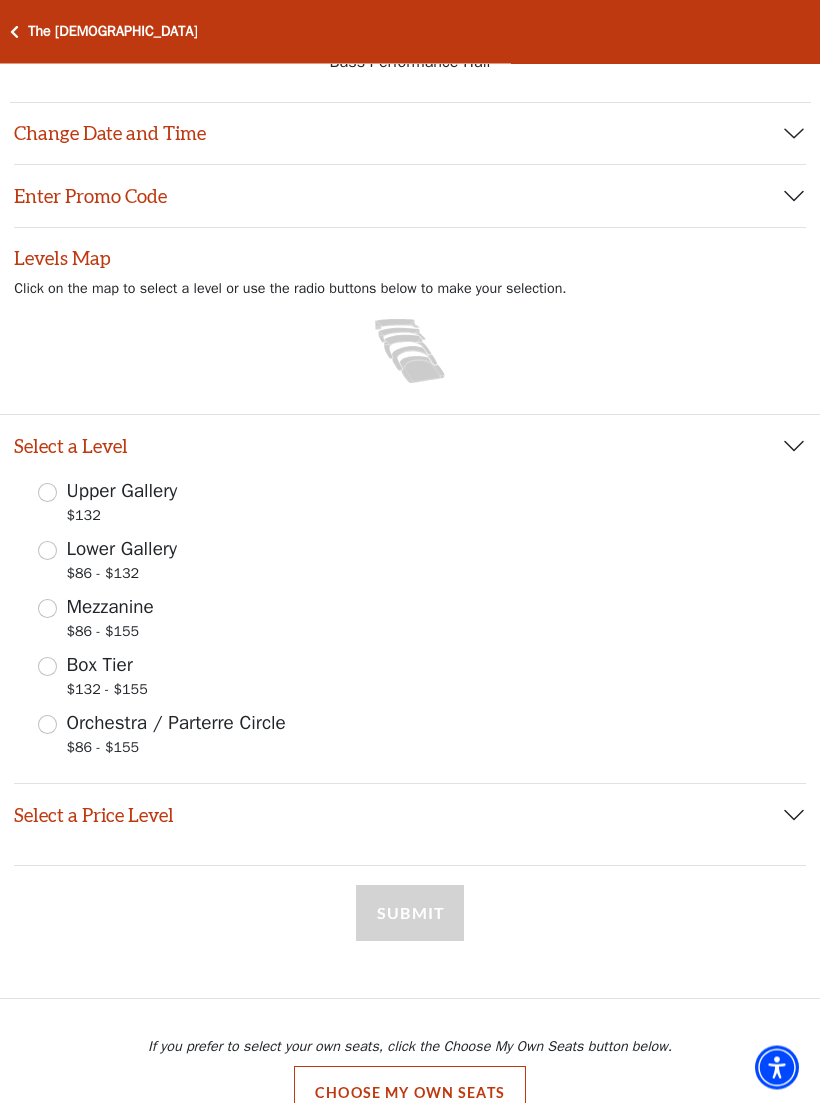 click on "Submit" at bounding box center (410, 933) 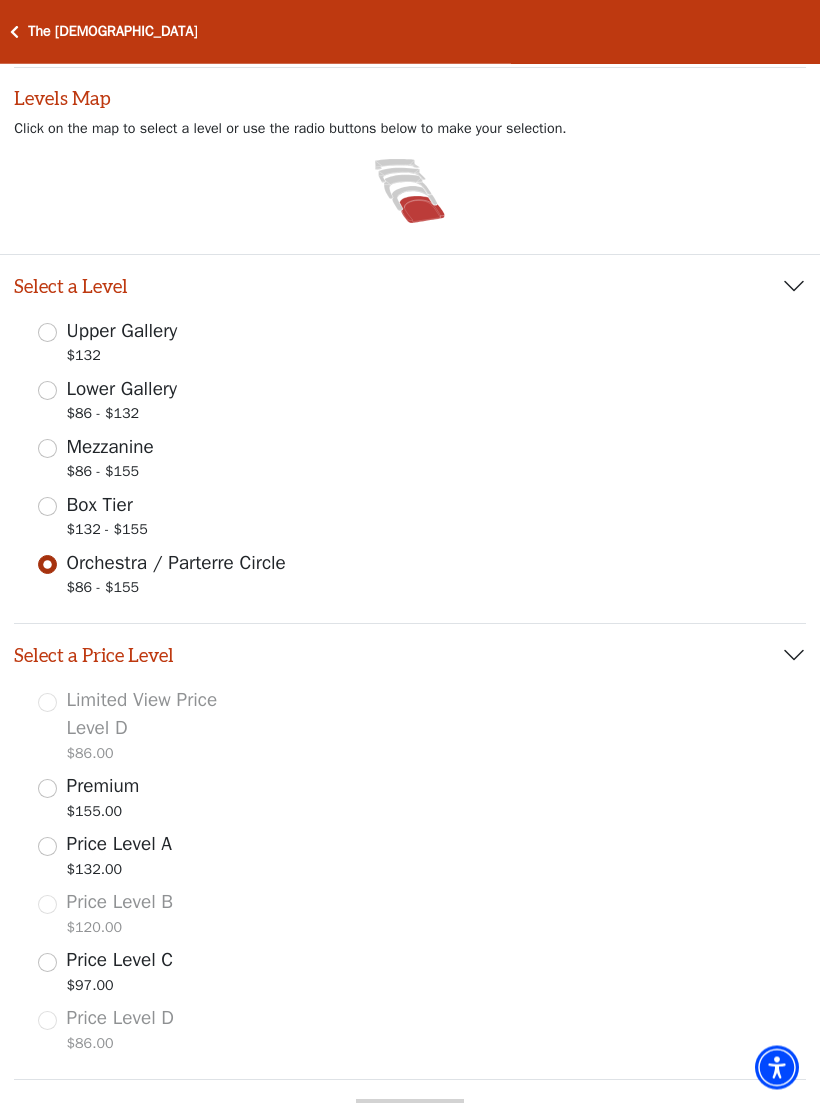 scroll, scrollTop: 207, scrollLeft: 0, axis: vertical 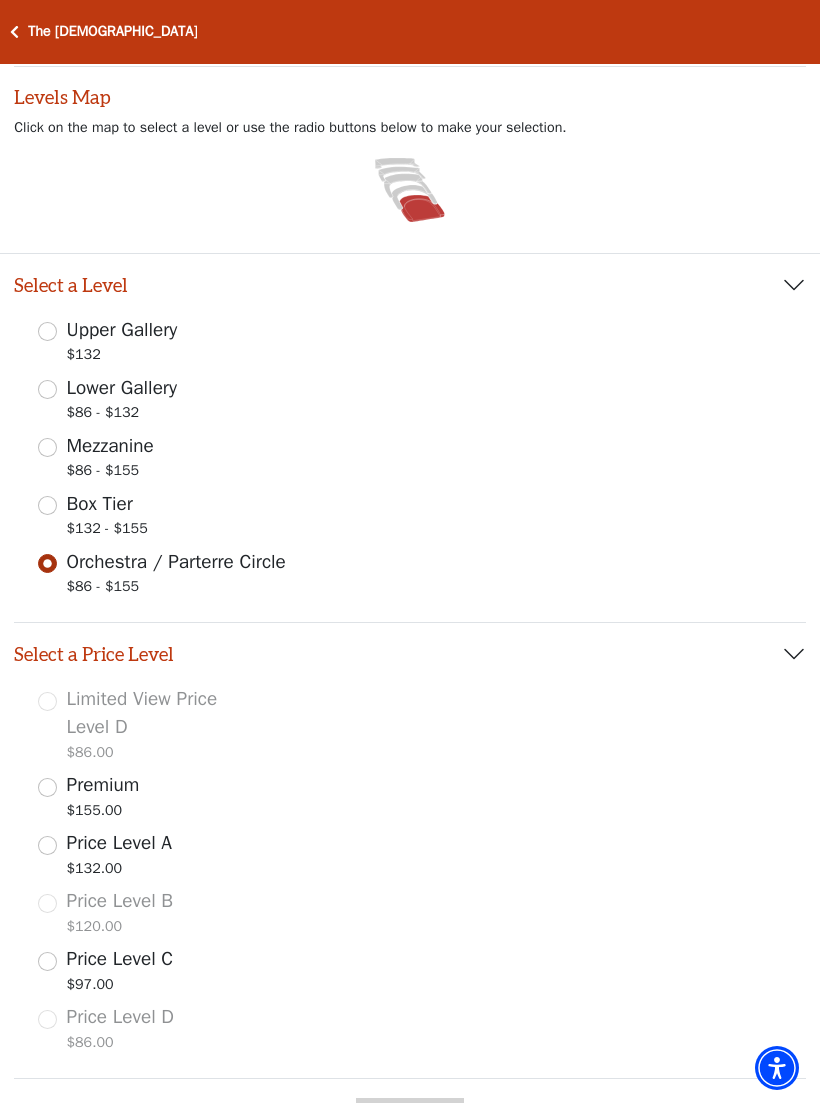 click on "Price Level A $132.00" at bounding box center (47, 845) 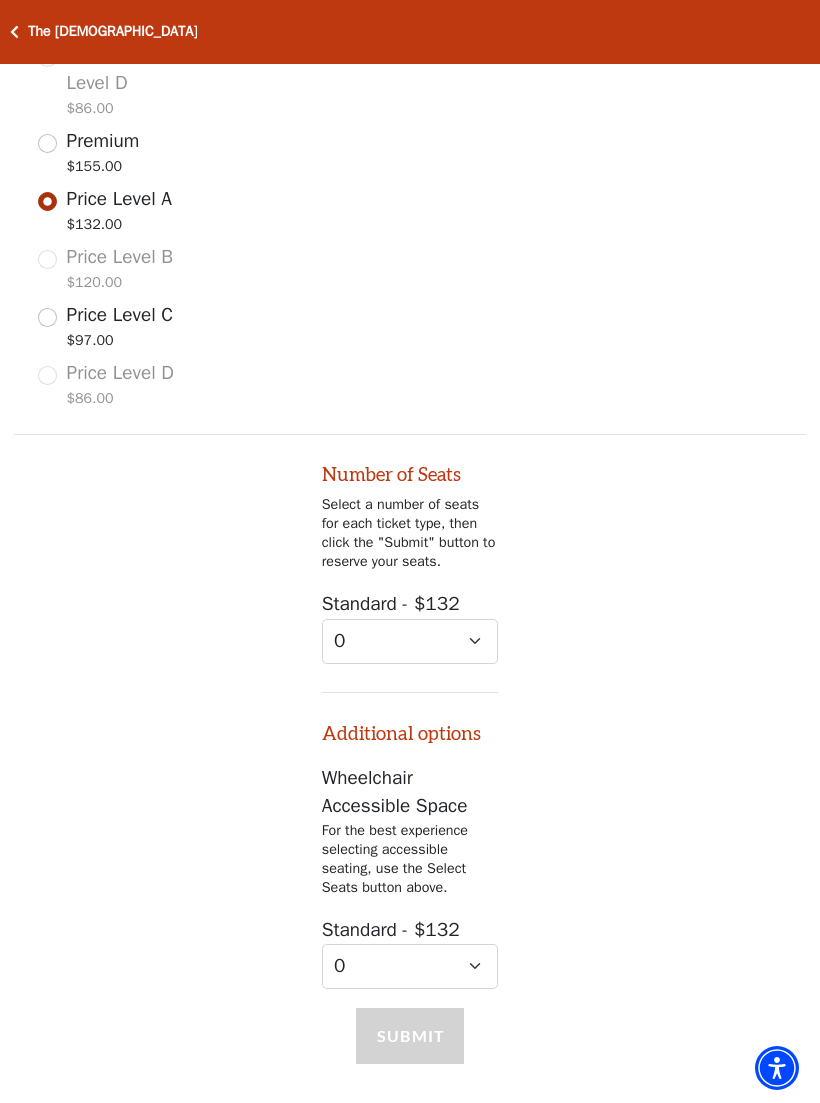 scroll, scrollTop: 957, scrollLeft: 0, axis: vertical 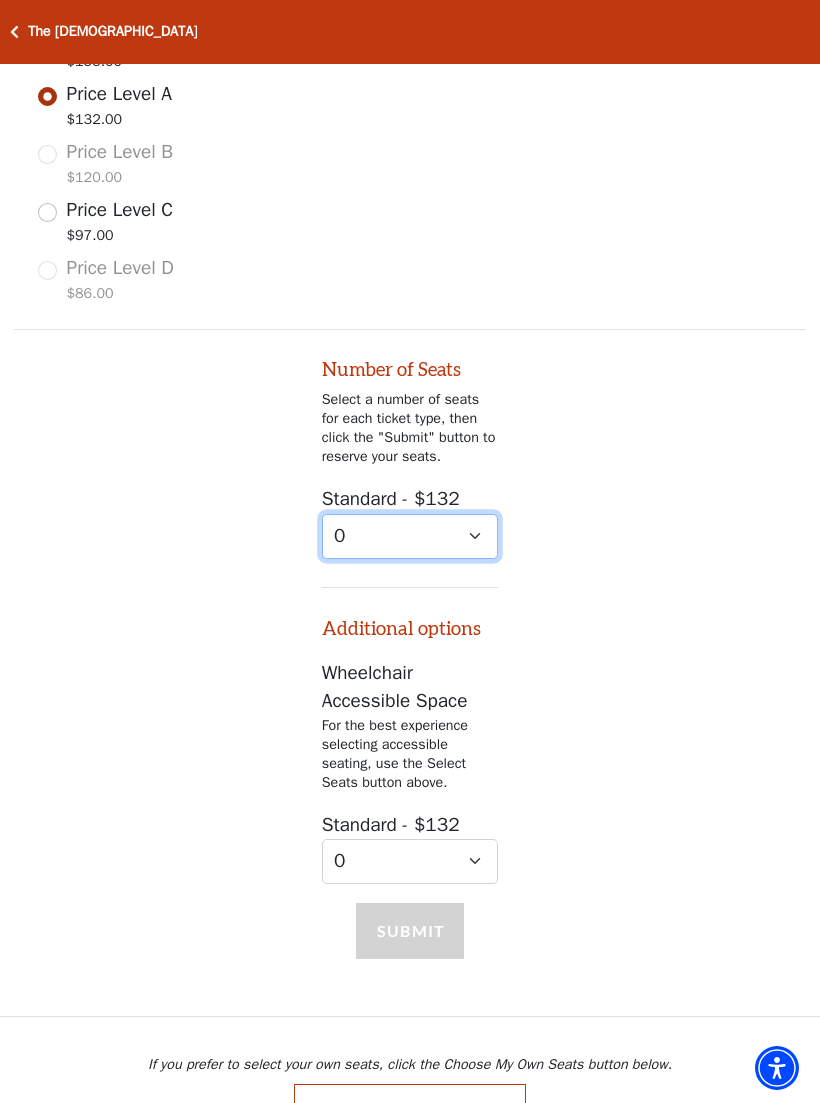 click on "0 1 2 3 4 5 6 7 8 9" at bounding box center (410, 536) 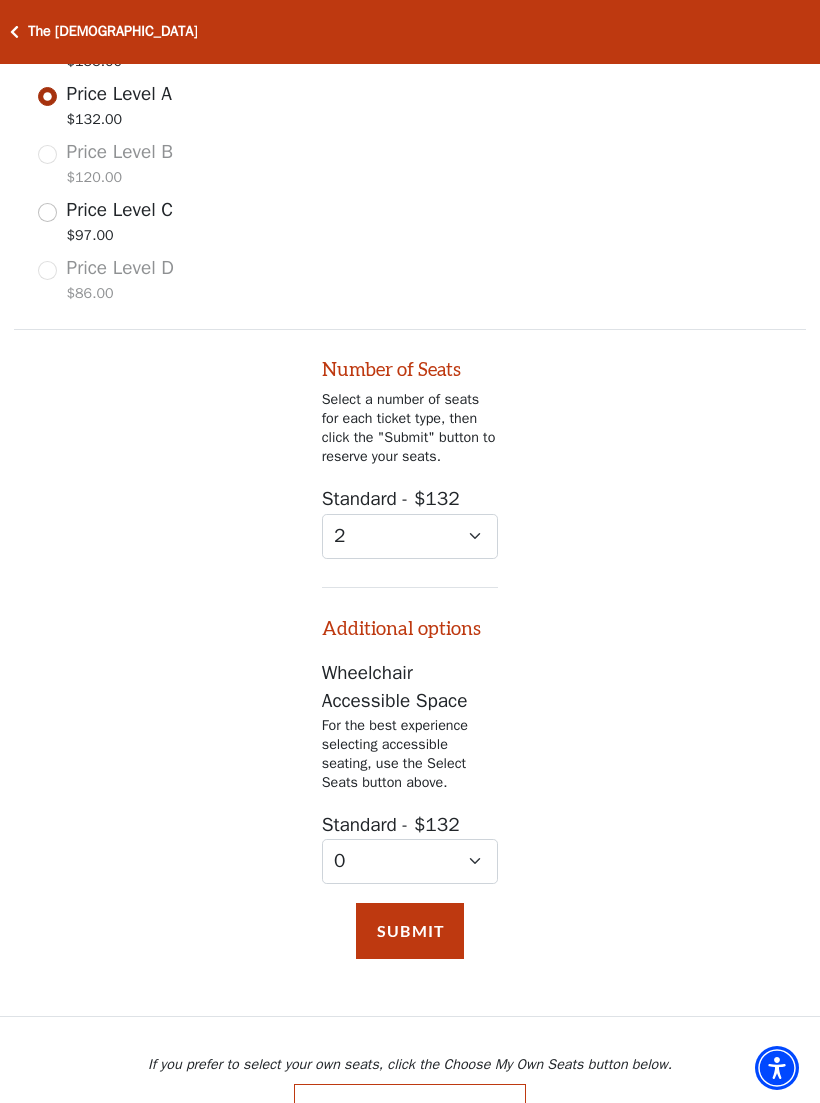 click on "Submit" at bounding box center (410, 931) 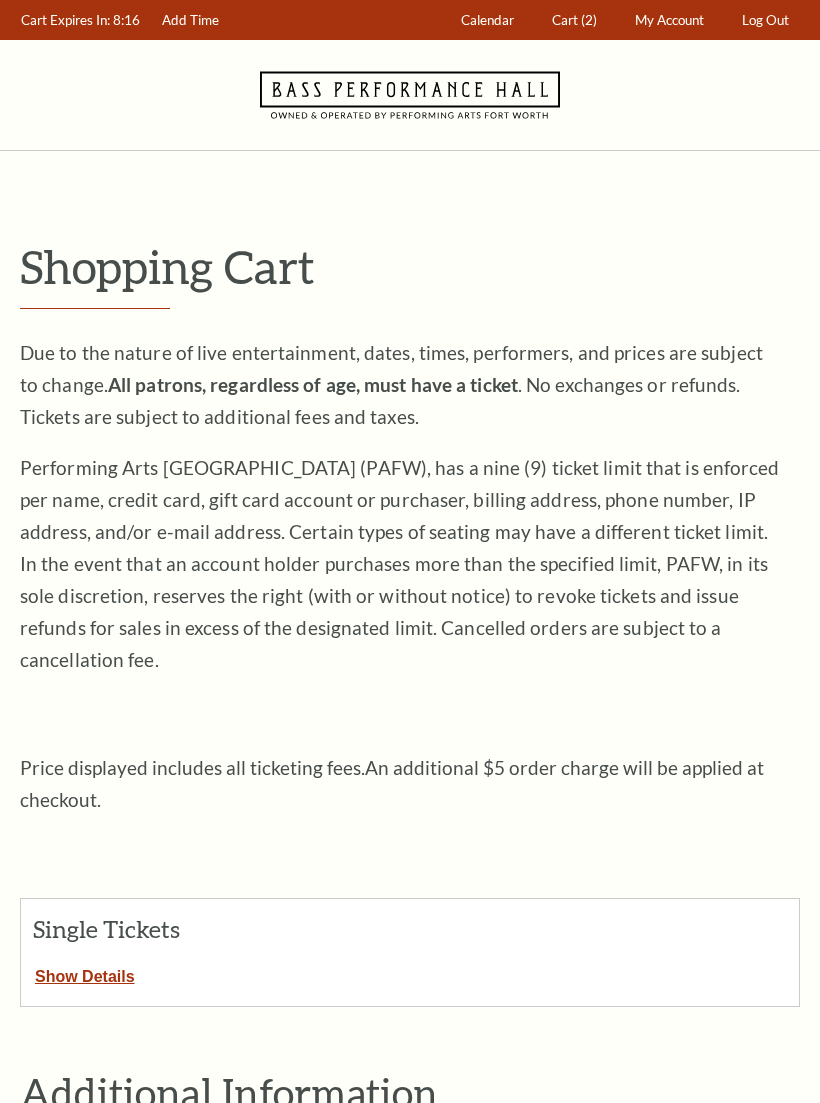 scroll, scrollTop: 0, scrollLeft: 0, axis: both 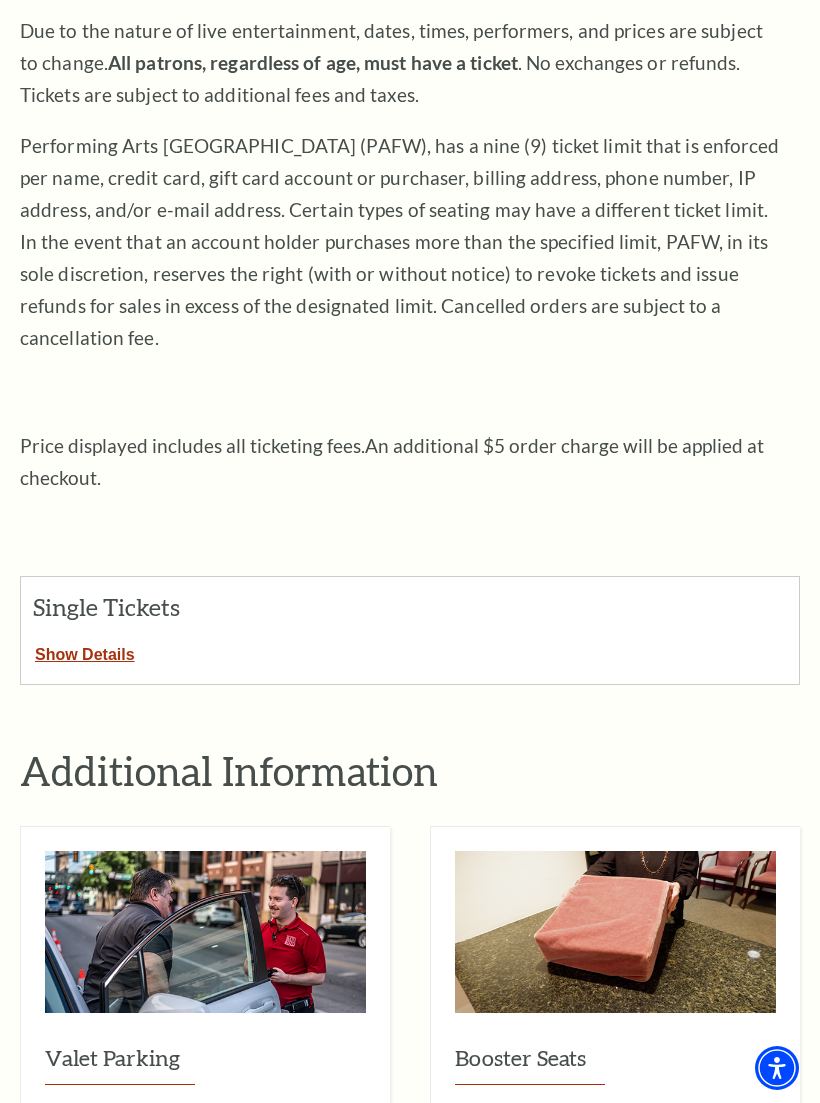 click on "Show Details" at bounding box center (85, 651) 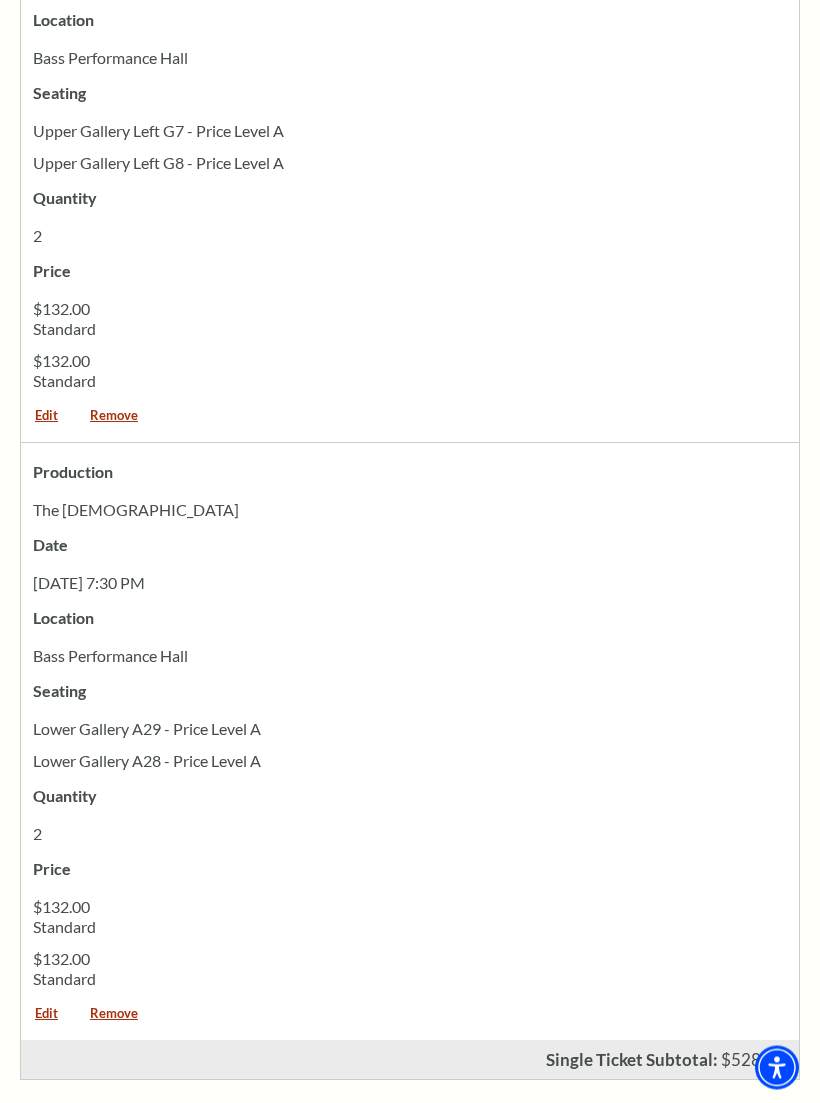 scroll, scrollTop: 1161, scrollLeft: 0, axis: vertical 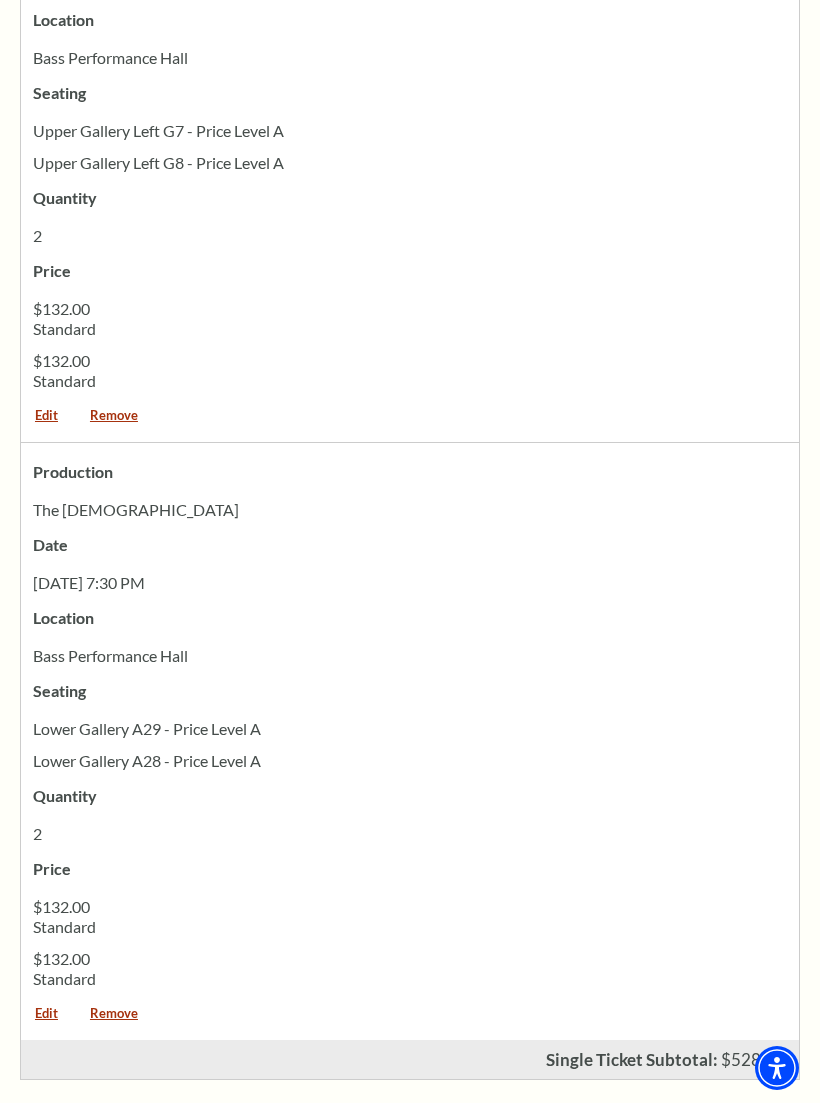 click on "Remove" at bounding box center [114, 1020] 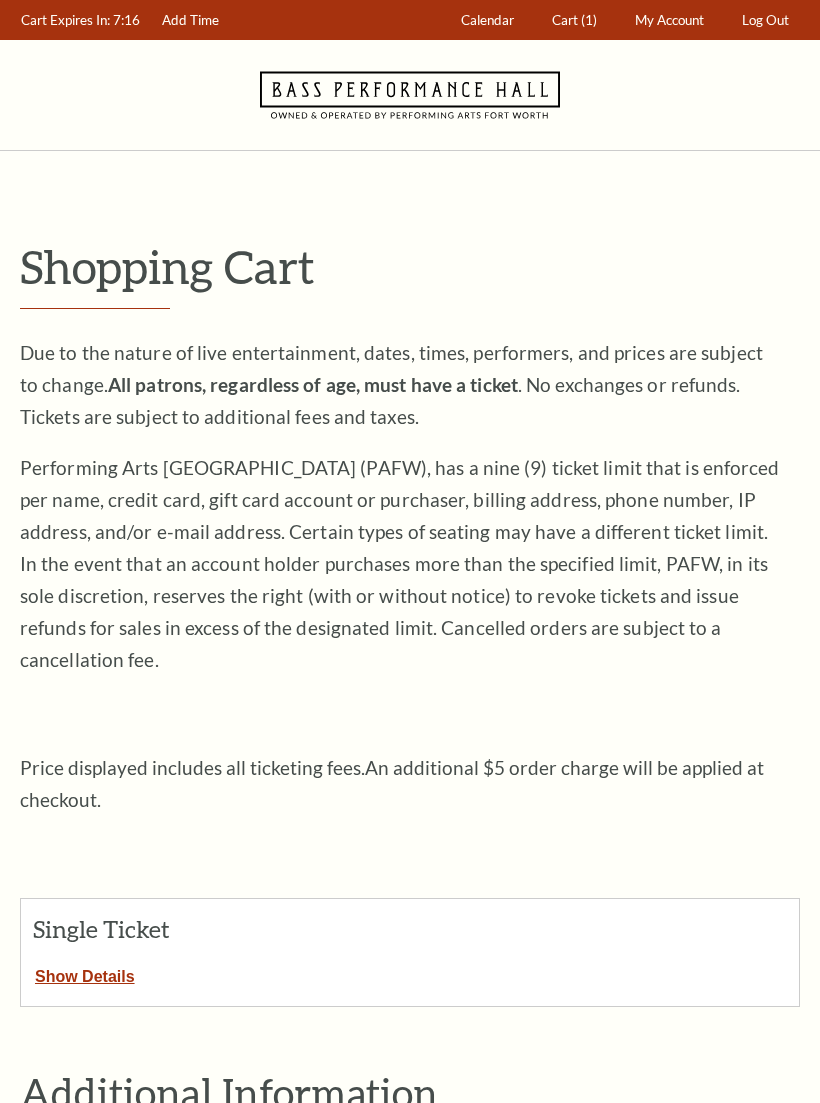scroll, scrollTop: 0, scrollLeft: 0, axis: both 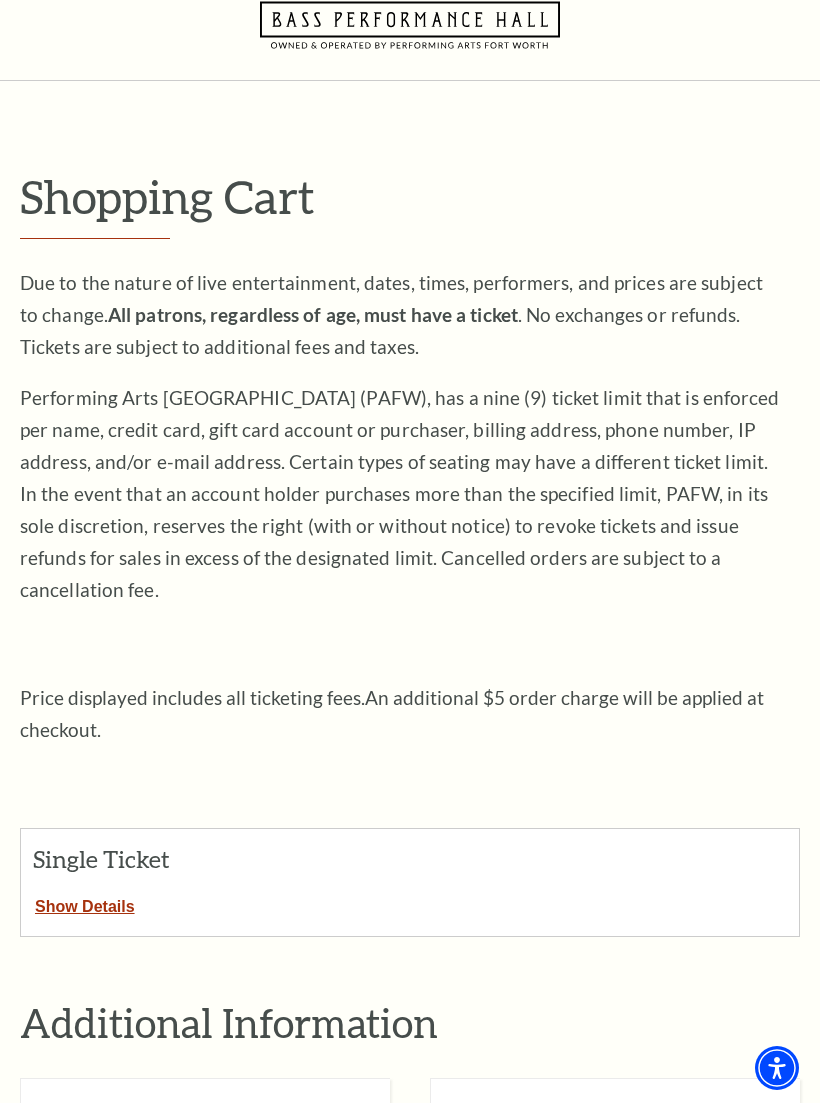 click on "Show Details" at bounding box center [85, 903] 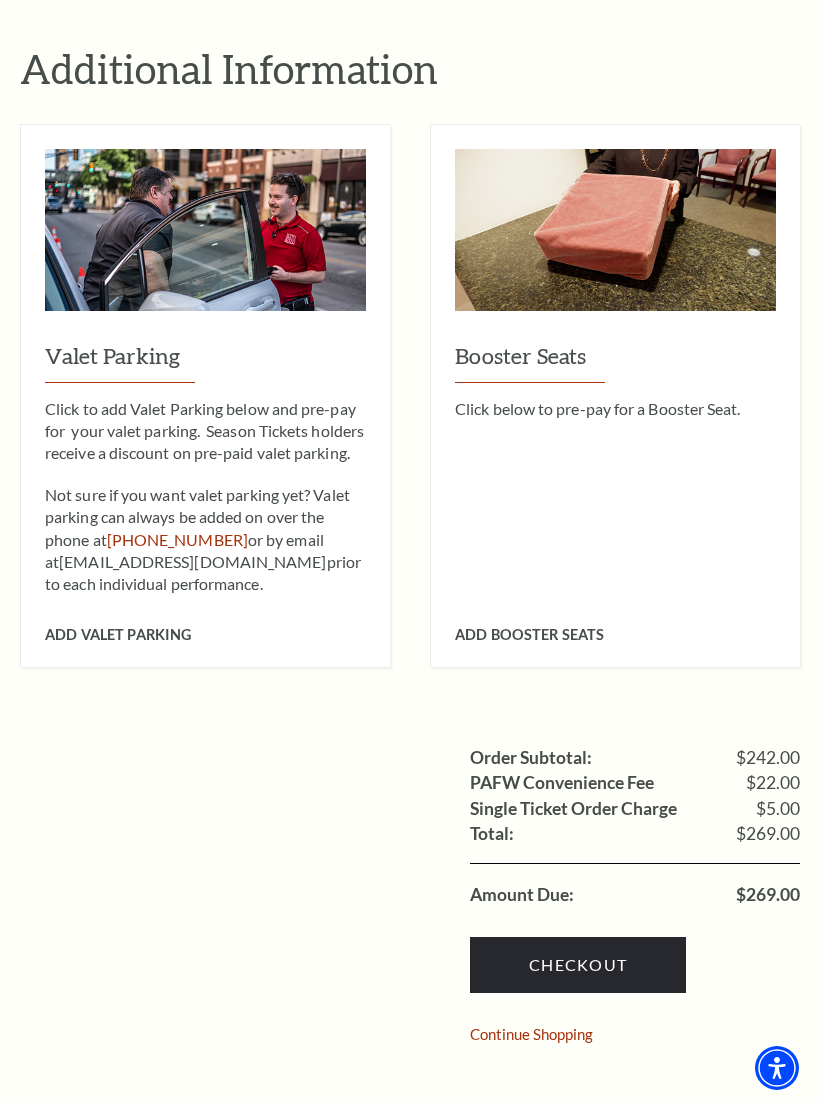 scroll, scrollTop: 1702, scrollLeft: 0, axis: vertical 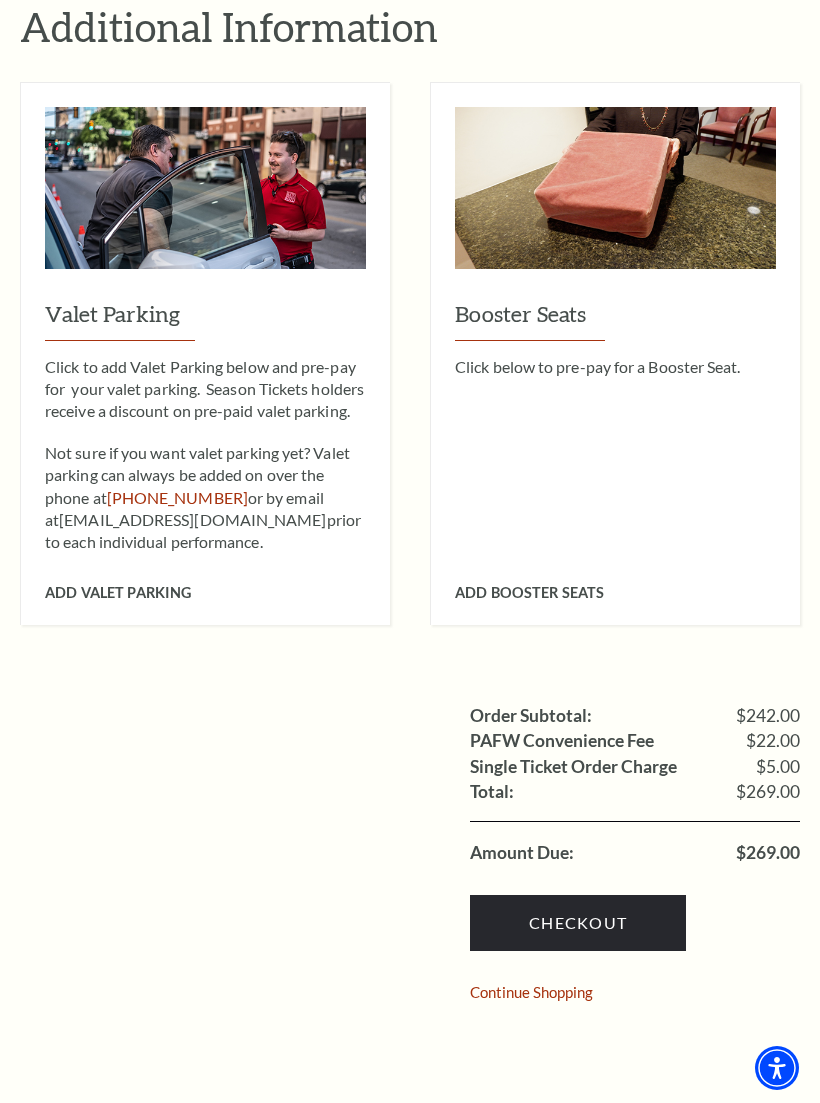click on "Checkout" at bounding box center [578, 923] 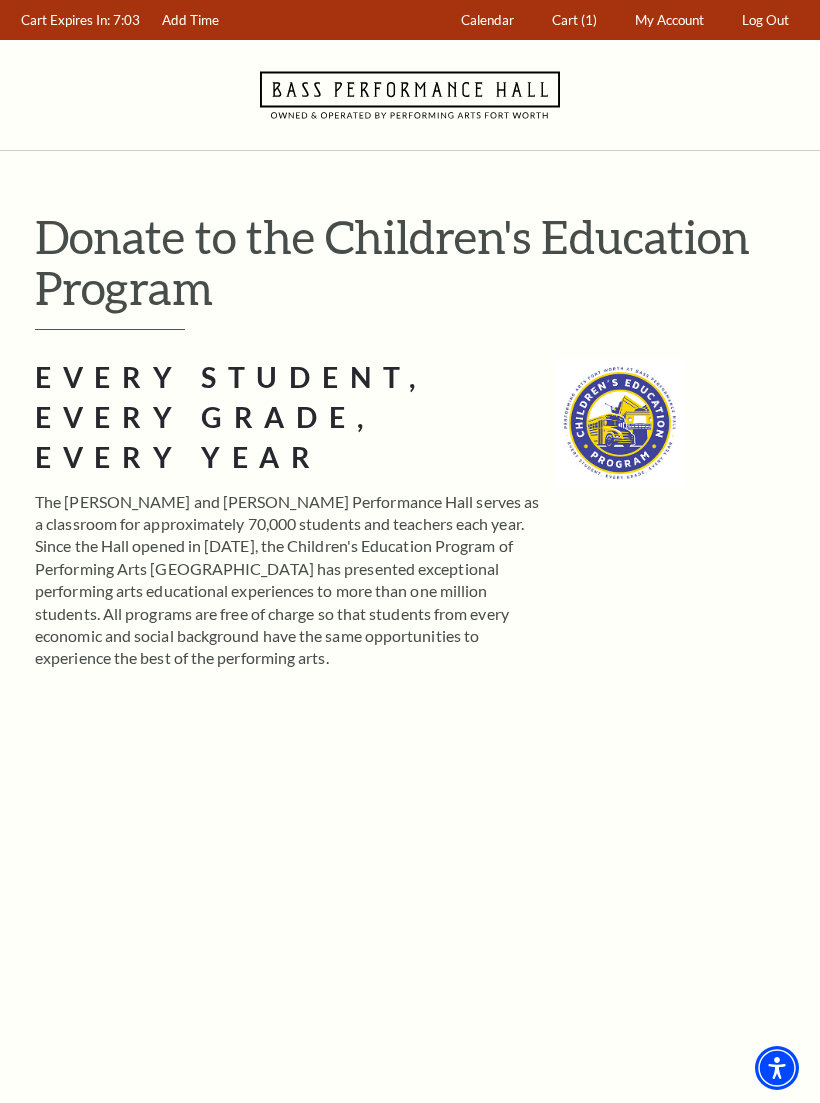 scroll, scrollTop: 0, scrollLeft: 0, axis: both 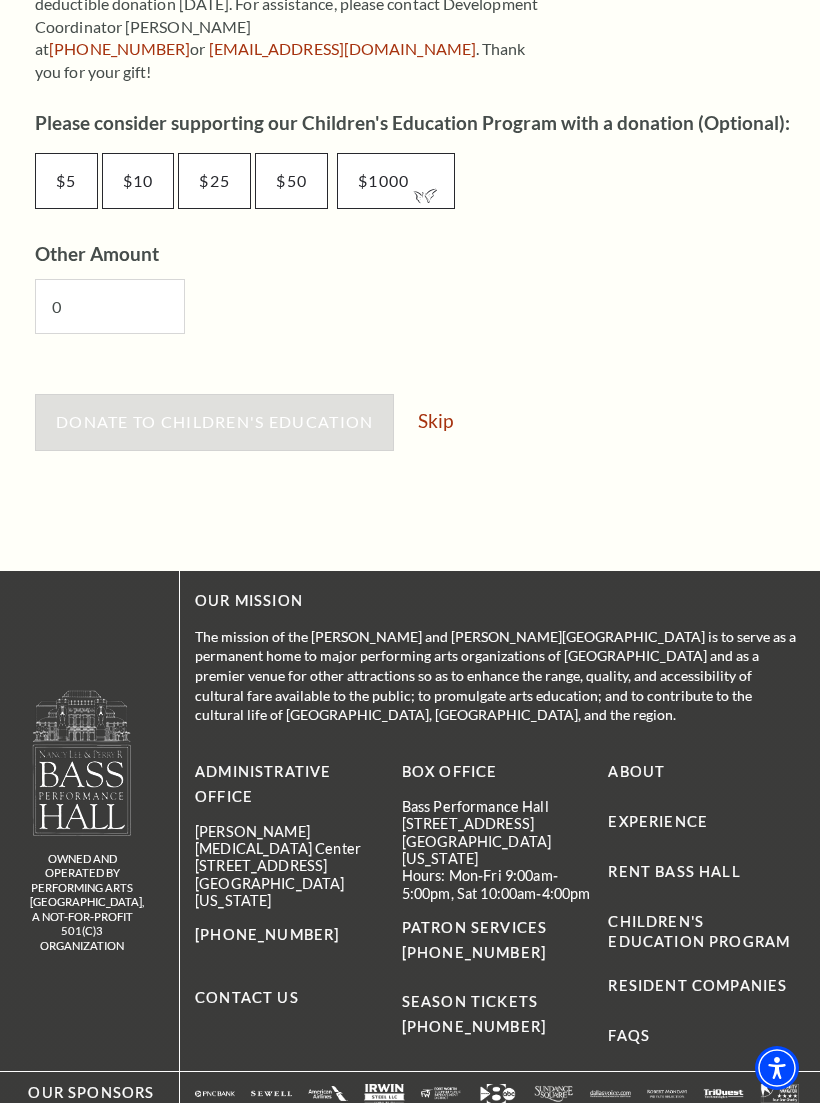 click on "Skip" at bounding box center (435, 420) 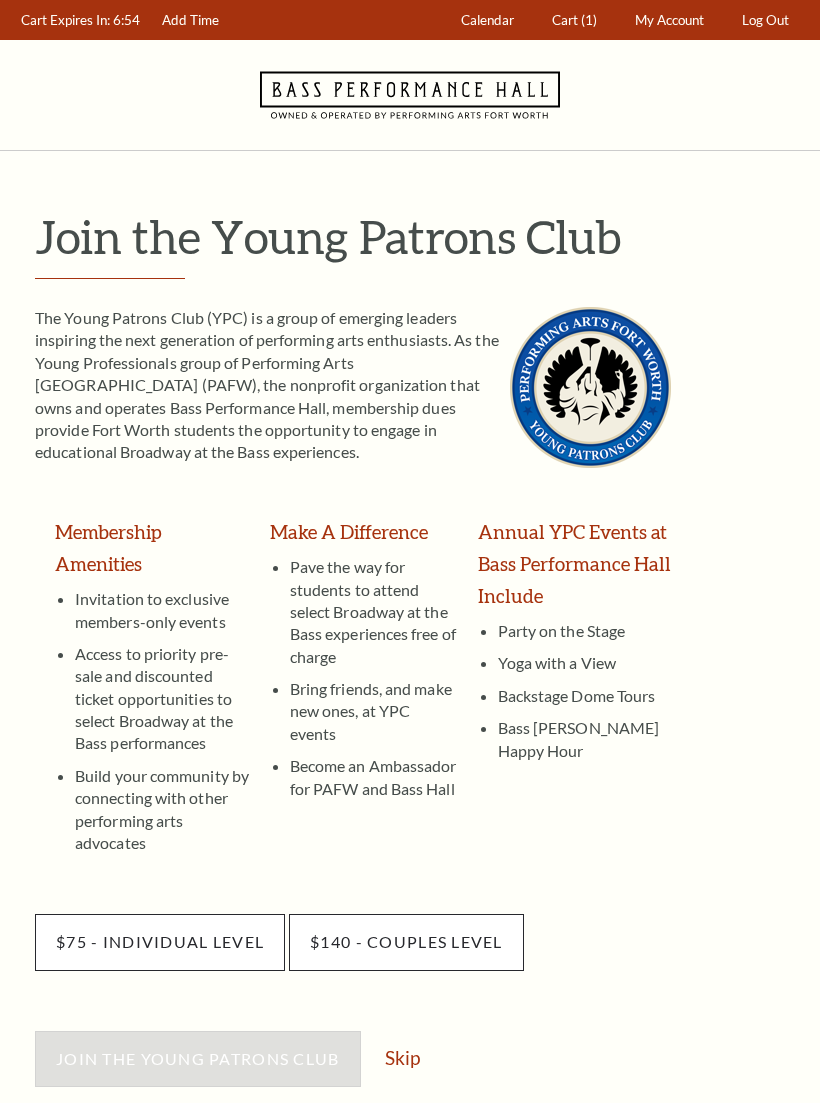 scroll, scrollTop: 0, scrollLeft: 0, axis: both 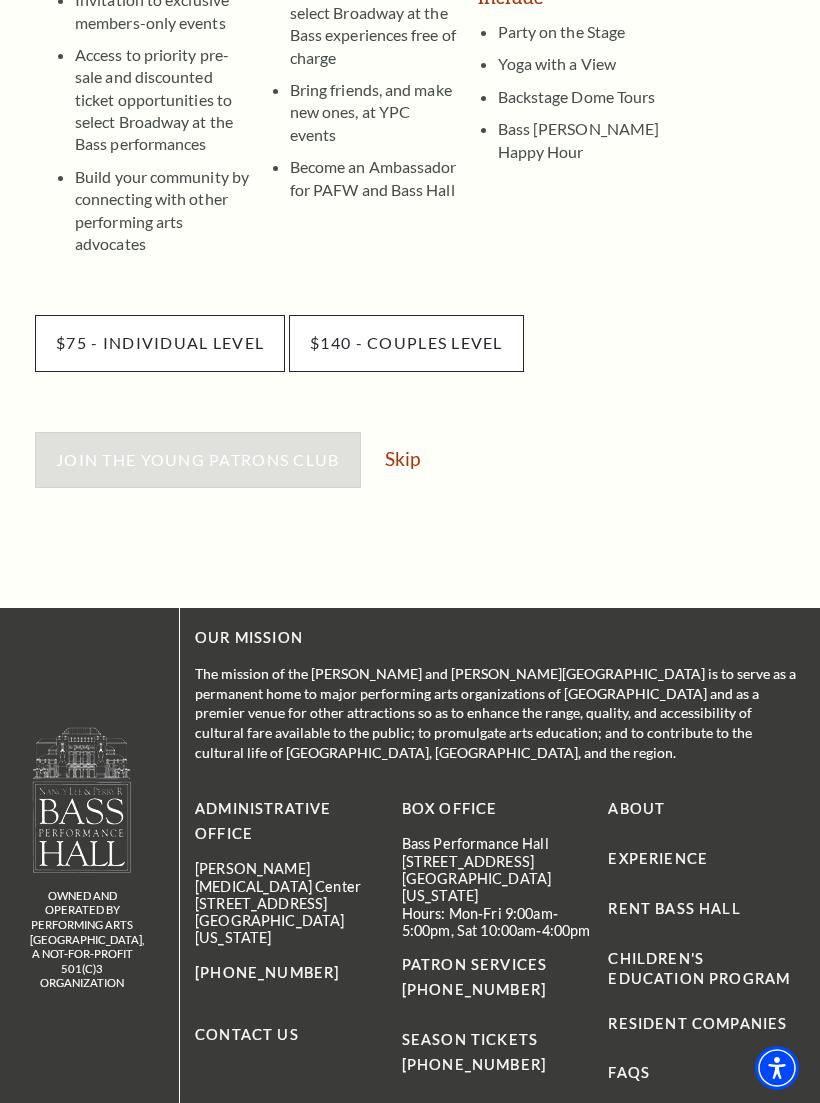 click on "Skip" at bounding box center (402, 458) 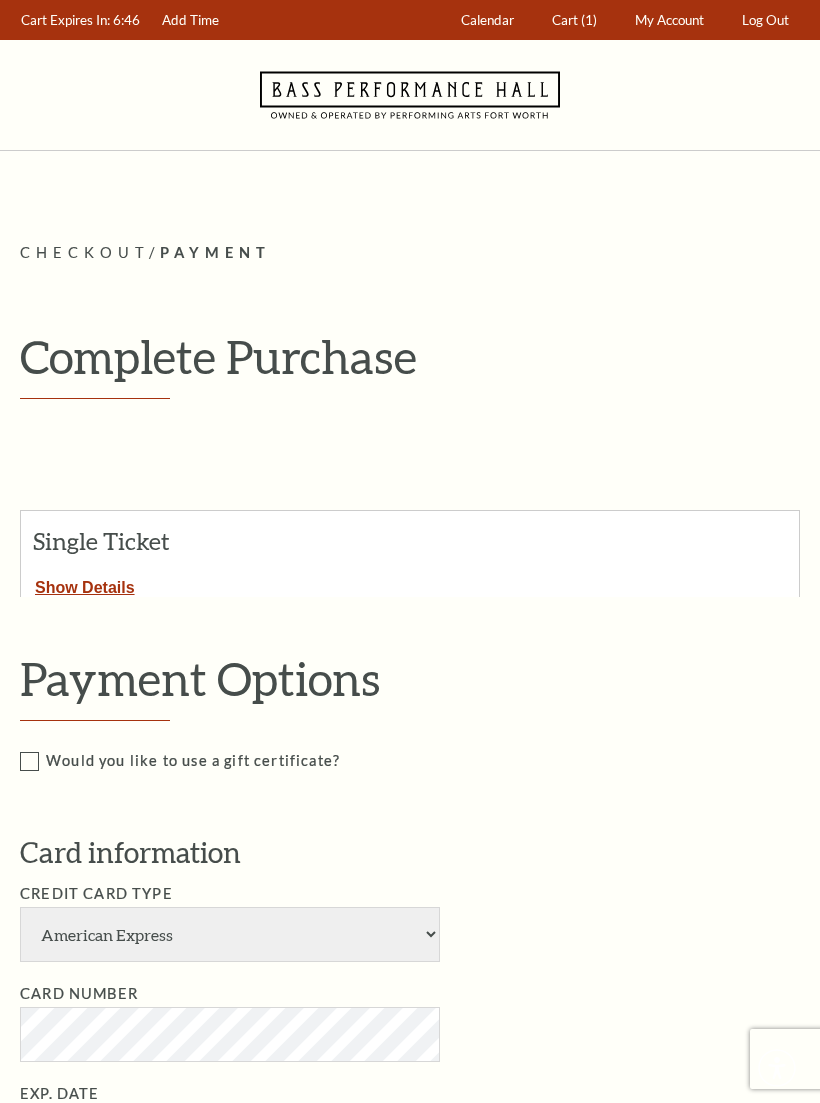 scroll, scrollTop: 0, scrollLeft: 0, axis: both 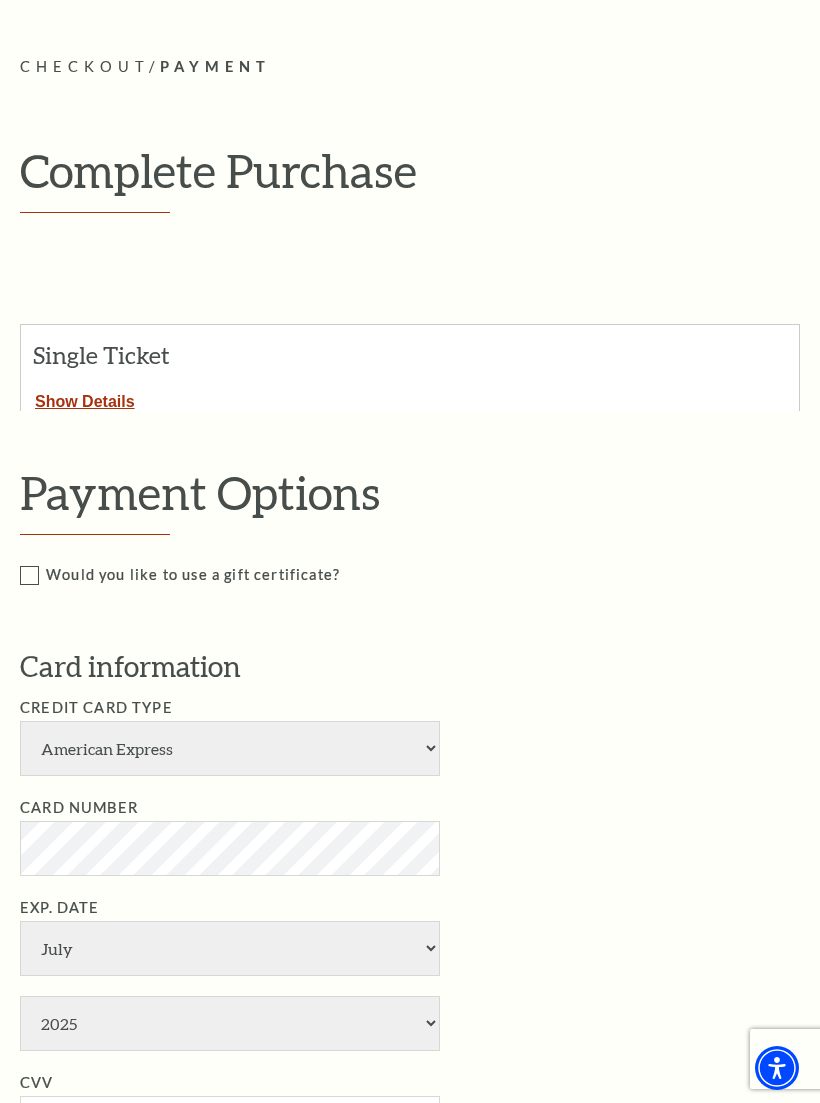 click on "Show Details" at bounding box center [85, 398] 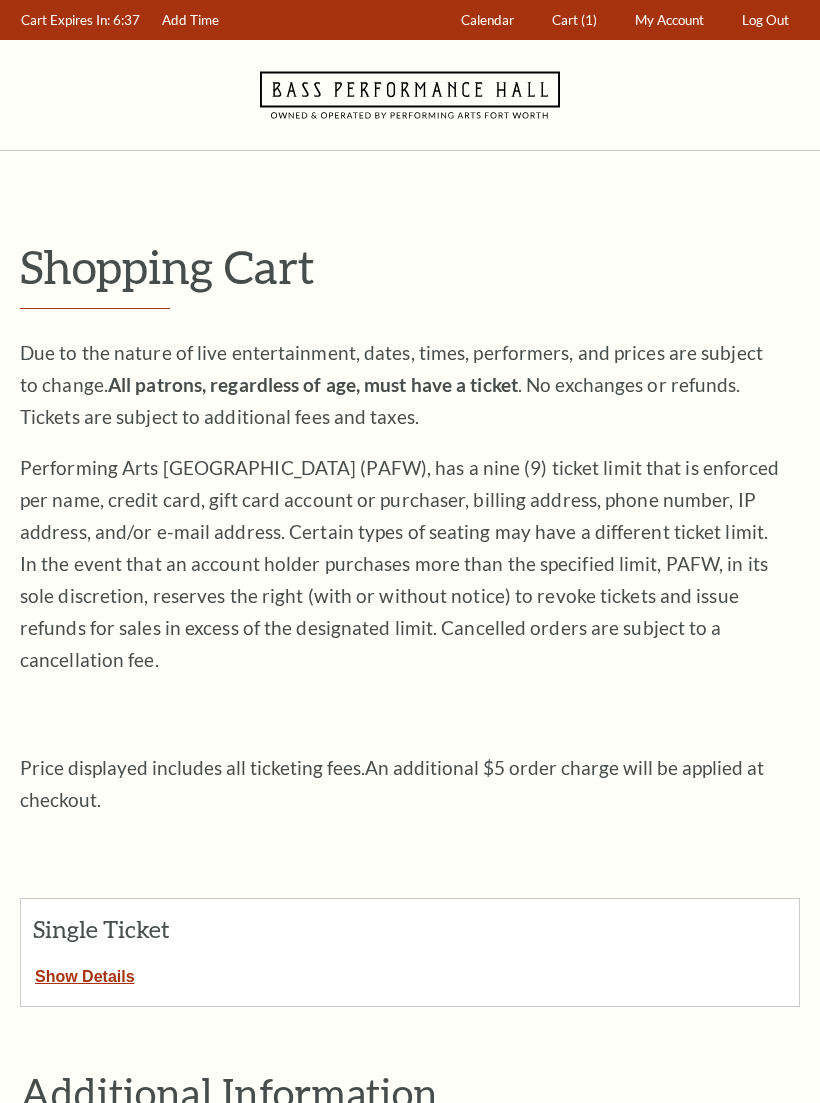 scroll, scrollTop: 0, scrollLeft: 0, axis: both 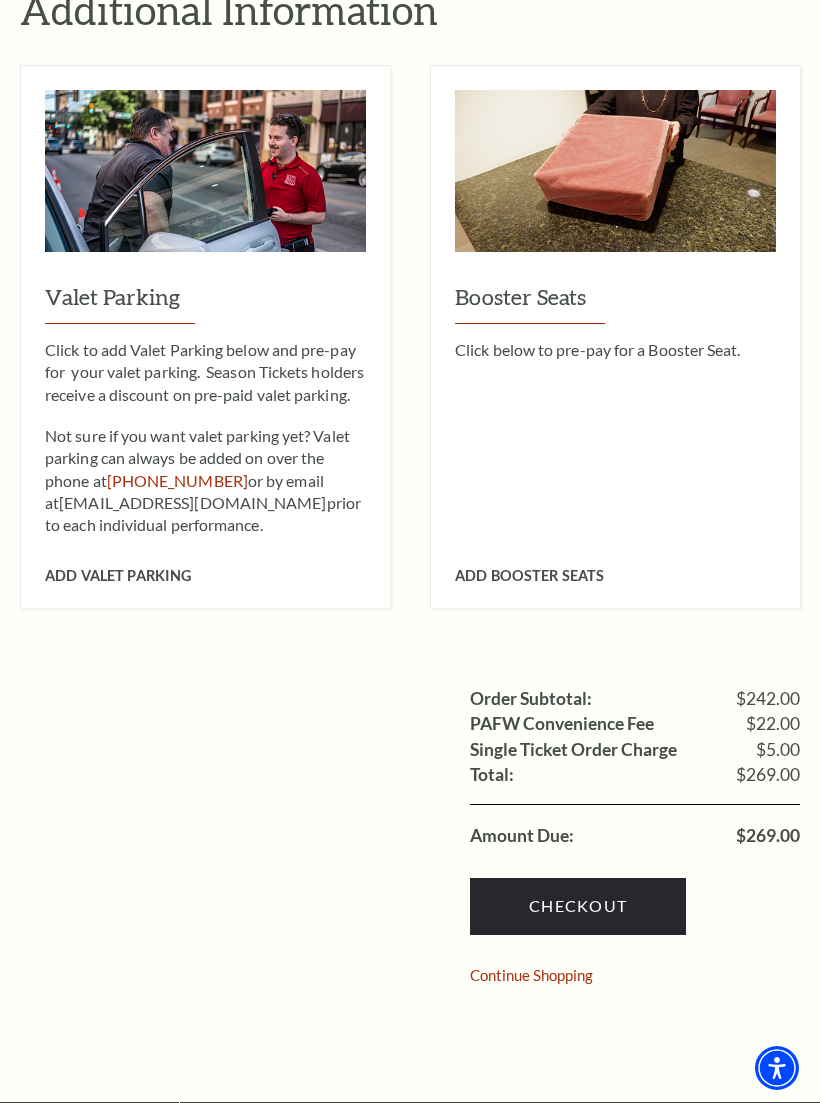 click on "Checkout" at bounding box center [578, 906] 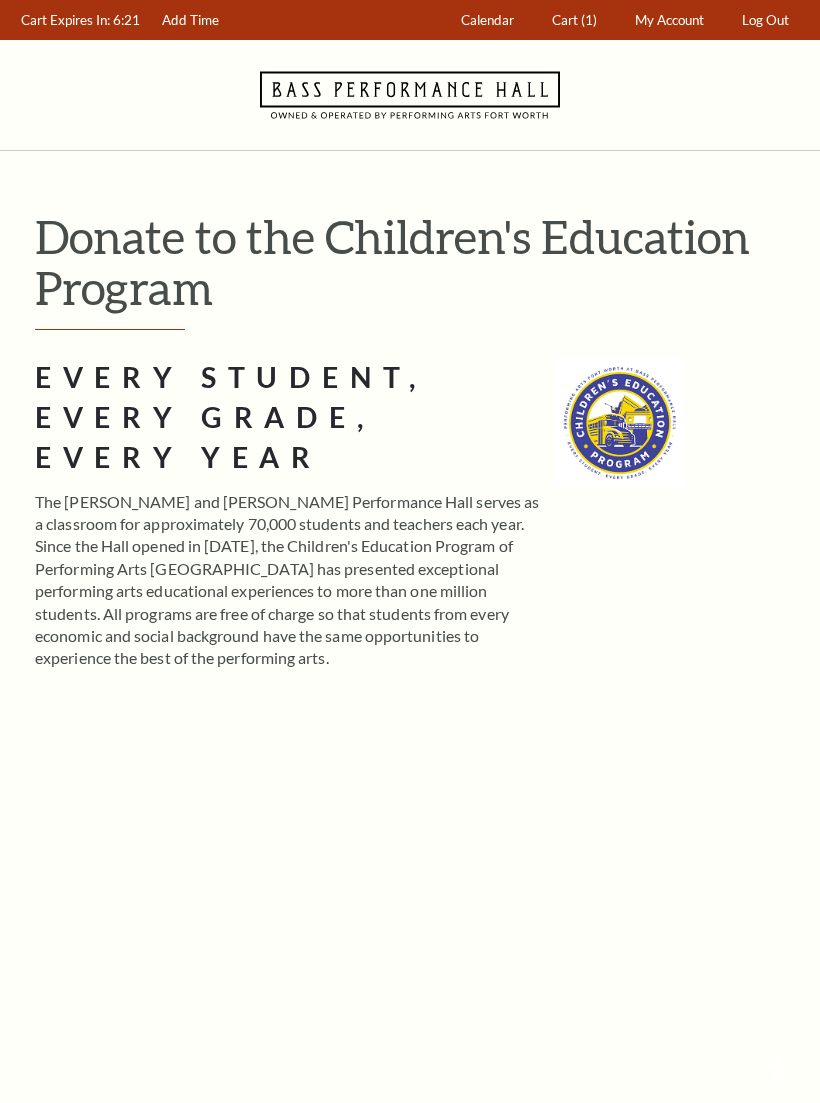 scroll, scrollTop: 0, scrollLeft: 0, axis: both 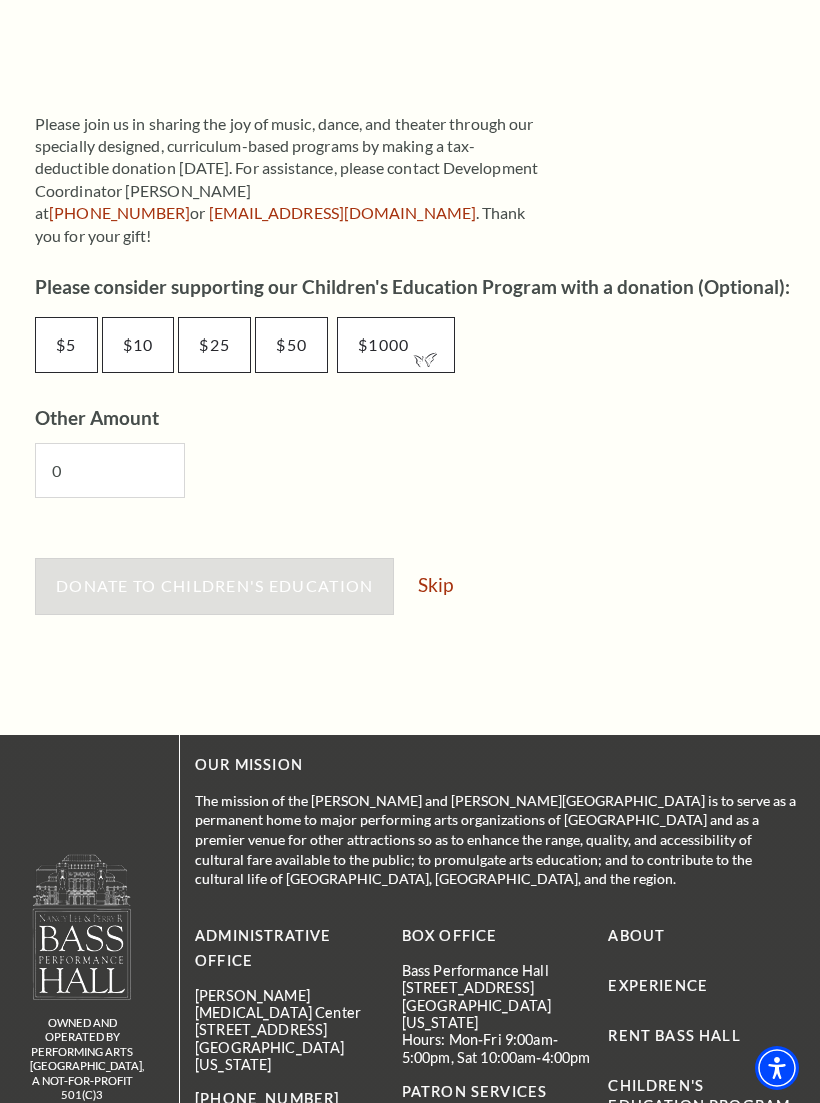 click on "Skip" at bounding box center [435, 584] 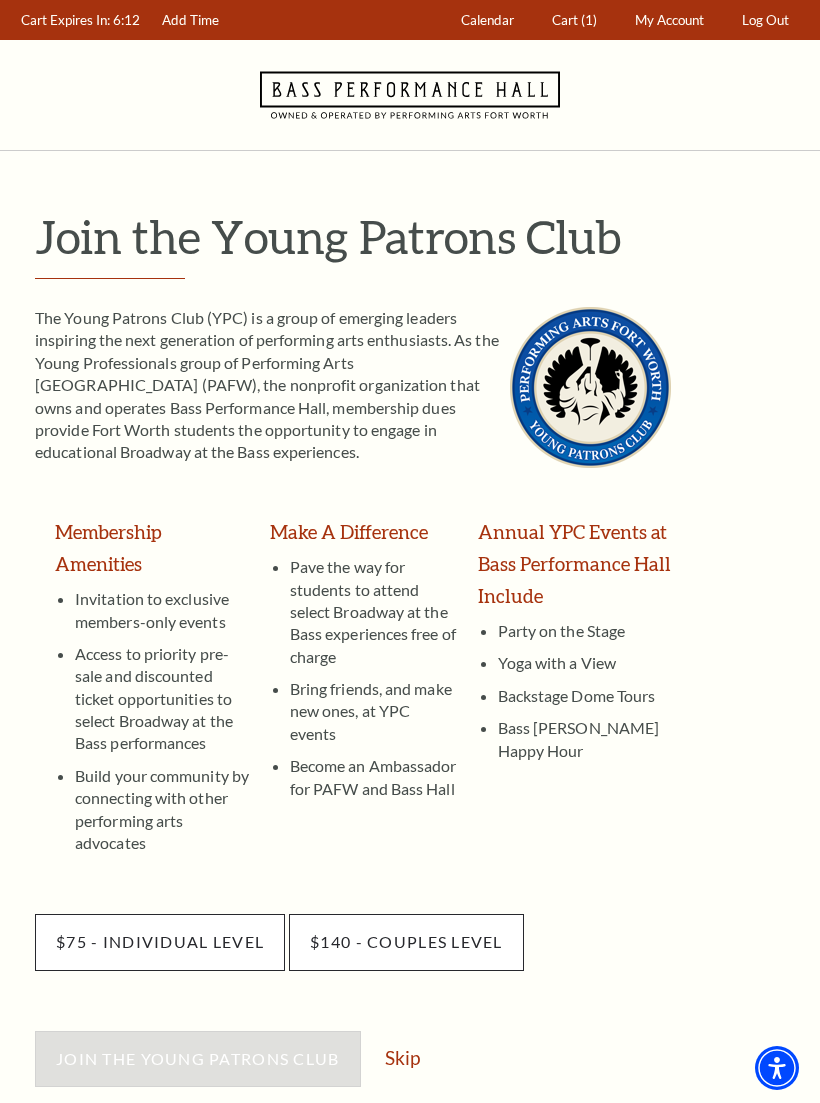 scroll, scrollTop: 0, scrollLeft: 0, axis: both 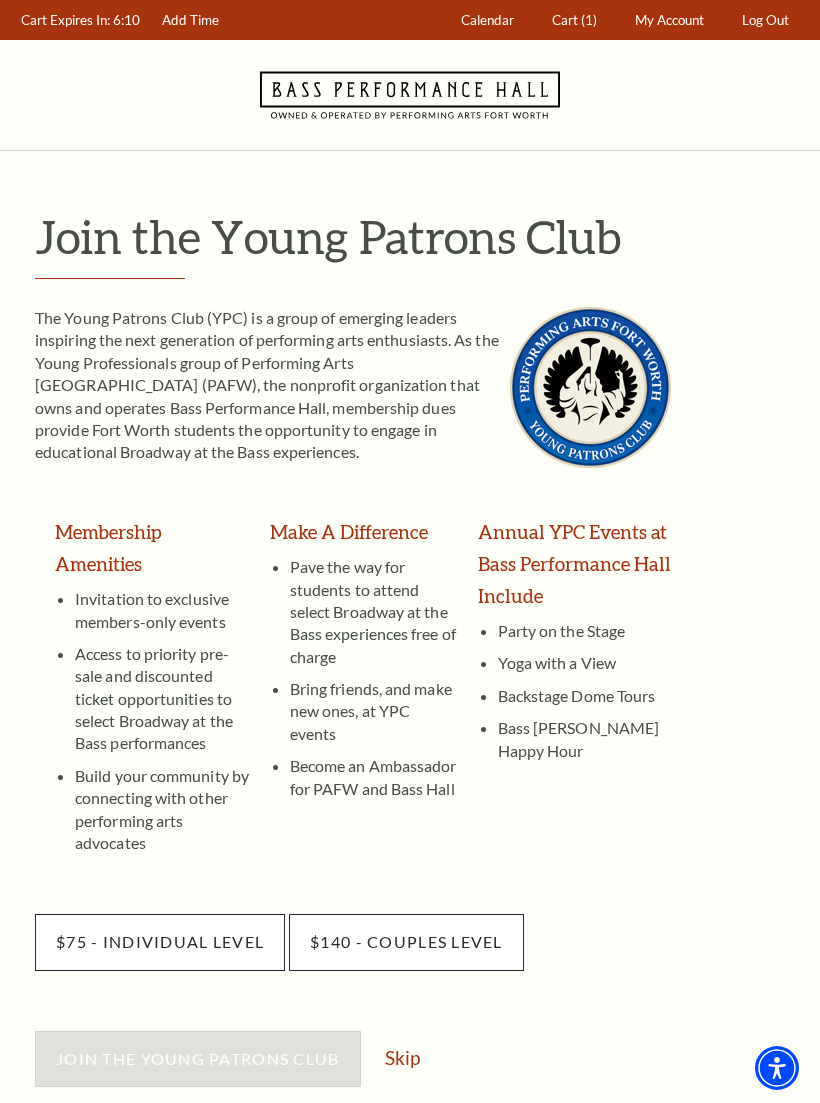 click on "Skip" at bounding box center [402, 1057] 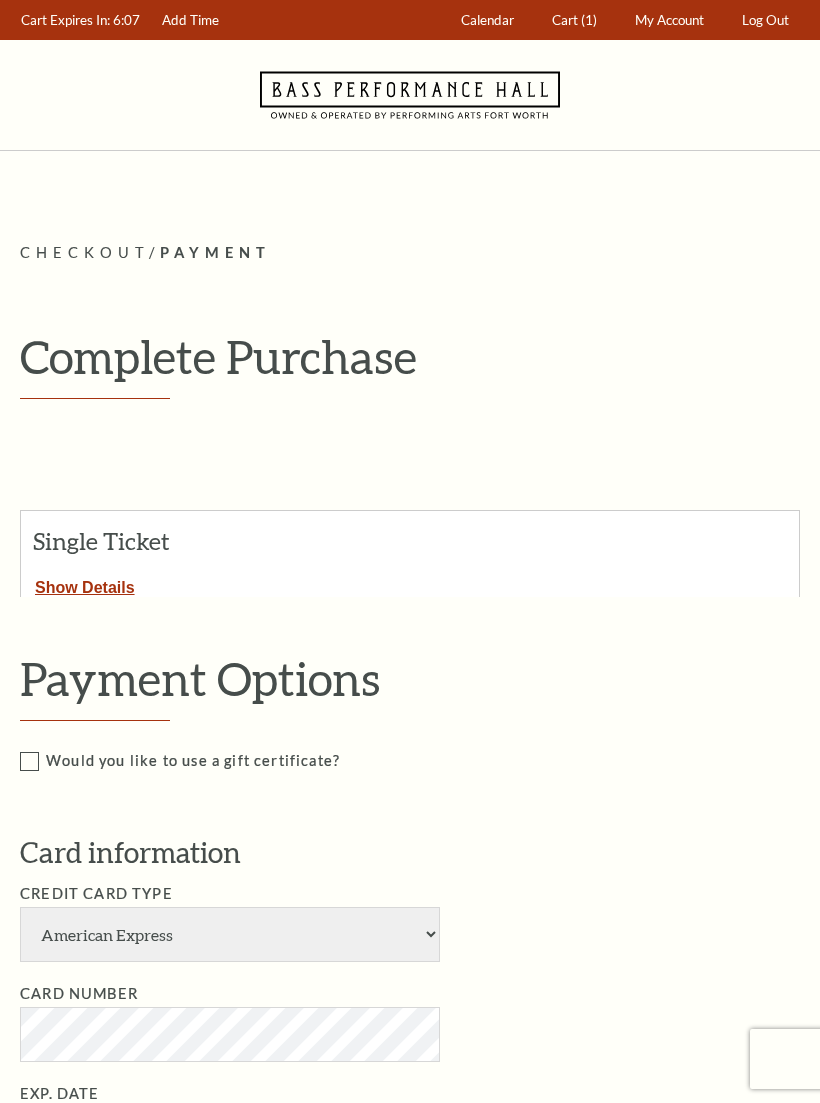 scroll, scrollTop: 0, scrollLeft: 0, axis: both 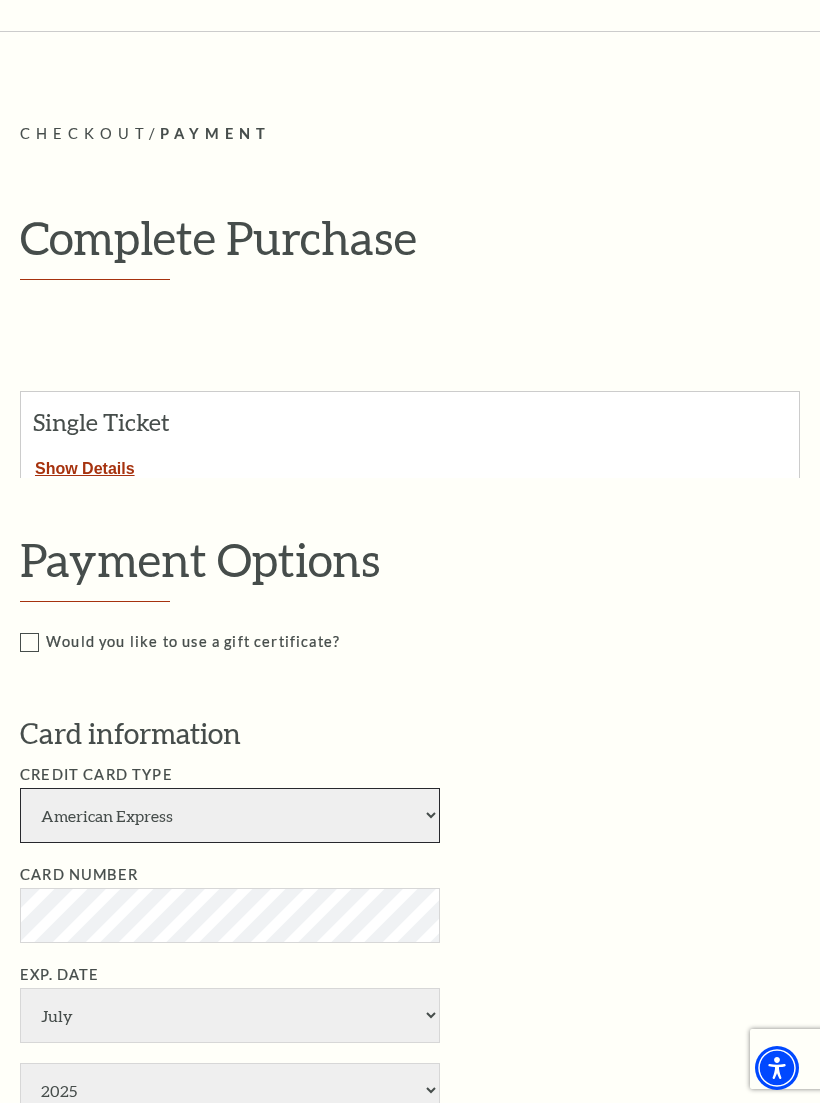 click on "American Express
Visa
Master Card
Discover" at bounding box center [230, 815] 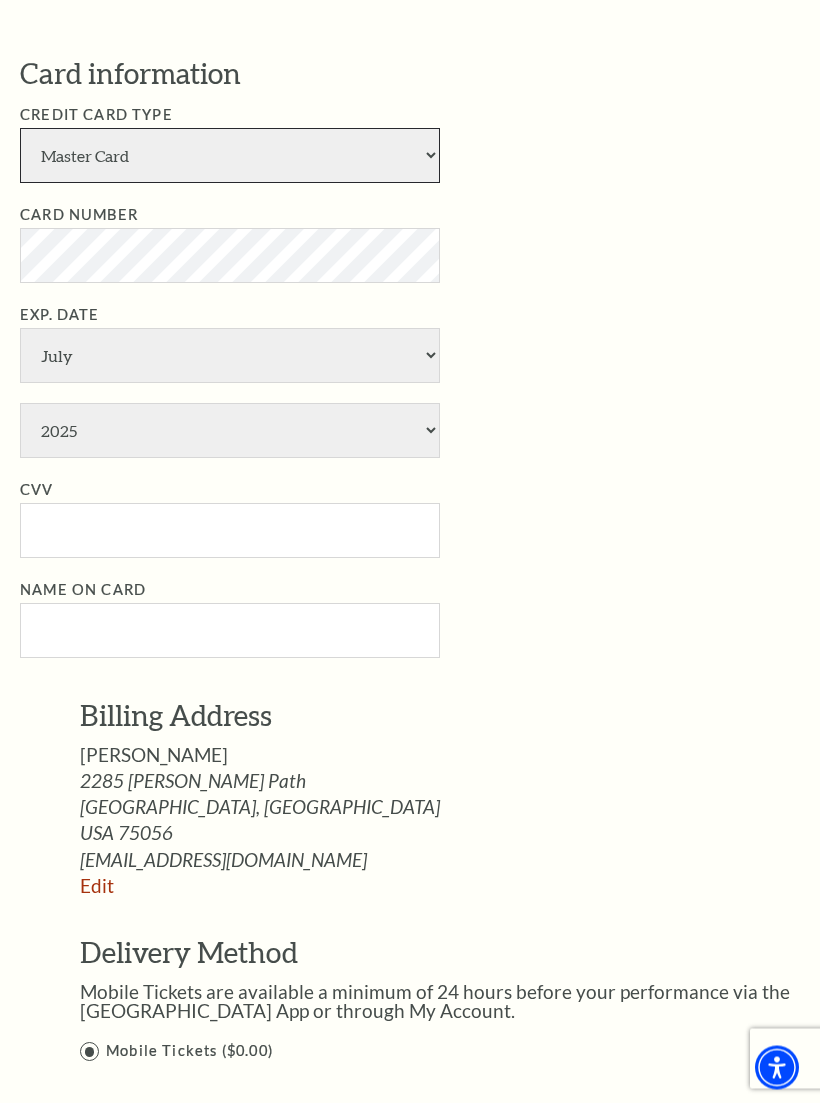scroll, scrollTop: 779, scrollLeft: 0, axis: vertical 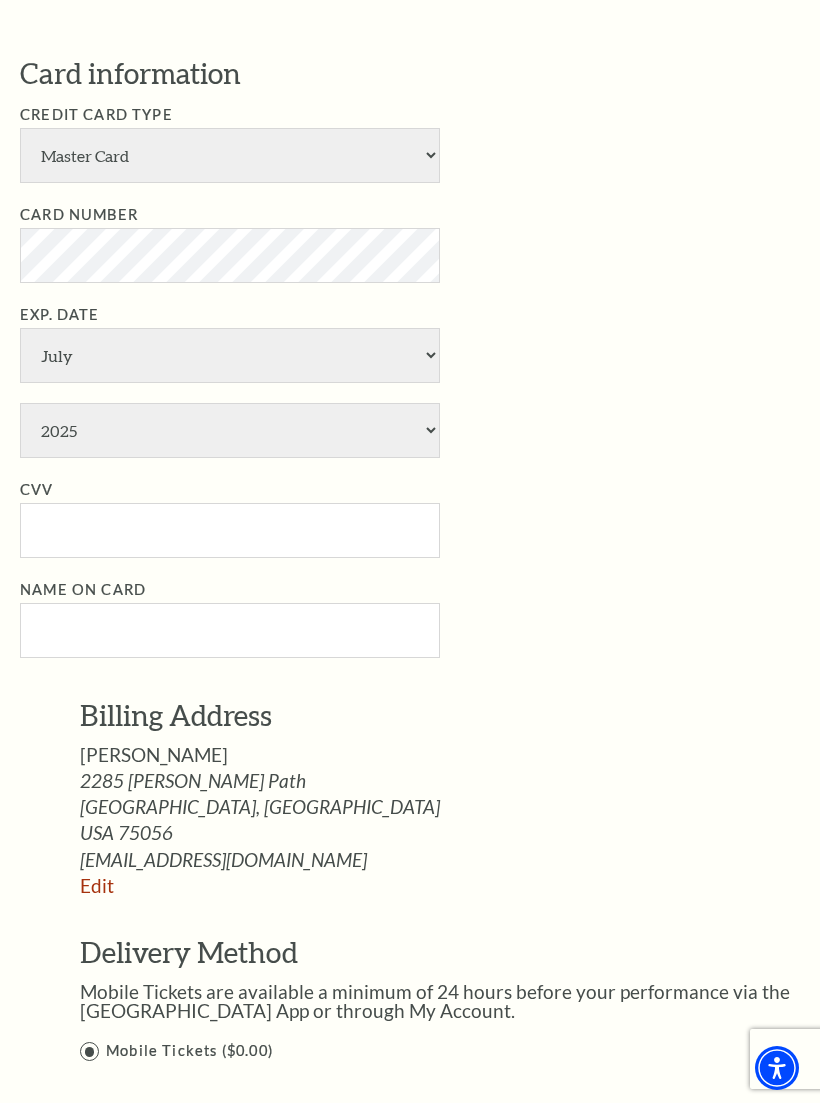 click at bounding box center (290, 1189) 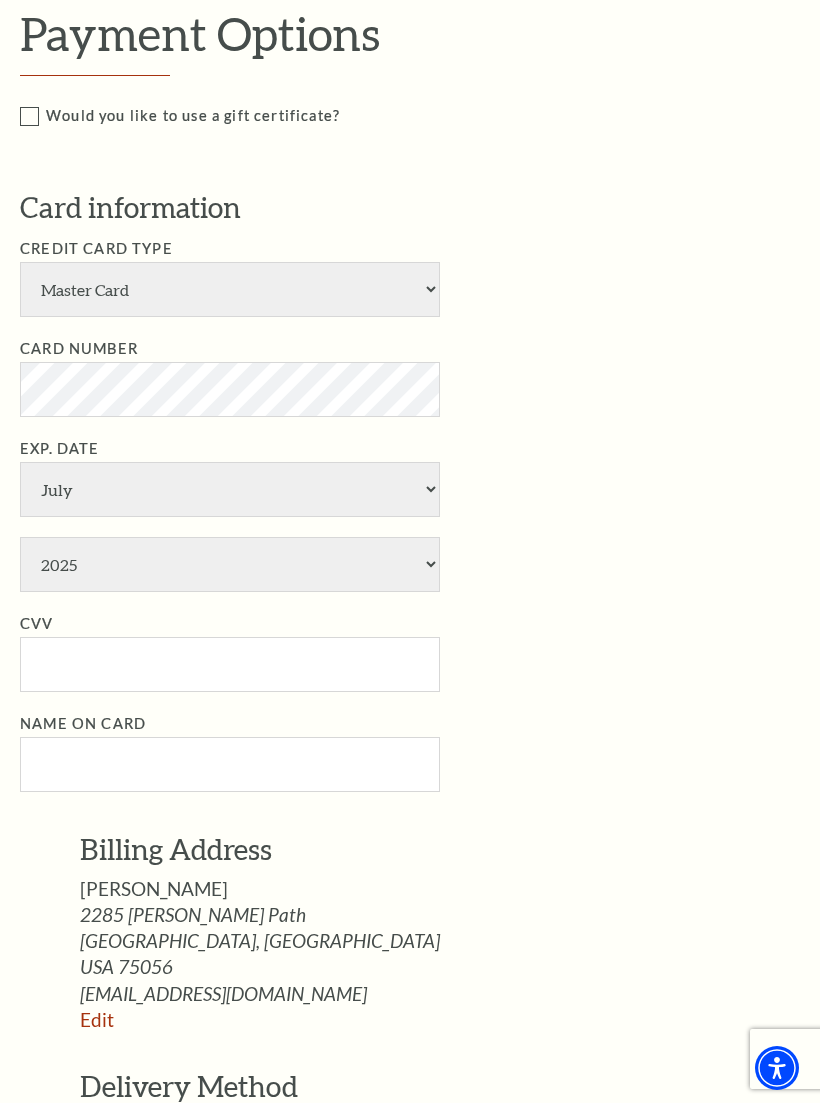 scroll, scrollTop: 642, scrollLeft: 0, axis: vertical 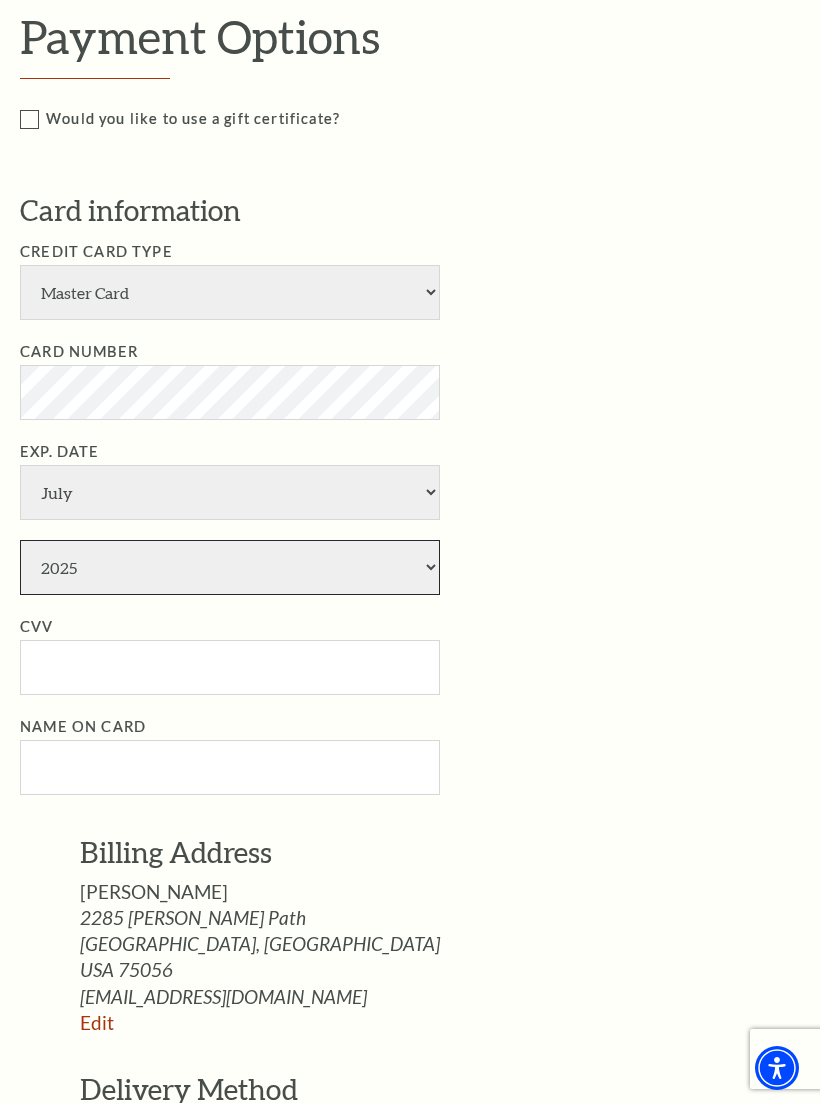 click on "2025
2026
2027
2028
2029
2030
2031
2032
2033
2034" at bounding box center [230, 567] 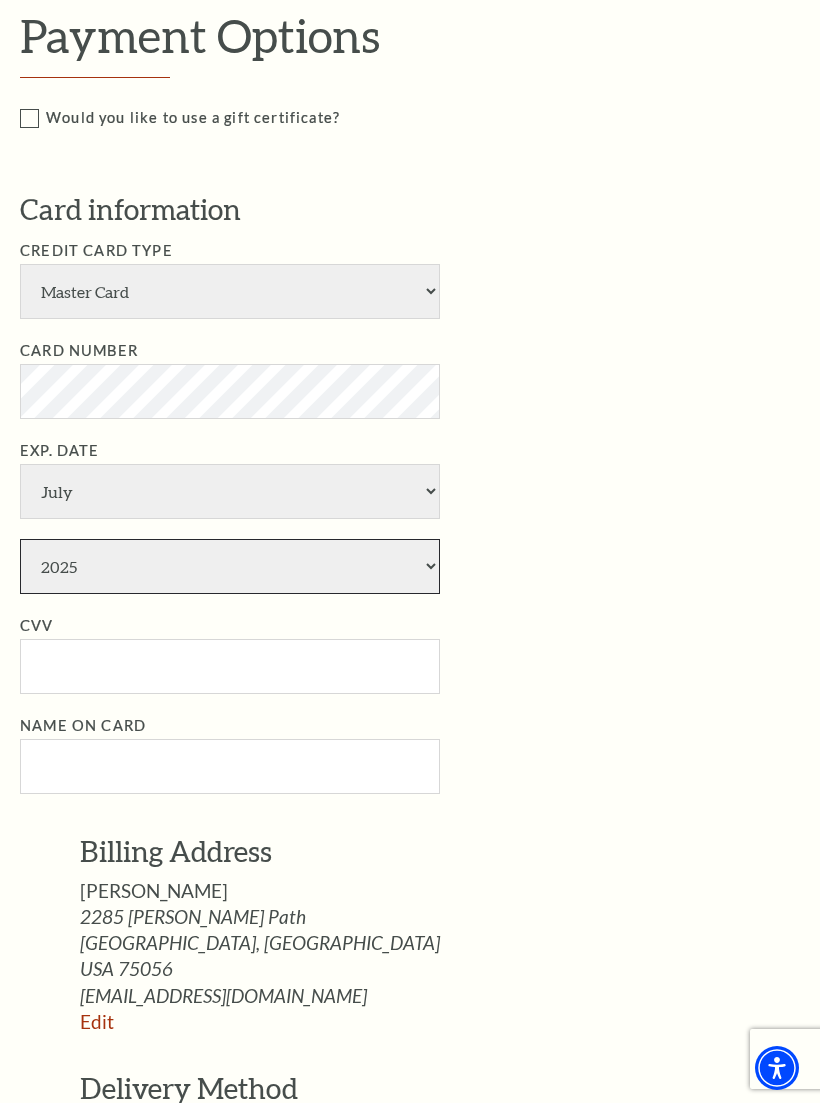 select on "2028" 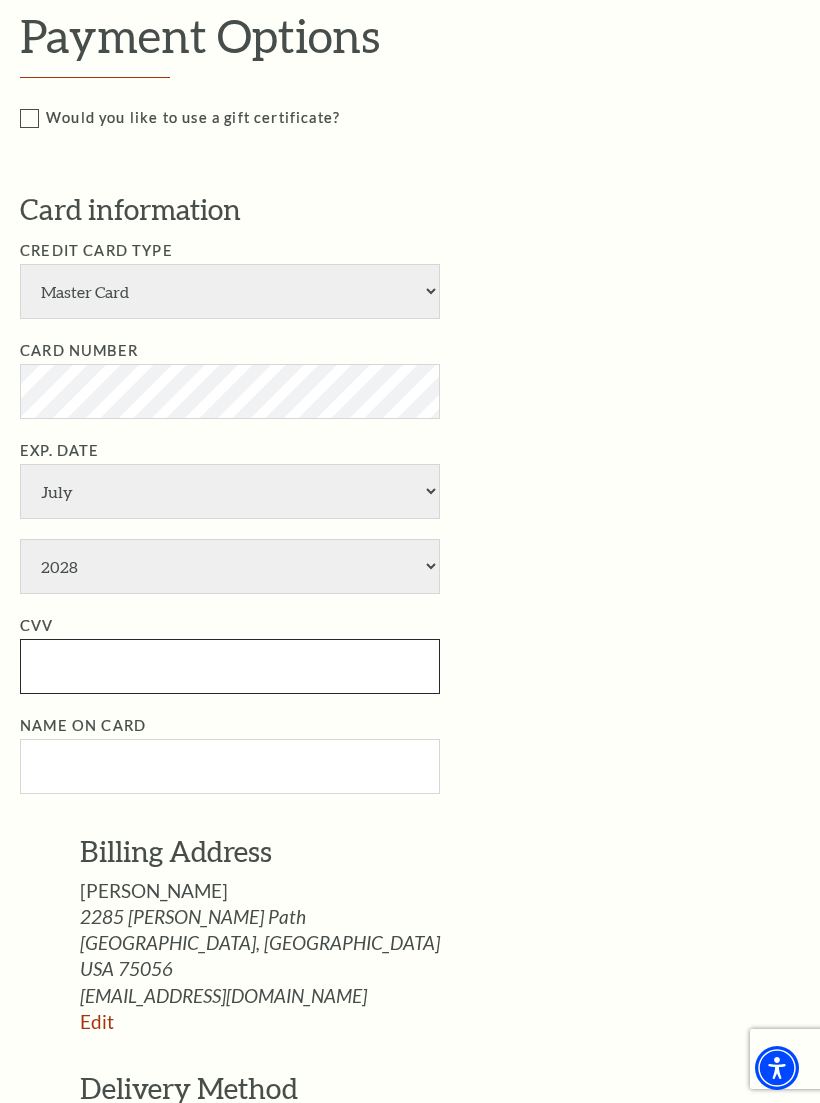 click on "CVV" at bounding box center [230, 666] 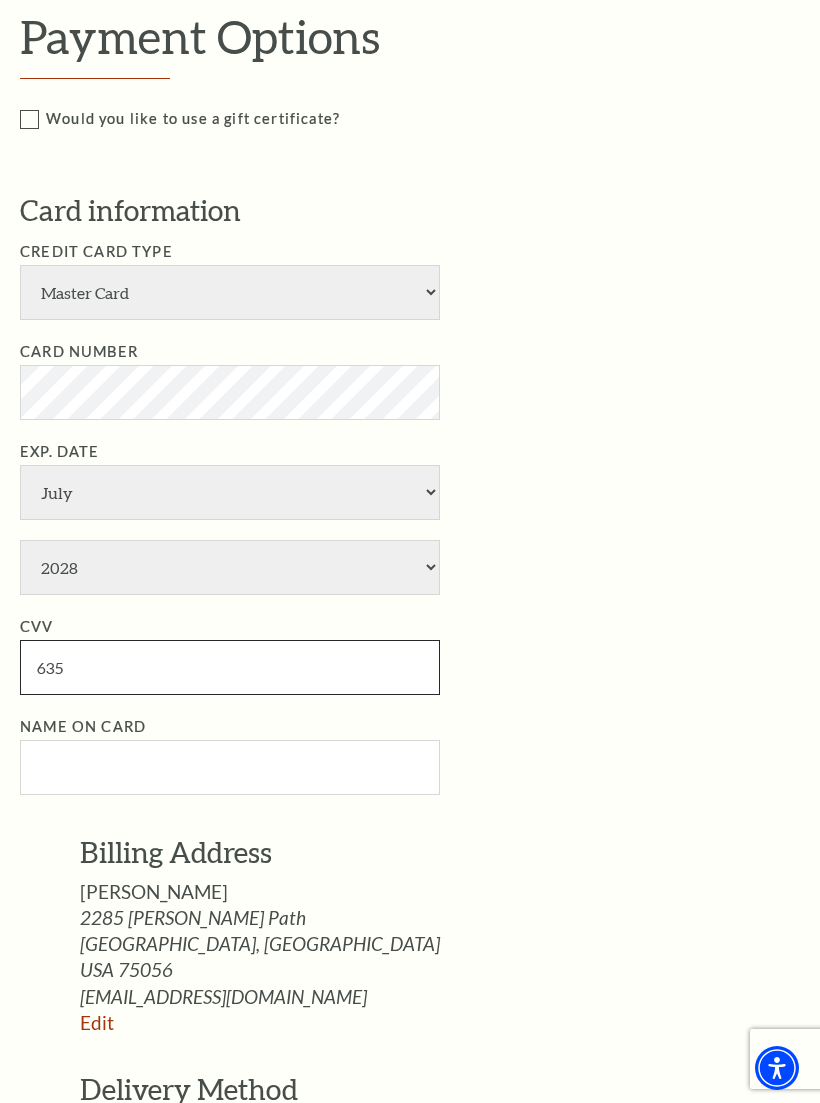 type on "635" 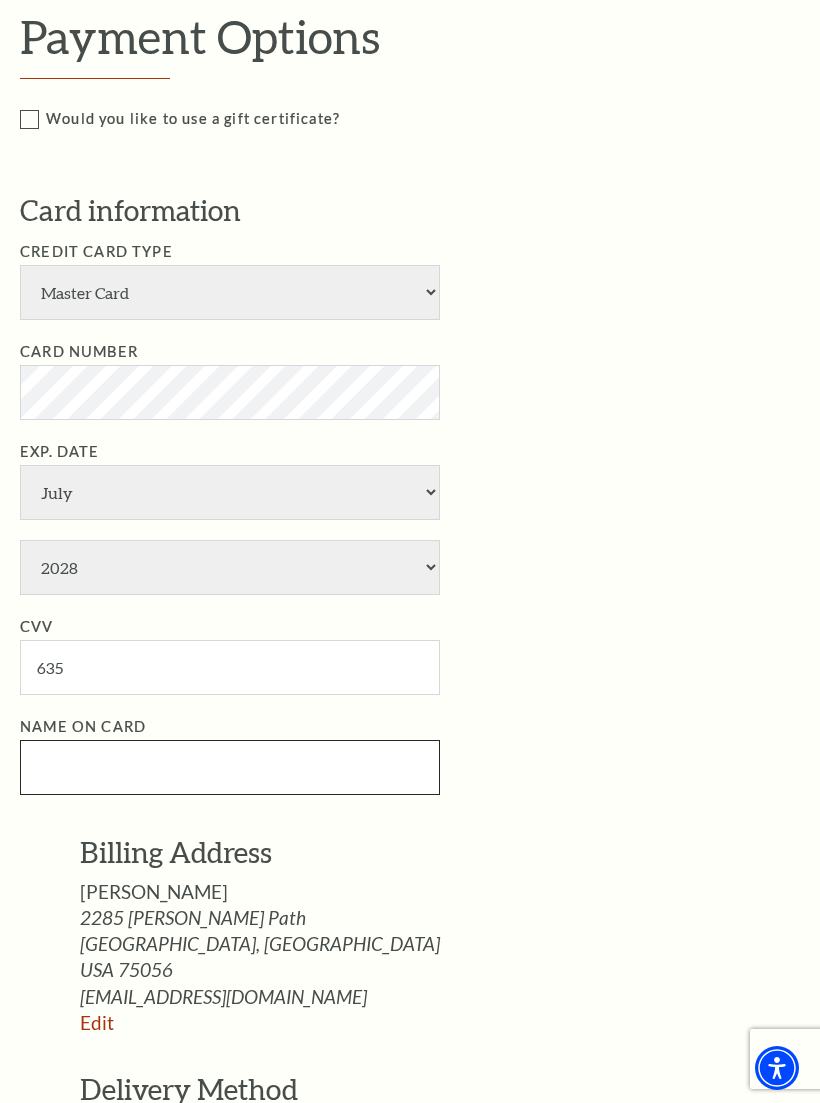 click on "Name on Card" at bounding box center (230, 767) 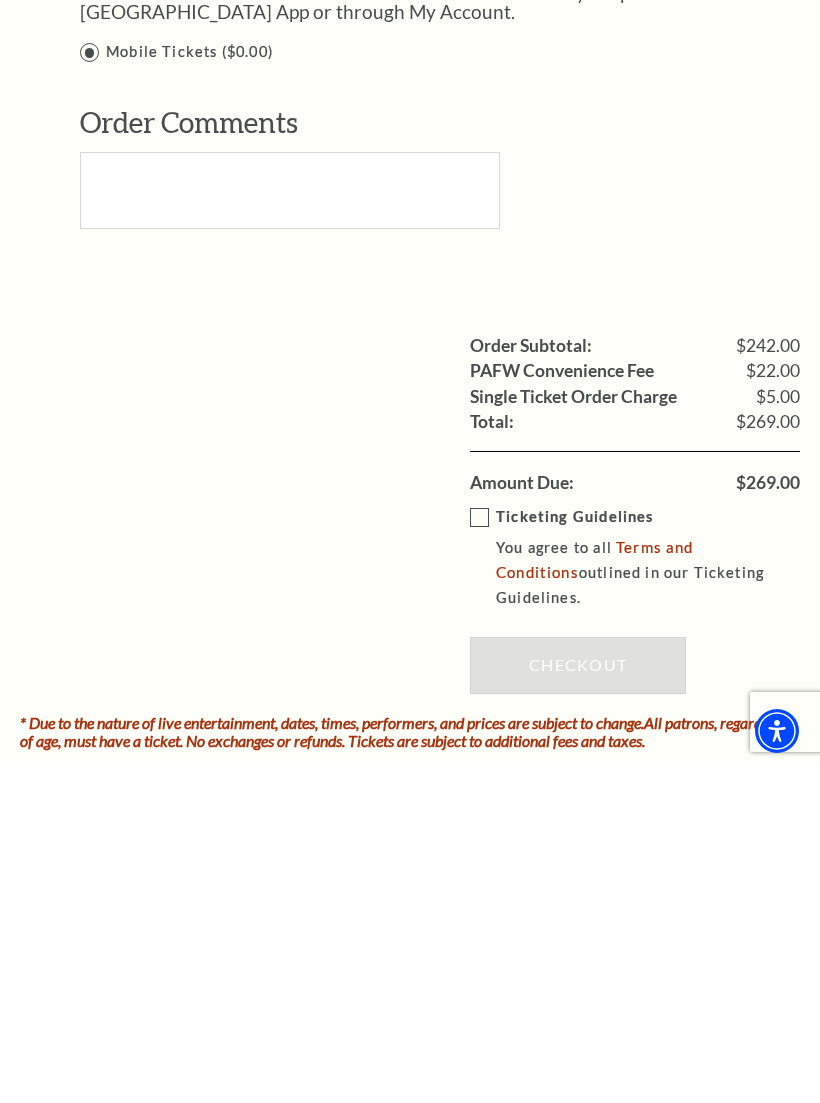 scroll, scrollTop: 1463, scrollLeft: 0, axis: vertical 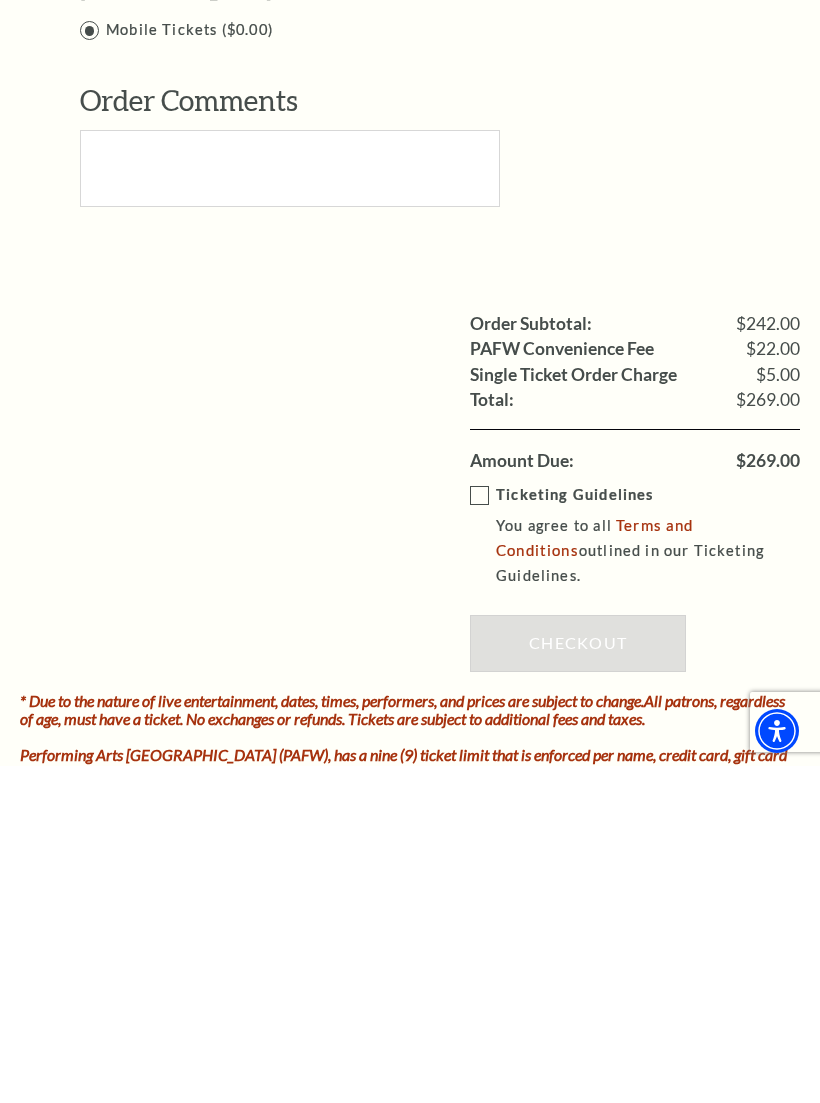type on "Carol A McAvoy" 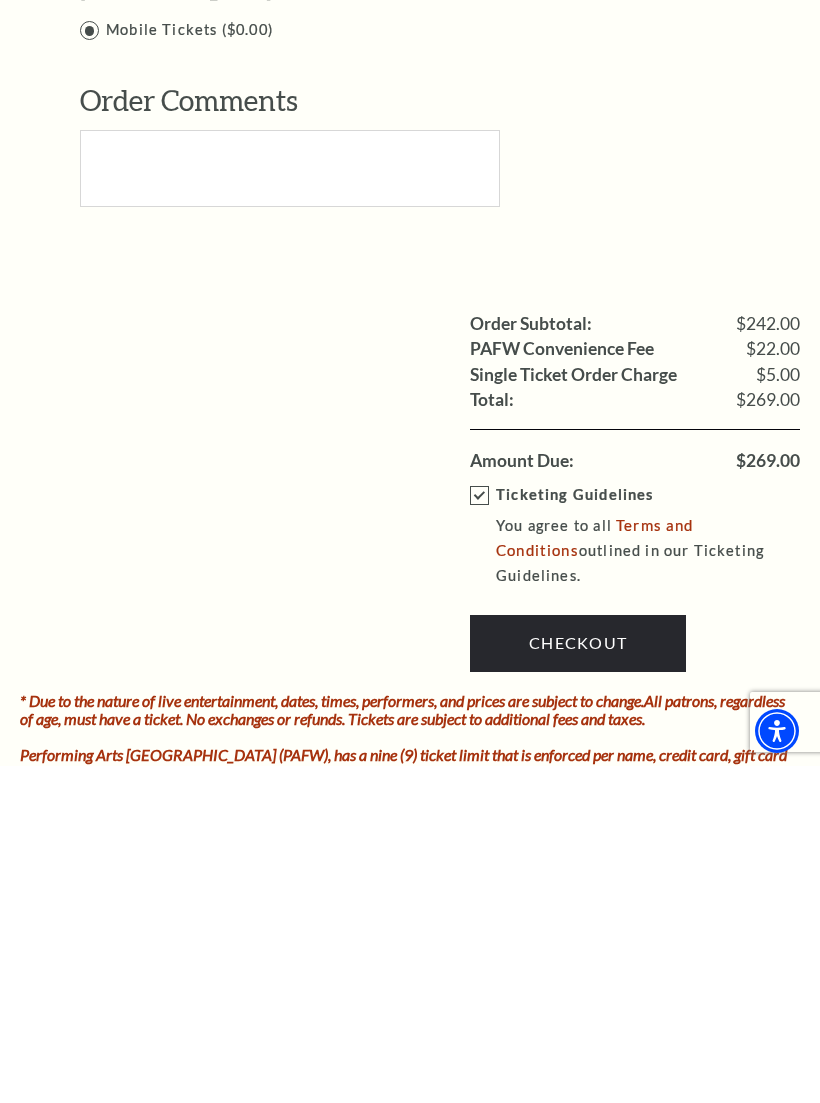 scroll, scrollTop: 1801, scrollLeft: 0, axis: vertical 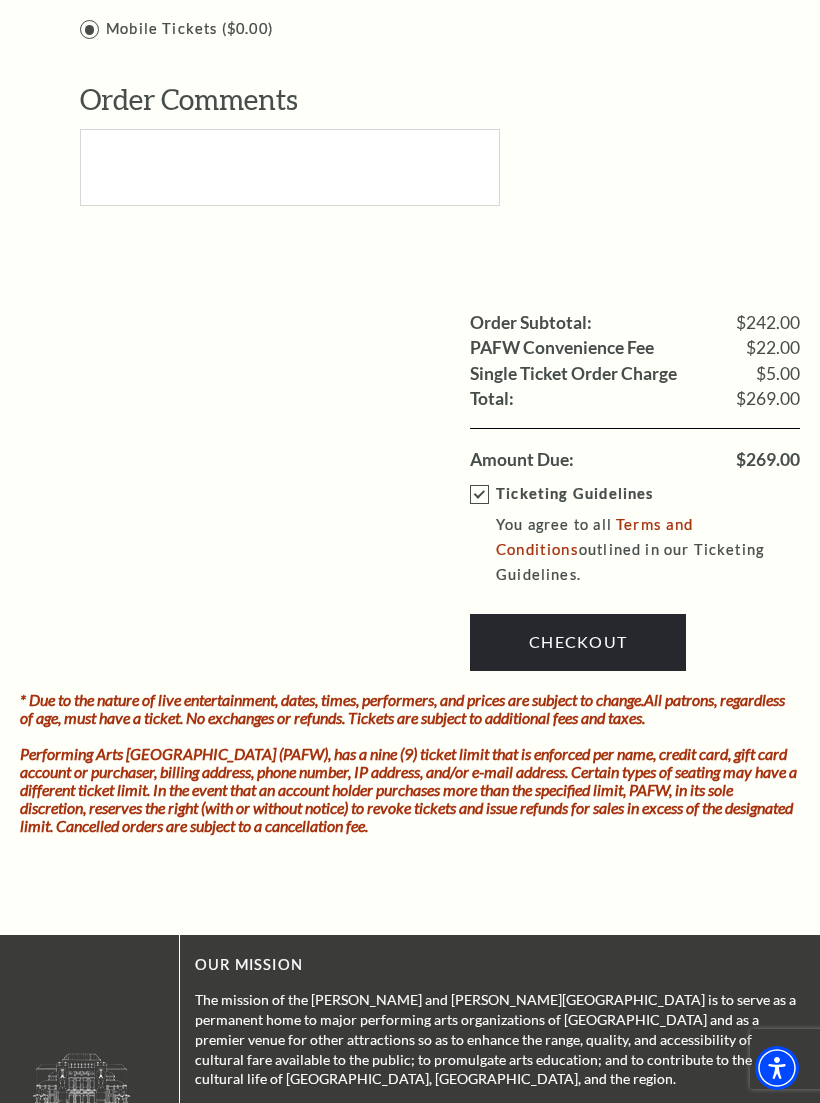 click on "Checkout" at bounding box center (578, 642) 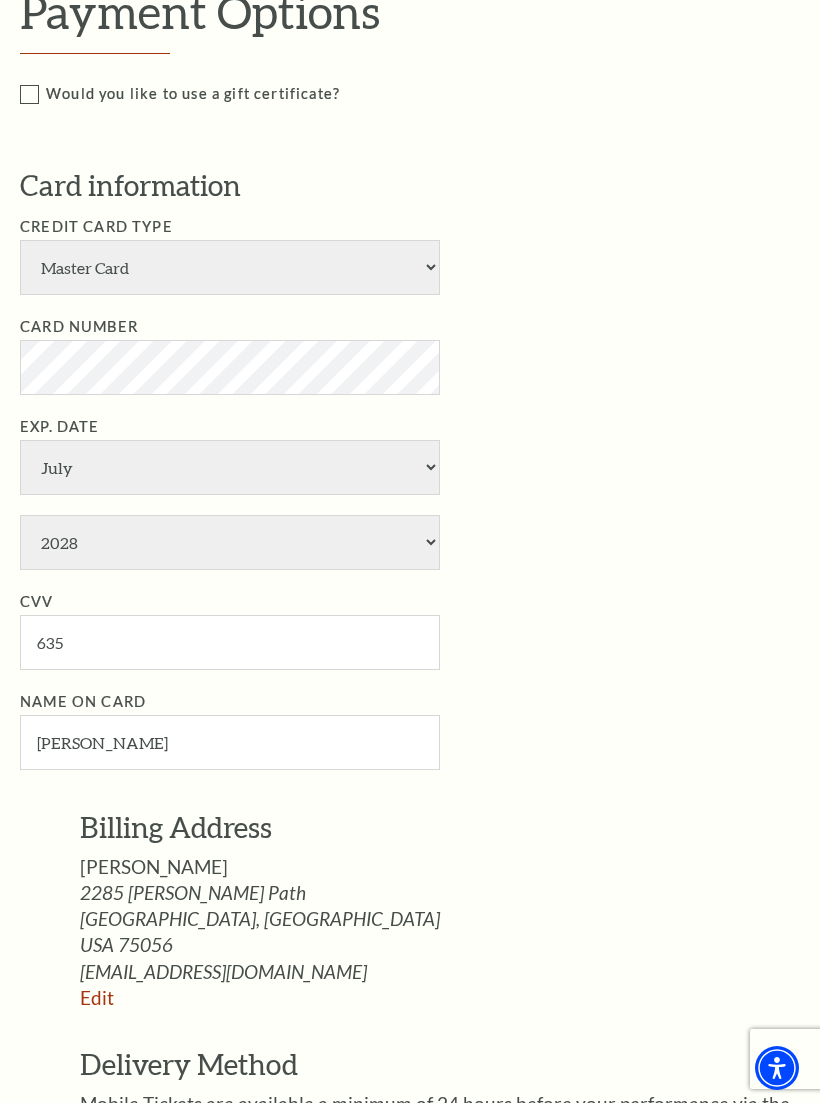 scroll, scrollTop: 665, scrollLeft: 0, axis: vertical 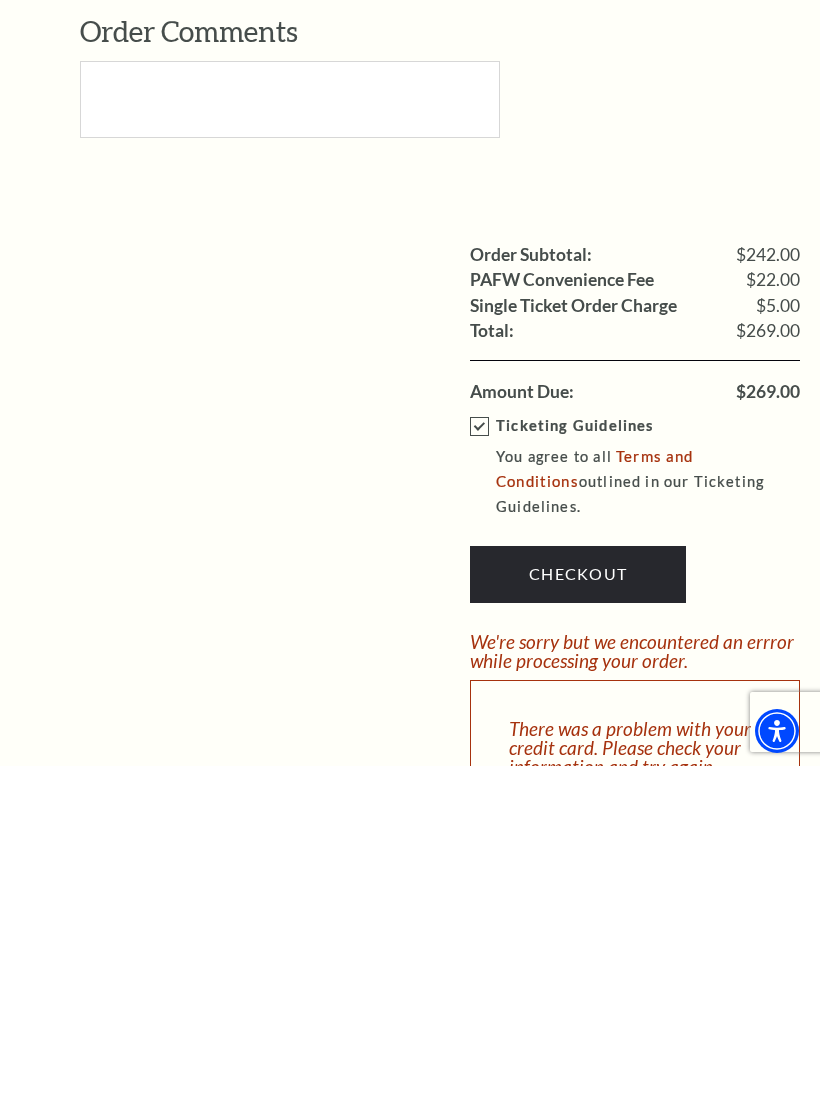 click on "Checkout" at bounding box center [578, 911] 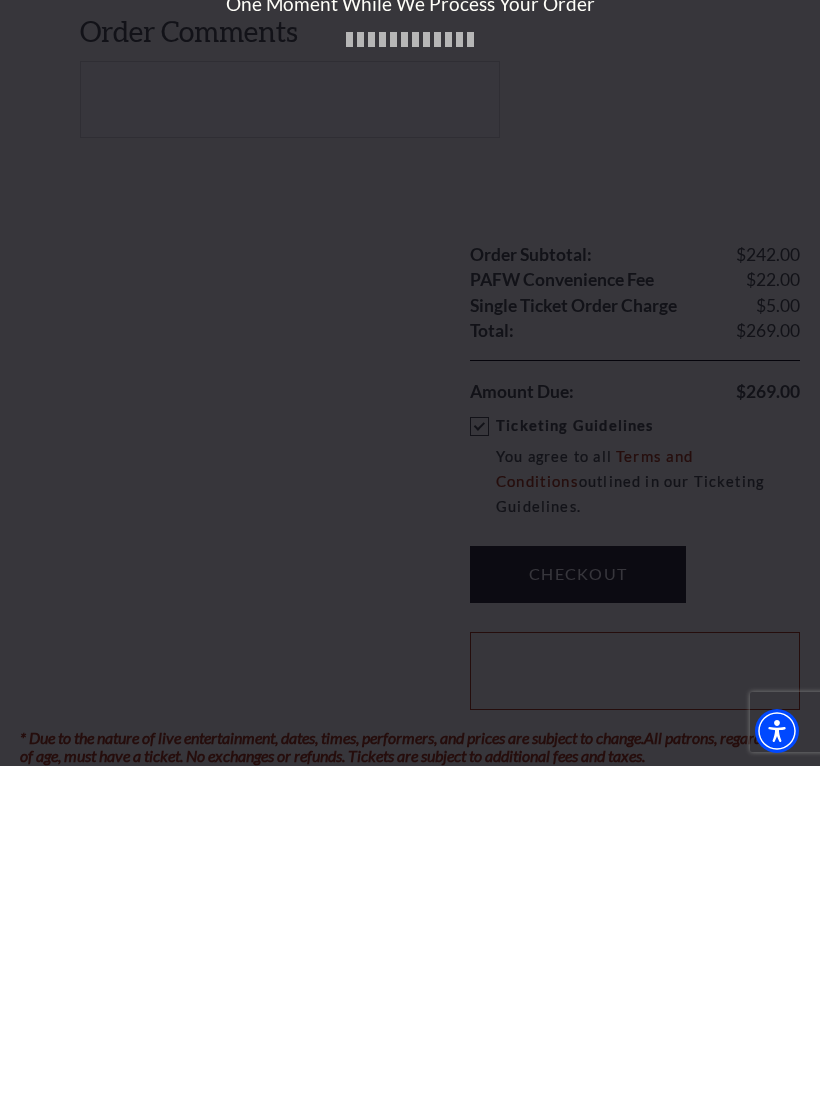 scroll, scrollTop: 1870, scrollLeft: 0, axis: vertical 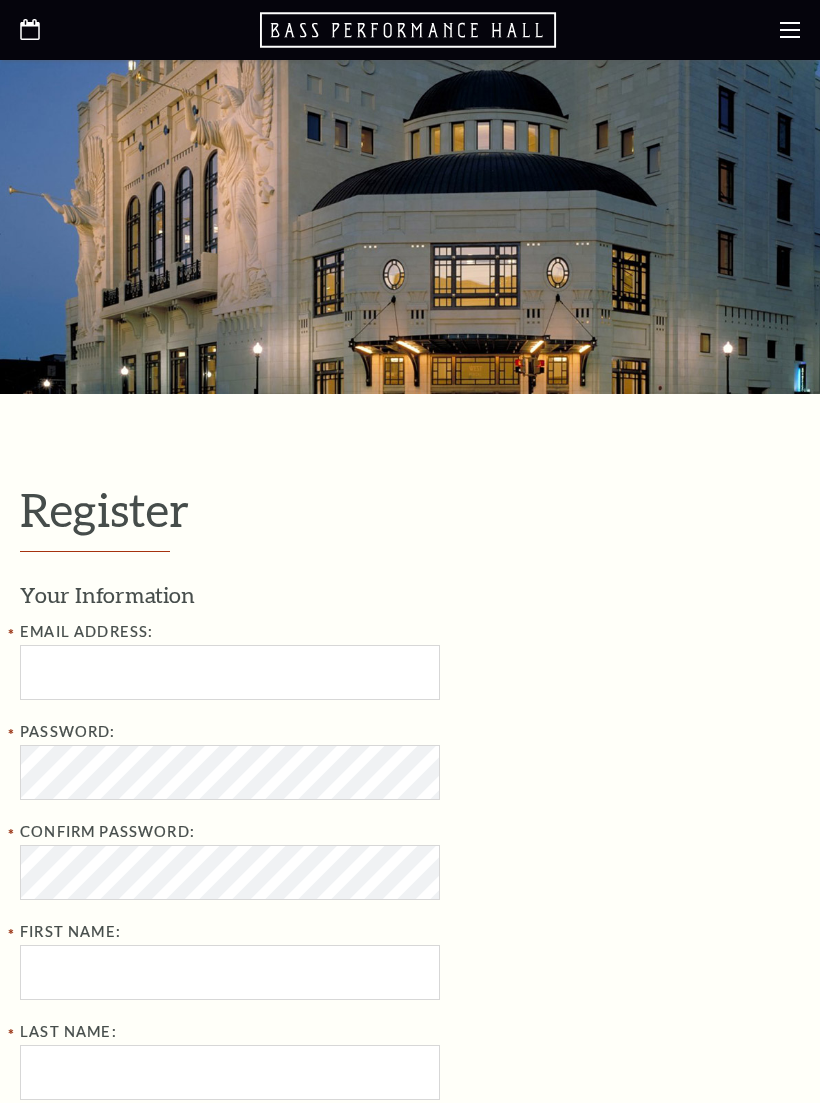 select on "1" 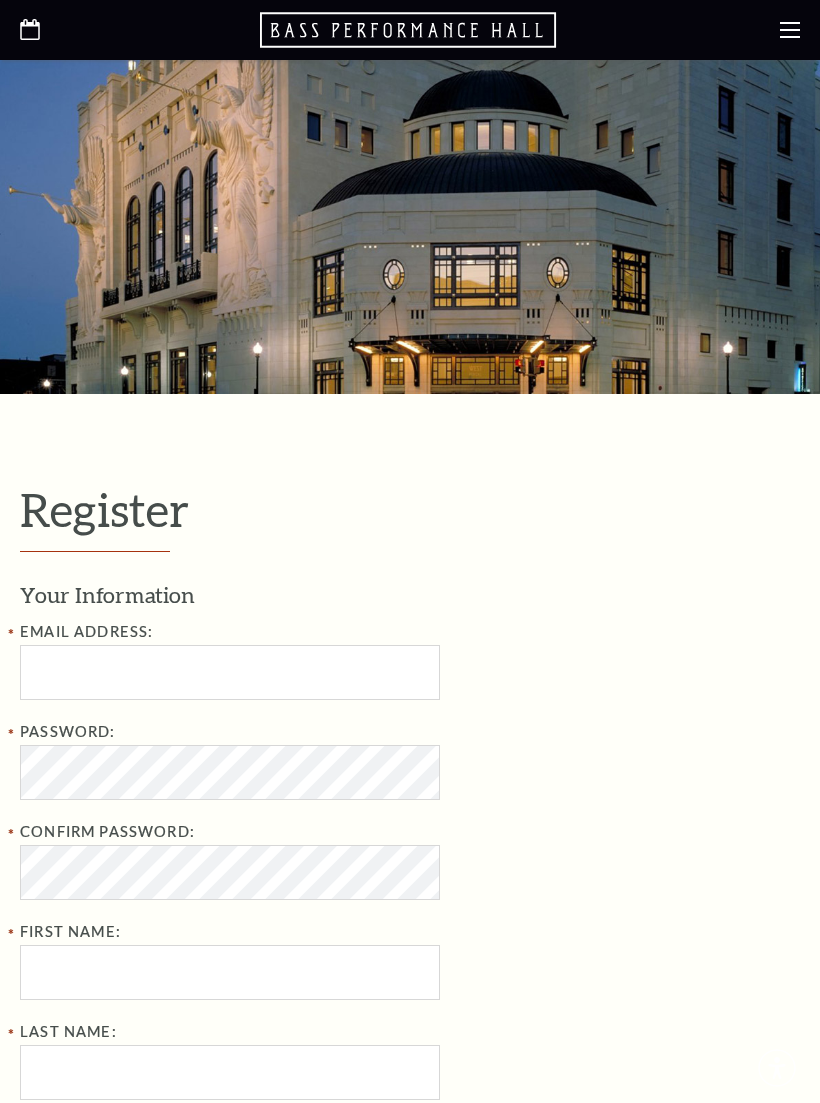 scroll, scrollTop: 0, scrollLeft: 0, axis: both 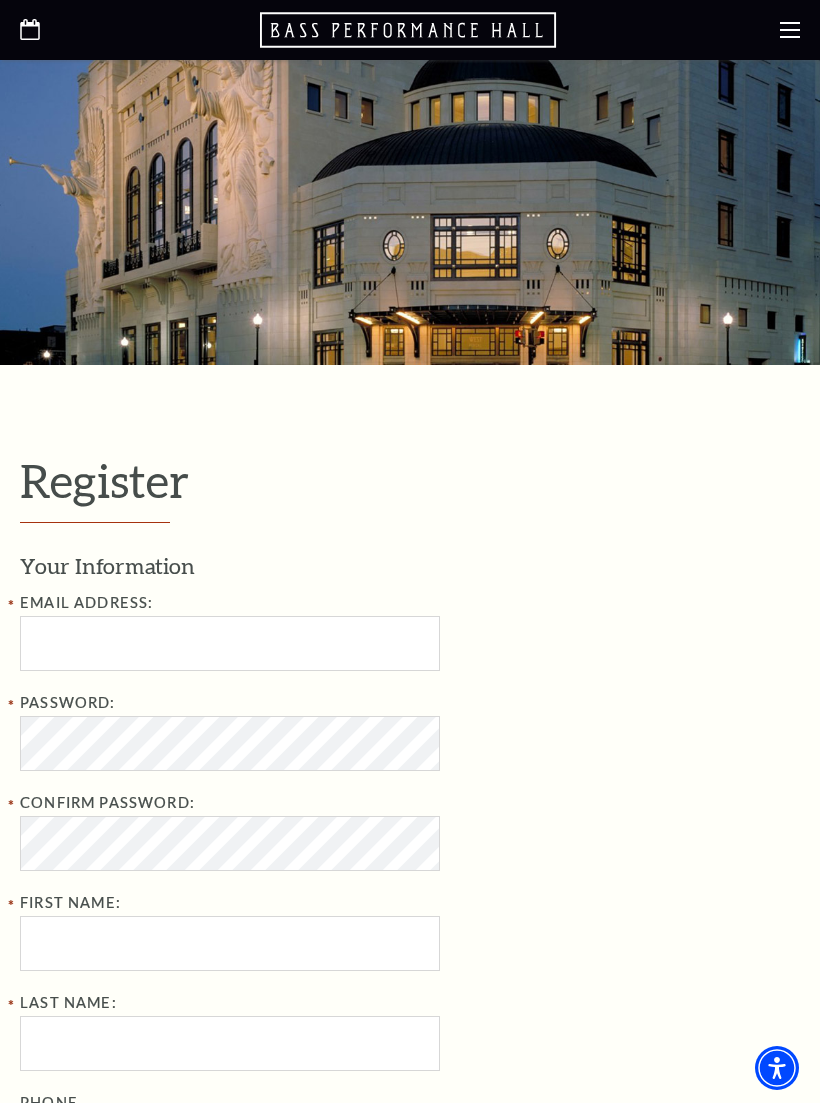 click at bounding box center (410, 198) 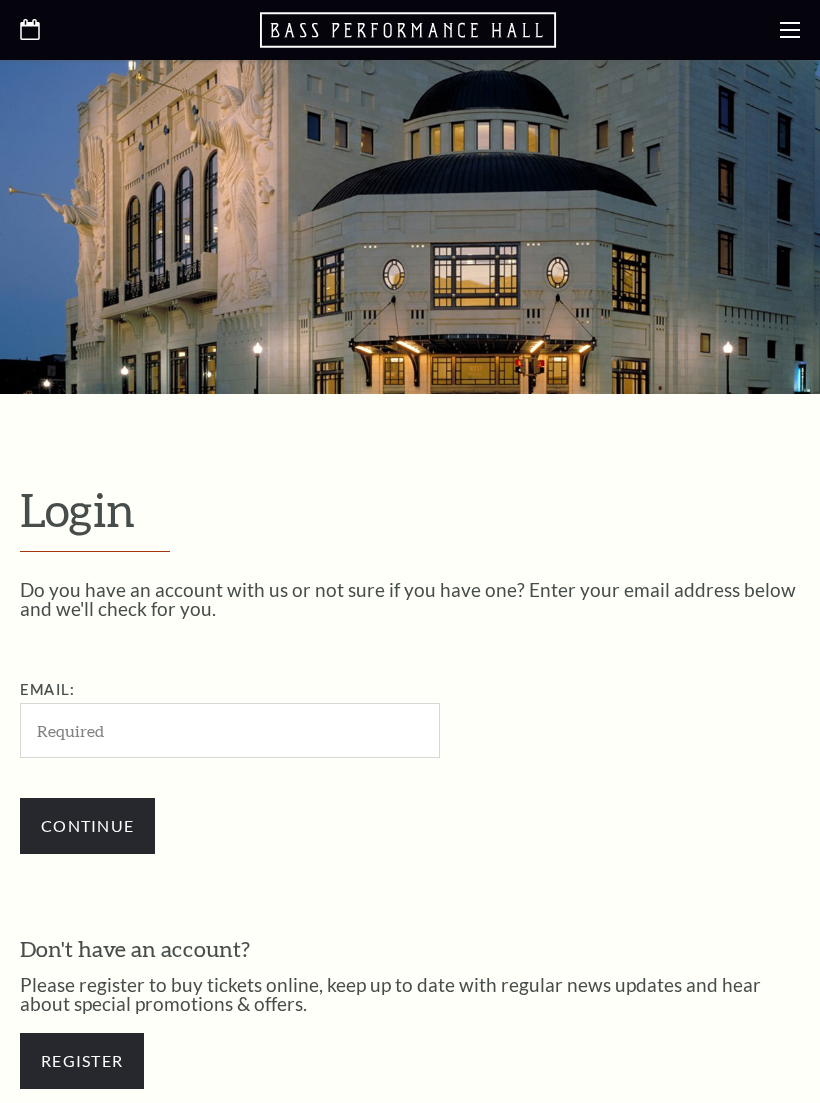 scroll, scrollTop: 484, scrollLeft: 0, axis: vertical 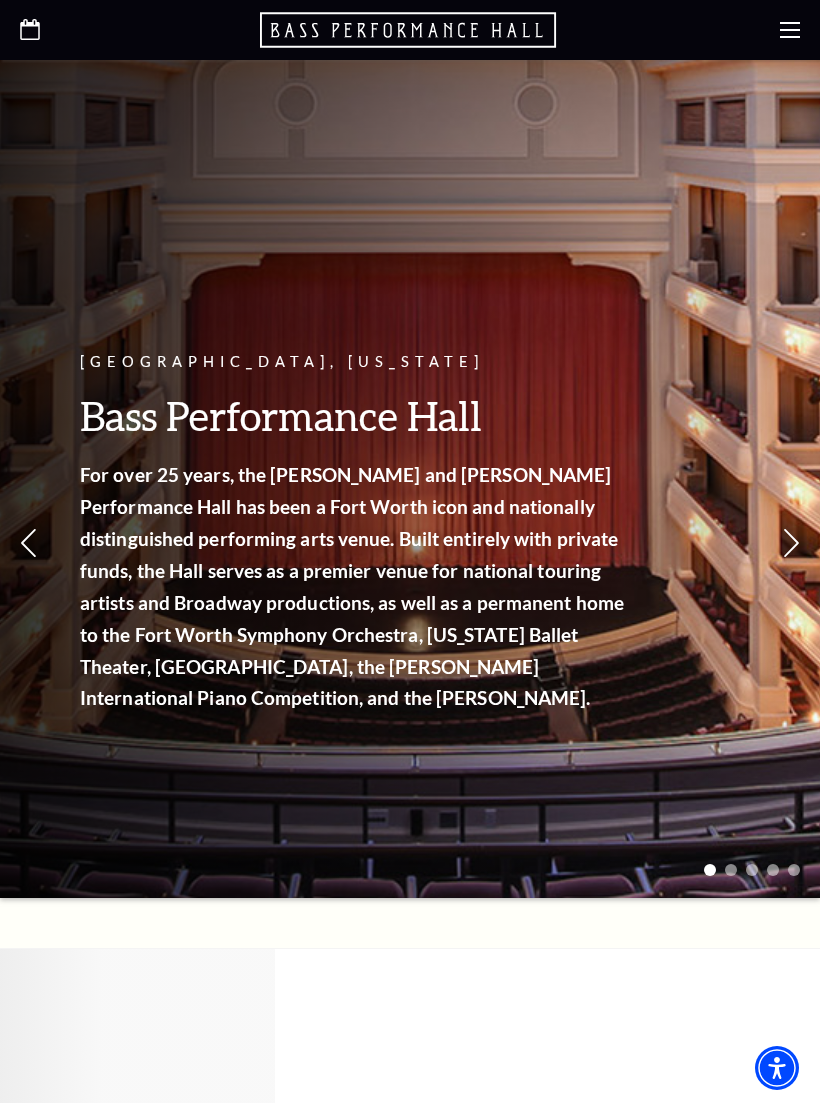 click 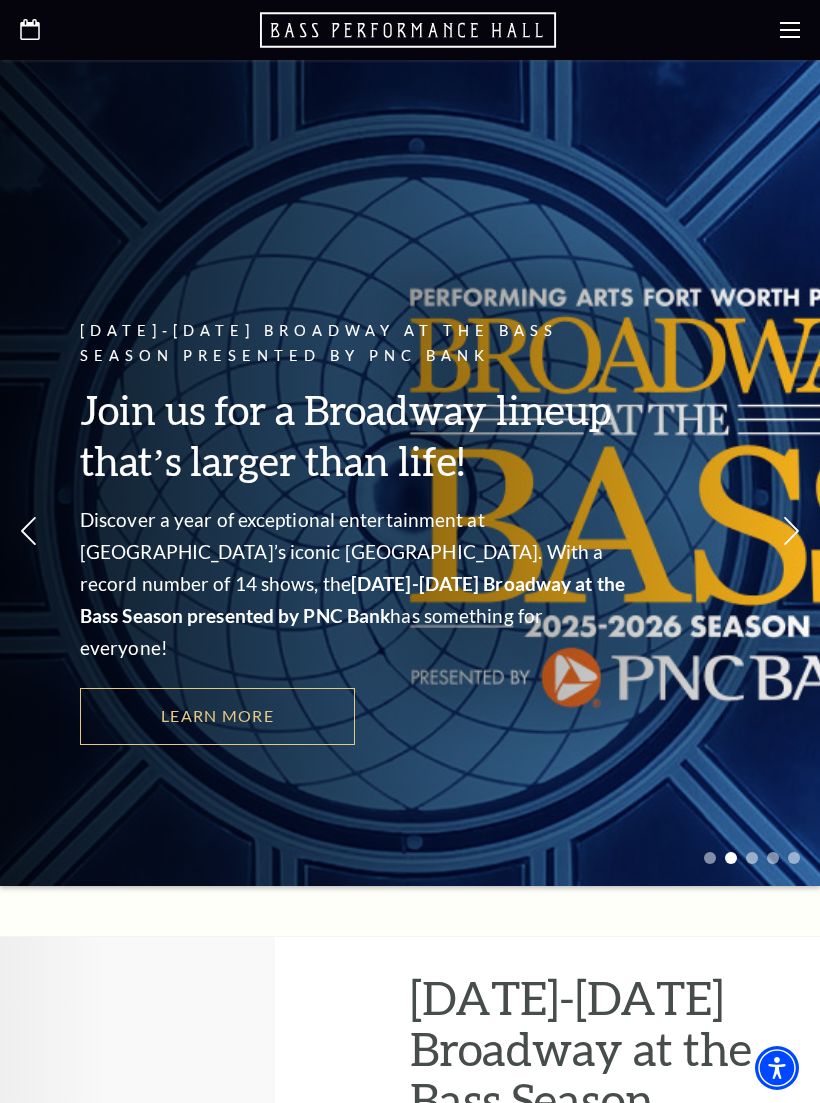 scroll, scrollTop: 0, scrollLeft: 0, axis: both 